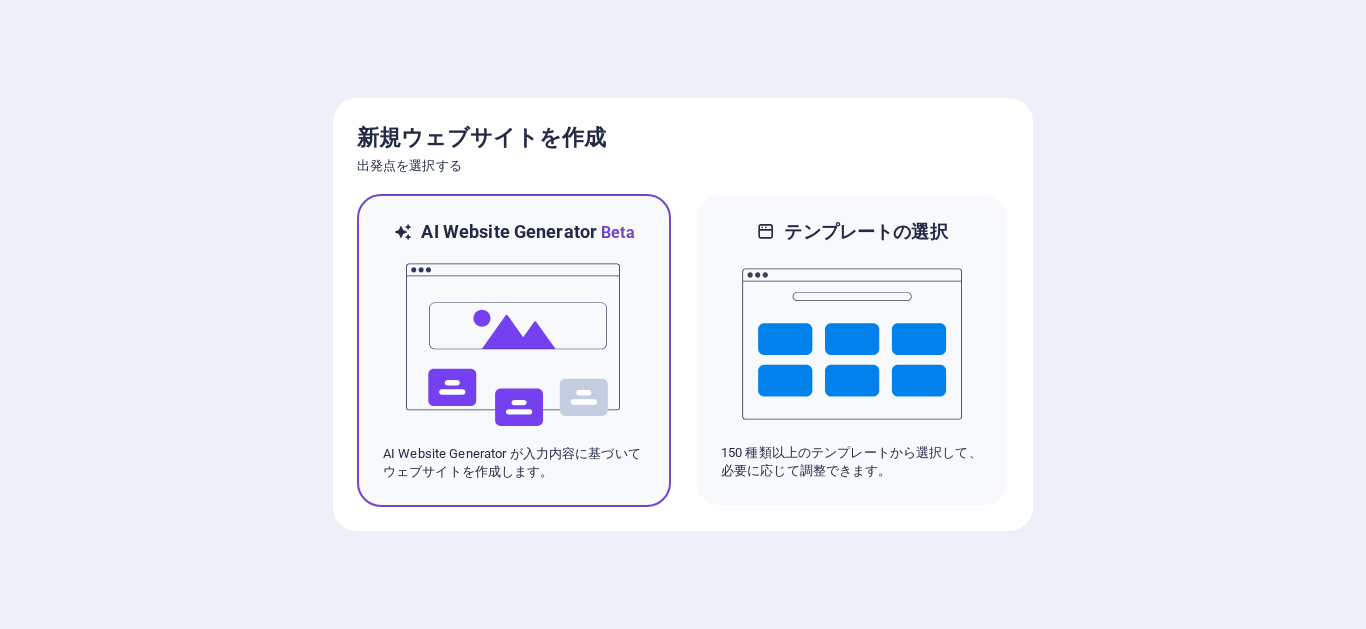 scroll, scrollTop: 0, scrollLeft: 0, axis: both 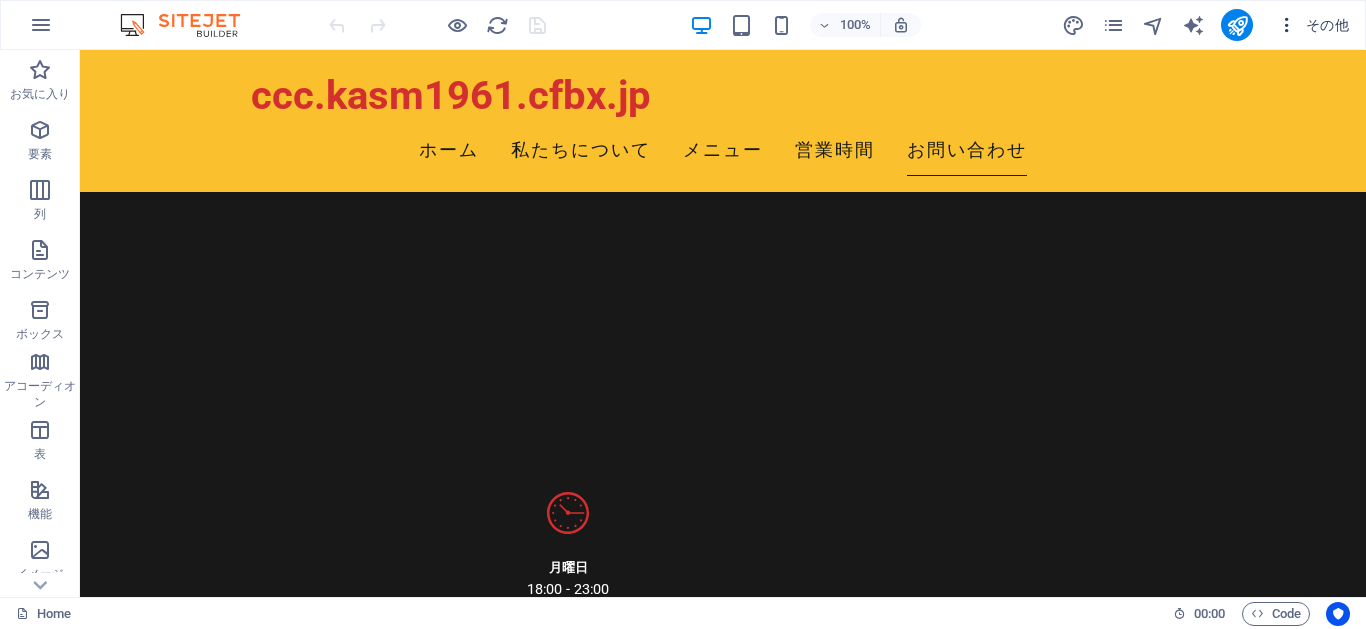 click on "その他" at bounding box center (1313, 25) 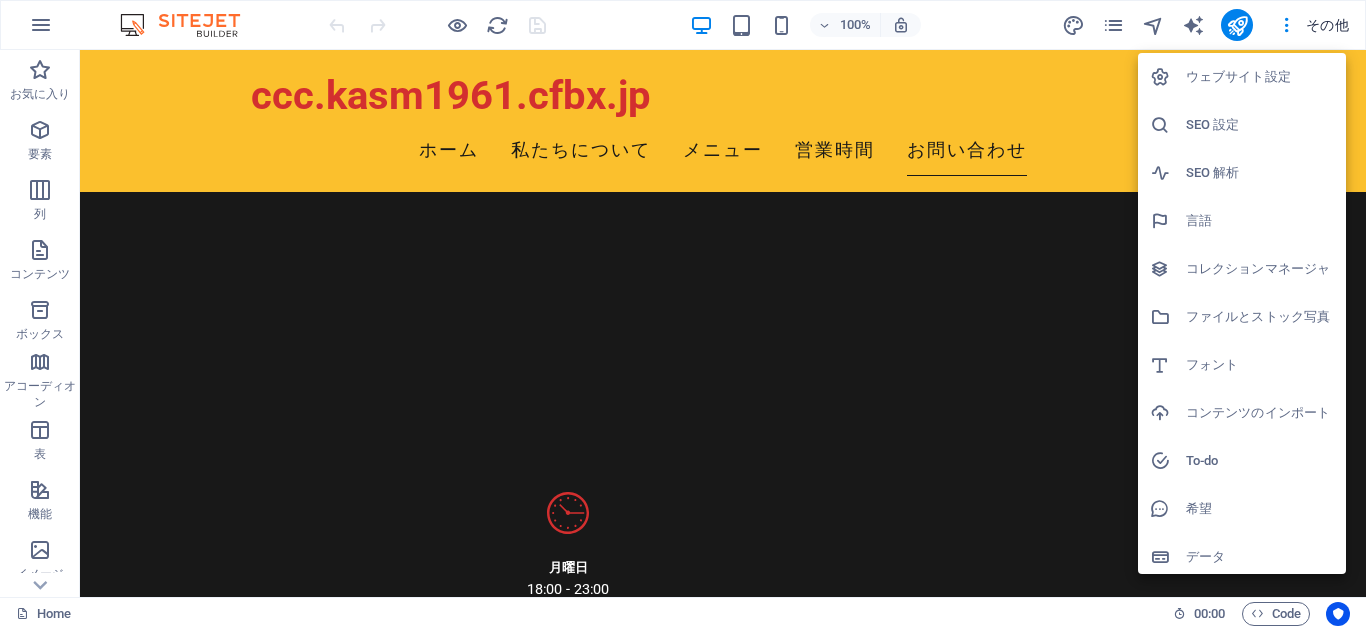 click on "ウェブサイト設定" at bounding box center (1260, 77) 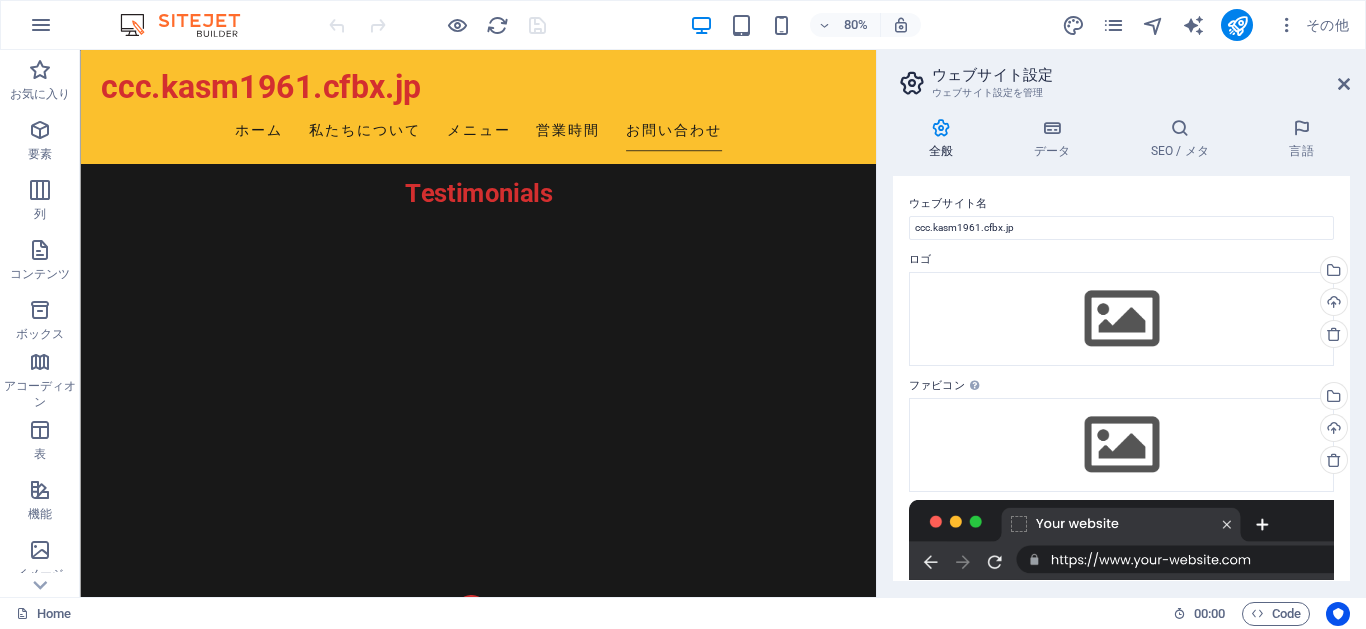 click on "ウェブサイト設定 ウェブサイト設定を管理  全般  データ  SEO / メタ  言語 ウェブサイト名 ccc.kasm1961.cfbx.jp ロゴ ここにファイルをドラッグするか、クリックしてファイルを選択するか、 ［ファイル］または無料のストック写真・動画からファイルを選択 してください。 ファイルマネージャやストック写真からファイルを選択するか、ファイルをアップロードする アップロード ファビコン ここでウェブサイトのファビコンを設定します。ファビコンとは、ブラウザのタブでウェブサイトのタイトルの横に表示される小さなアイコンのことです。訪問者はこれを見てあなたのウェブサイトを認識できます。 ここにファイルをドラッグするか、クリックしてファイルを選択するか、 ［ファイル］または無料のストック写真・動画からファイルを選択 会社 番地 AI" at bounding box center (1121, 323) 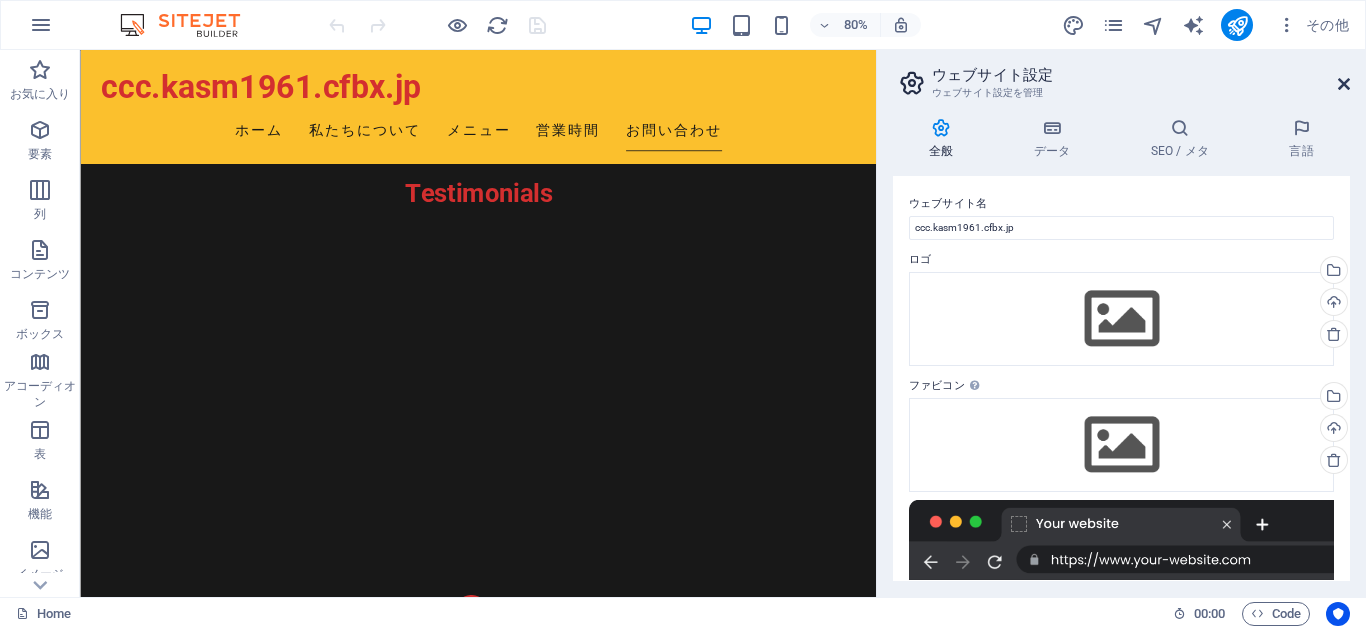 click at bounding box center (1344, 84) 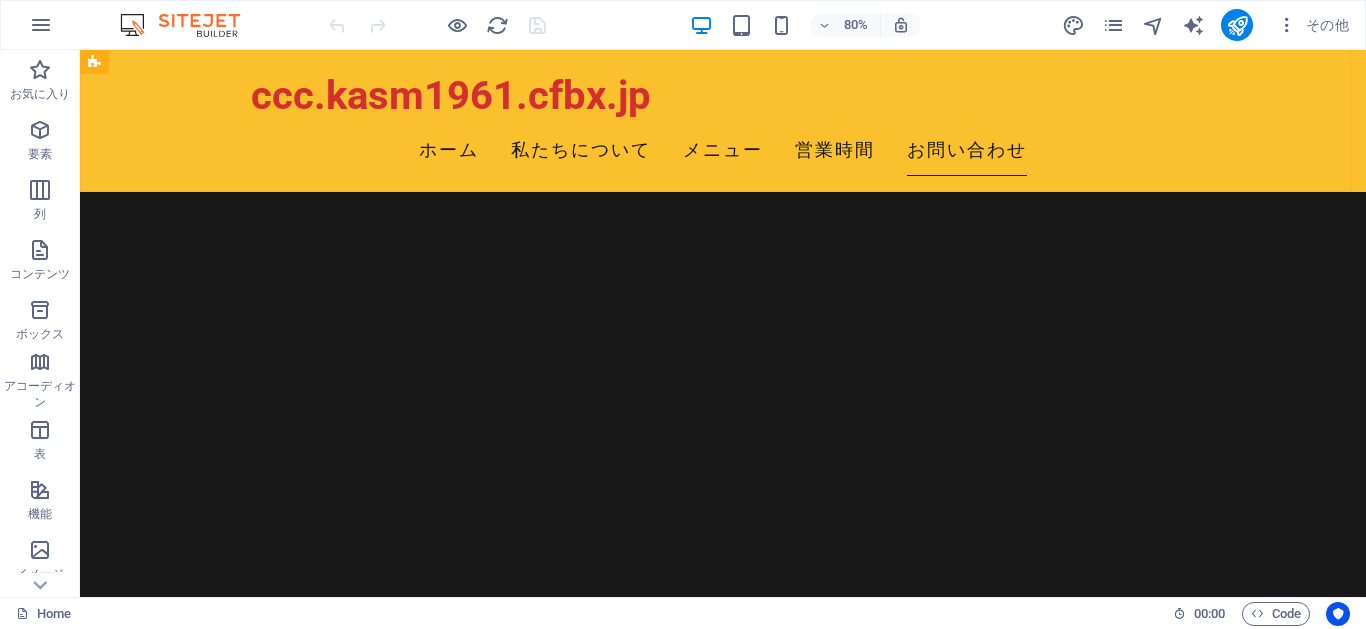 scroll, scrollTop: 3836, scrollLeft: 0, axis: vertical 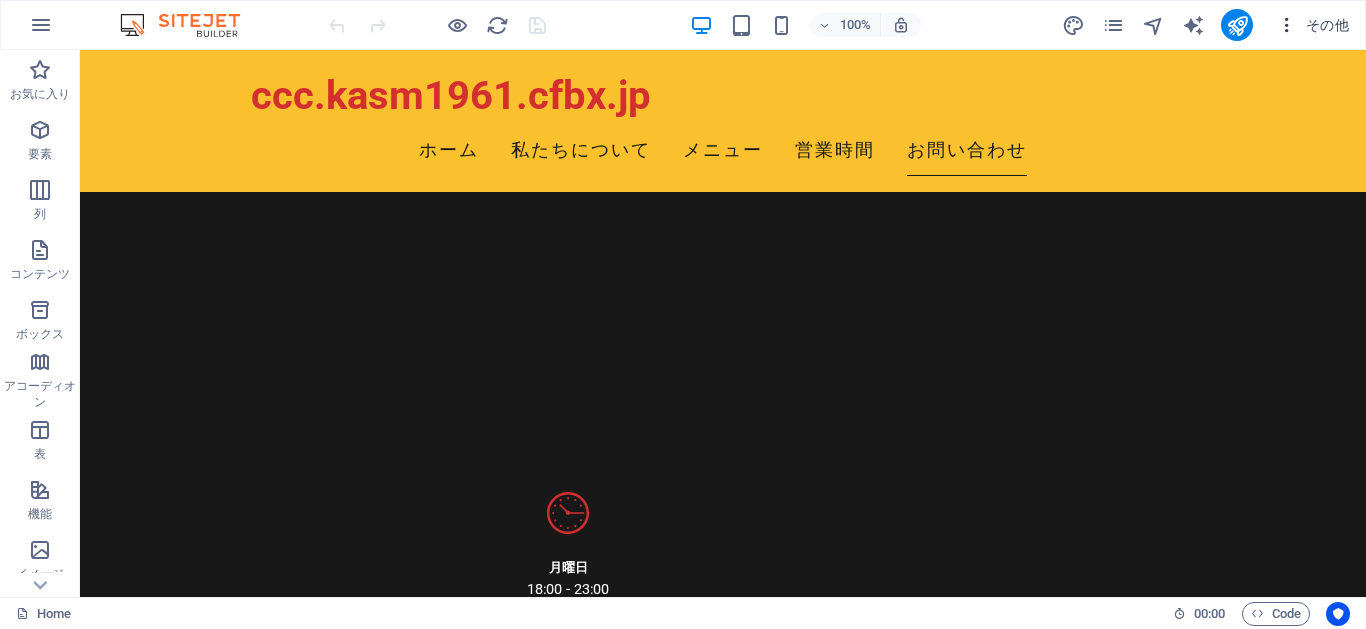 click on "その他" at bounding box center (1313, 25) 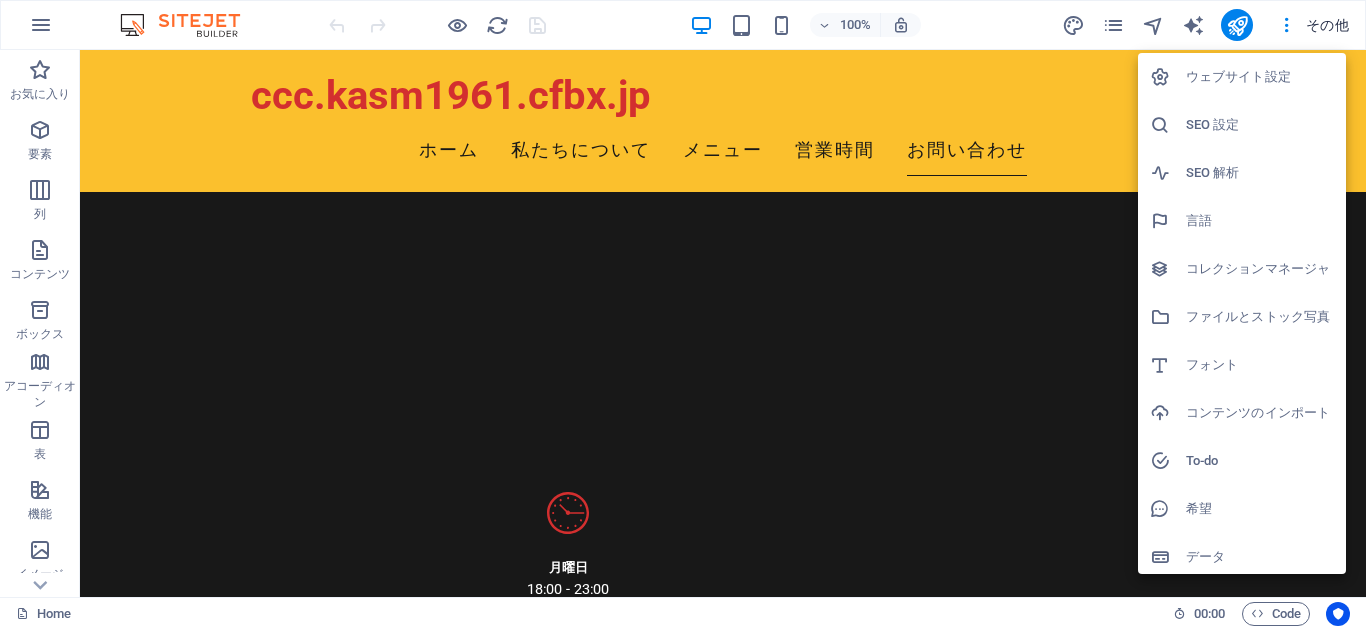 click at bounding box center [683, 314] 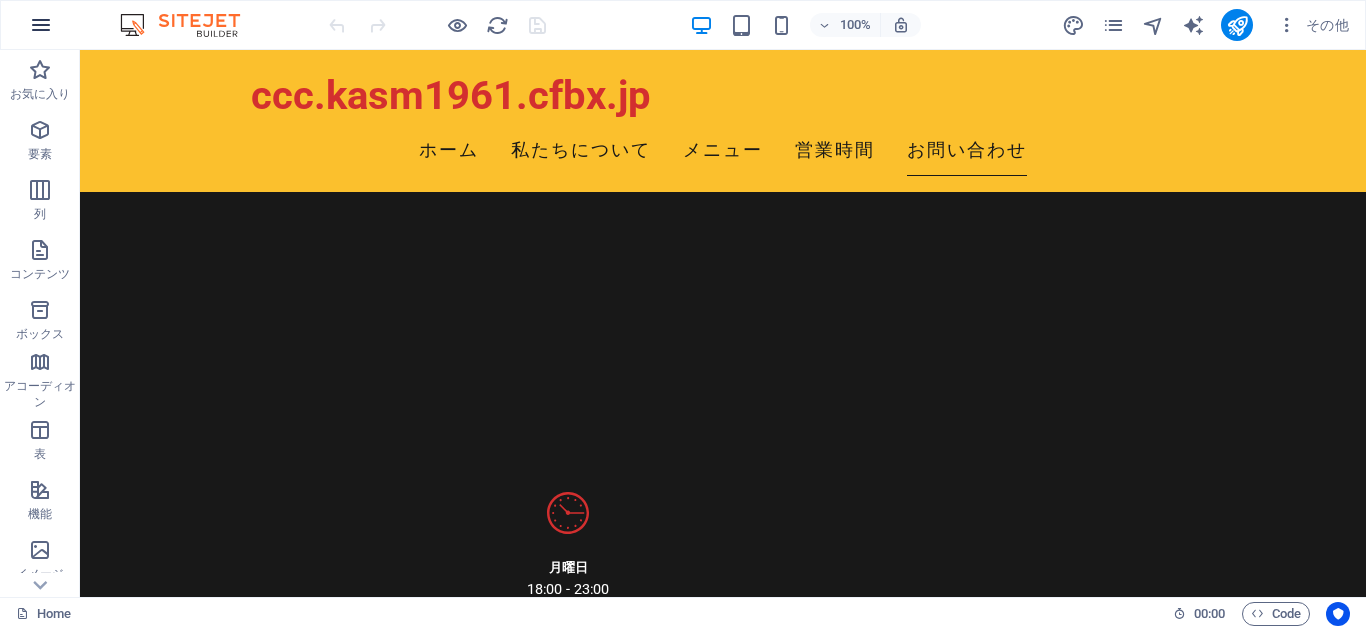 drag, startPoint x: 70, startPoint y: 31, endPoint x: 42, endPoint y: 31, distance: 28 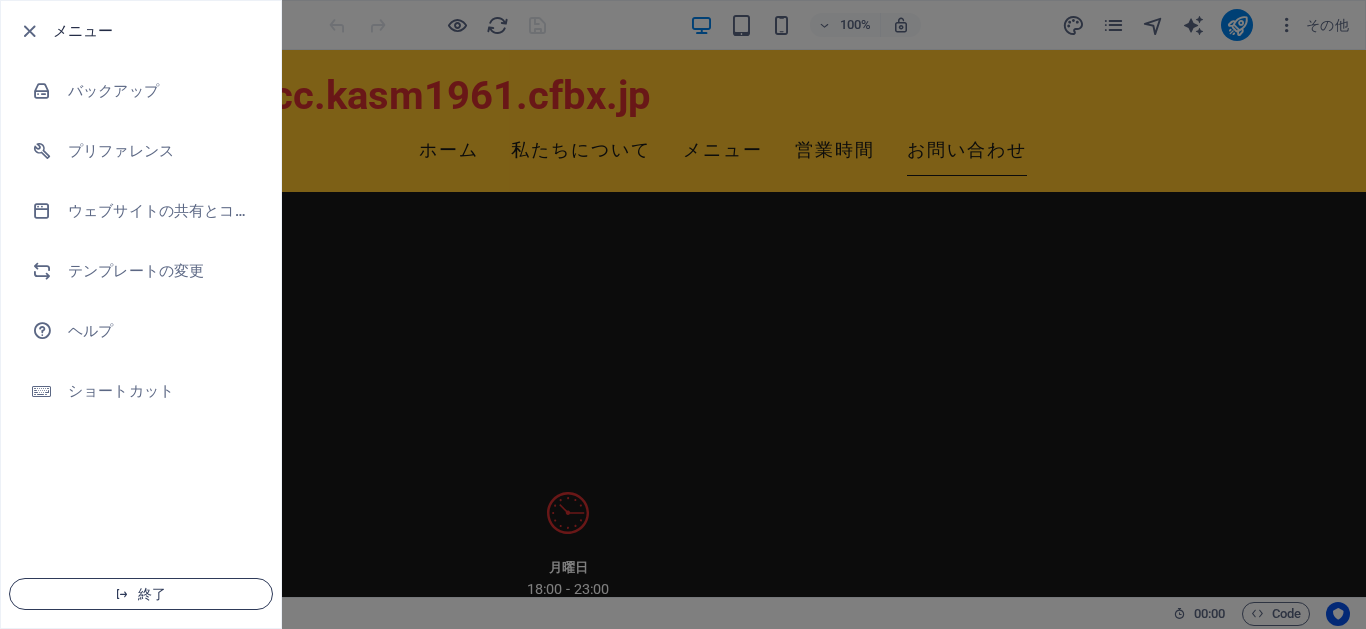 click on "終了" at bounding box center [141, 594] 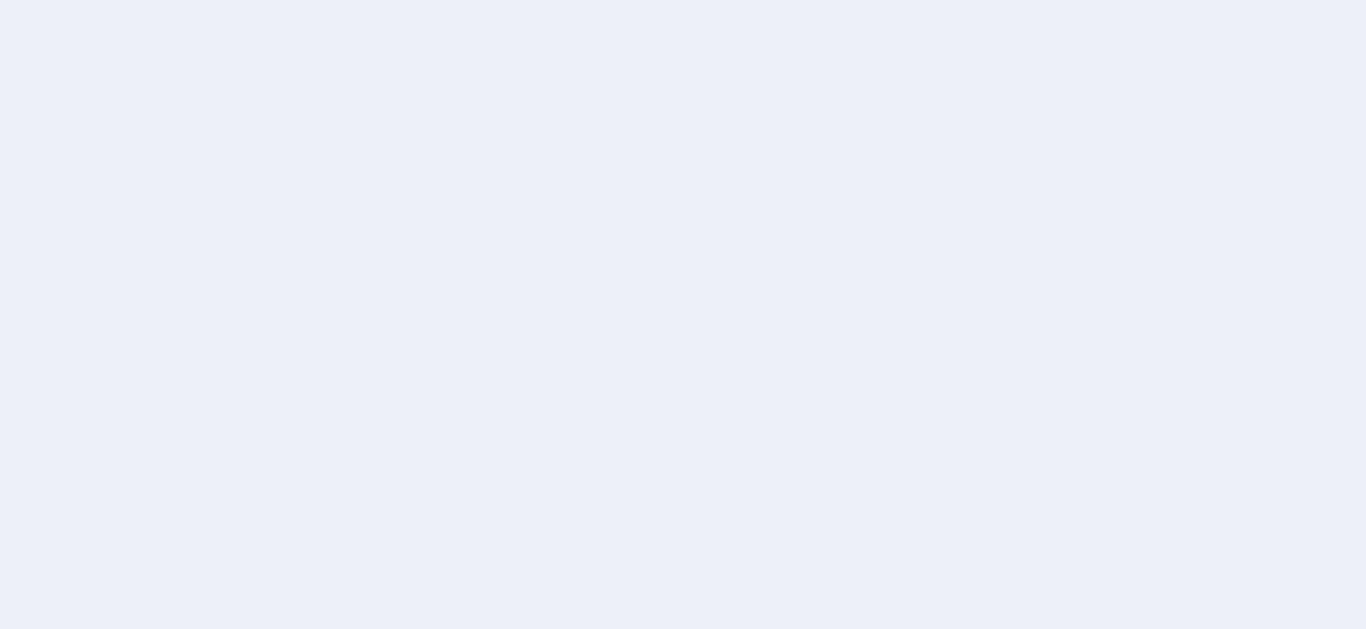 scroll, scrollTop: 0, scrollLeft: 0, axis: both 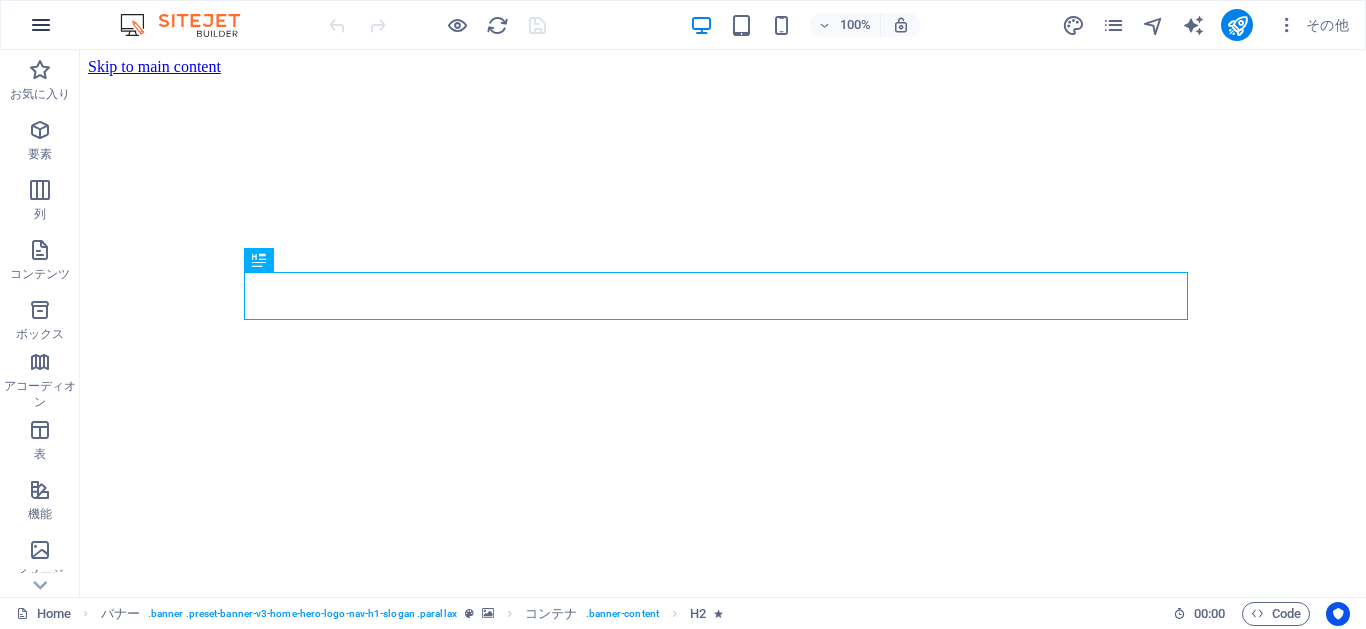 click at bounding box center (41, 25) 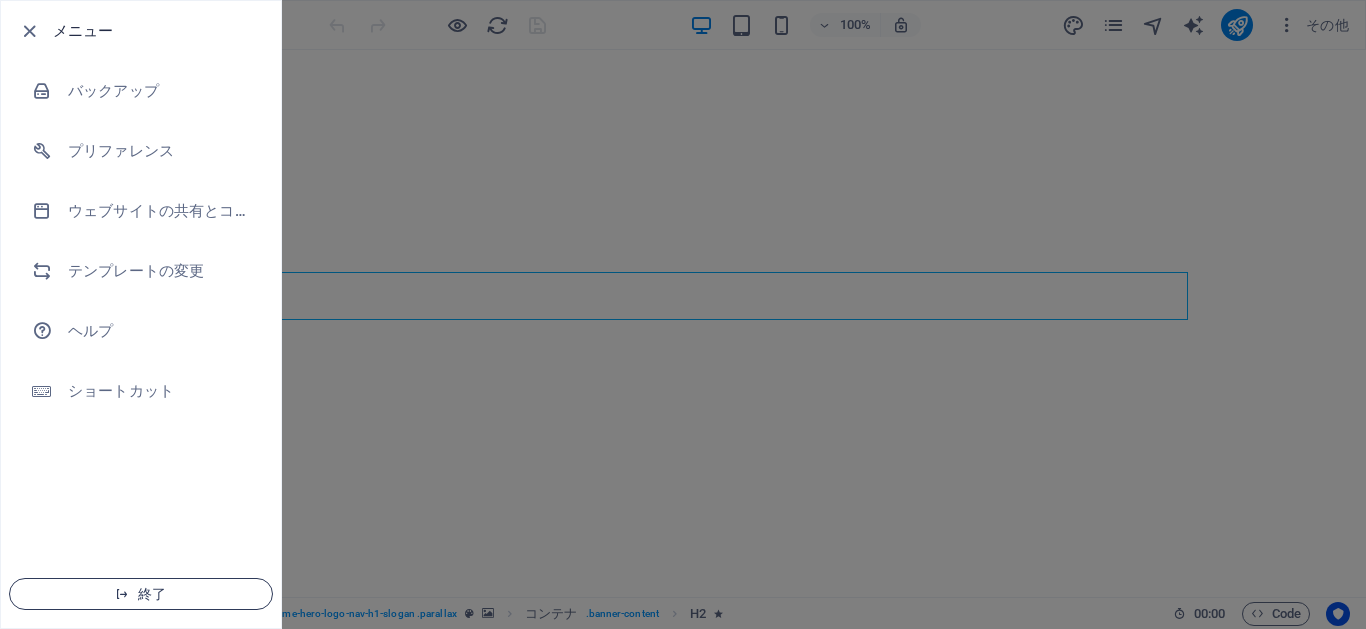 click on "終了" at bounding box center (141, 594) 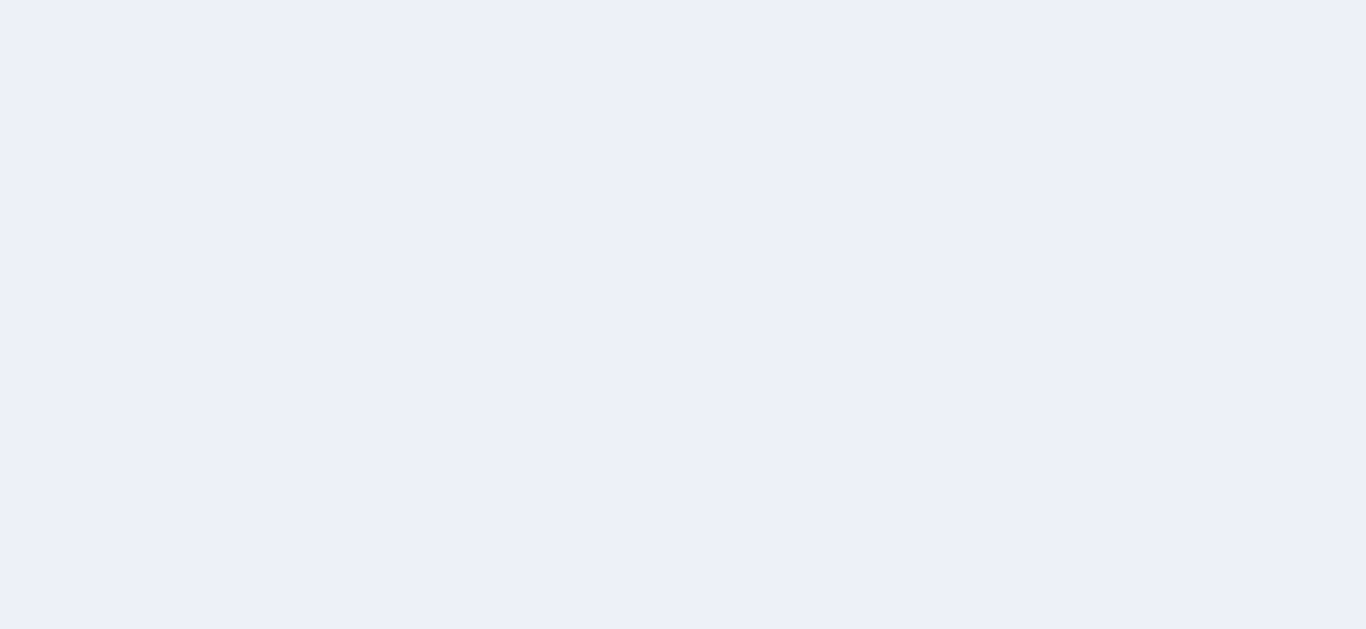 scroll, scrollTop: 0, scrollLeft: 0, axis: both 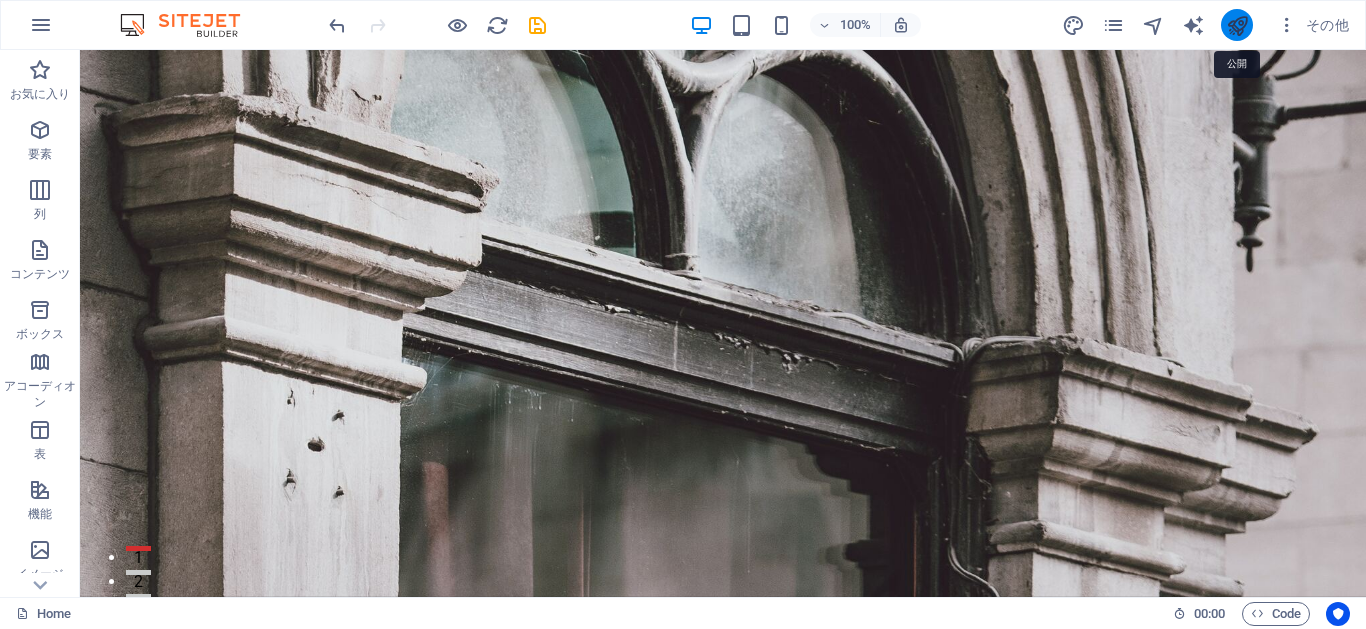 click at bounding box center [1237, 25] 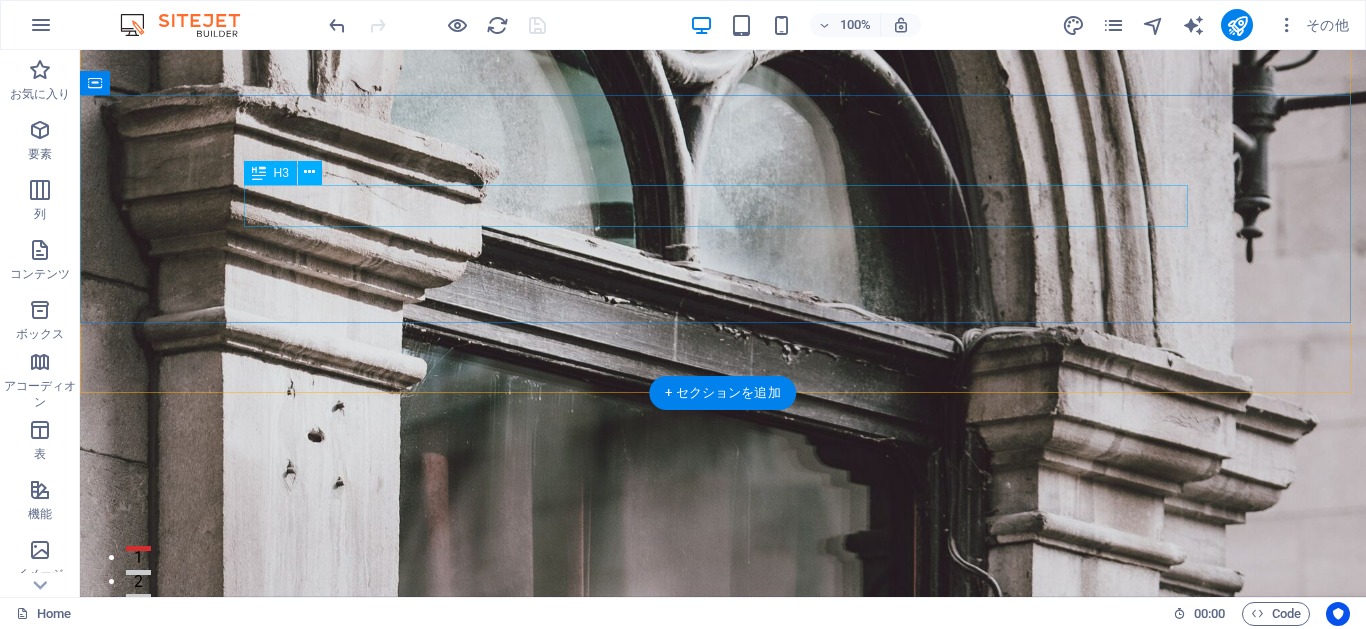 scroll, scrollTop: 180, scrollLeft: 0, axis: vertical 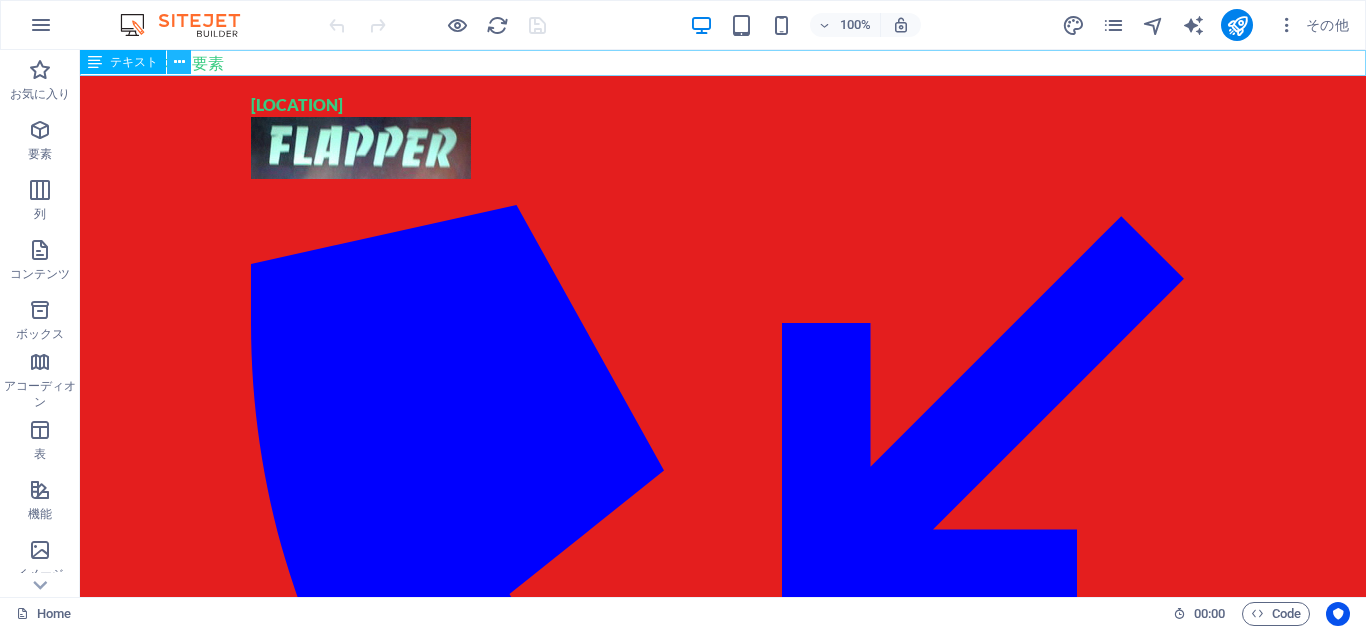click at bounding box center (179, 62) 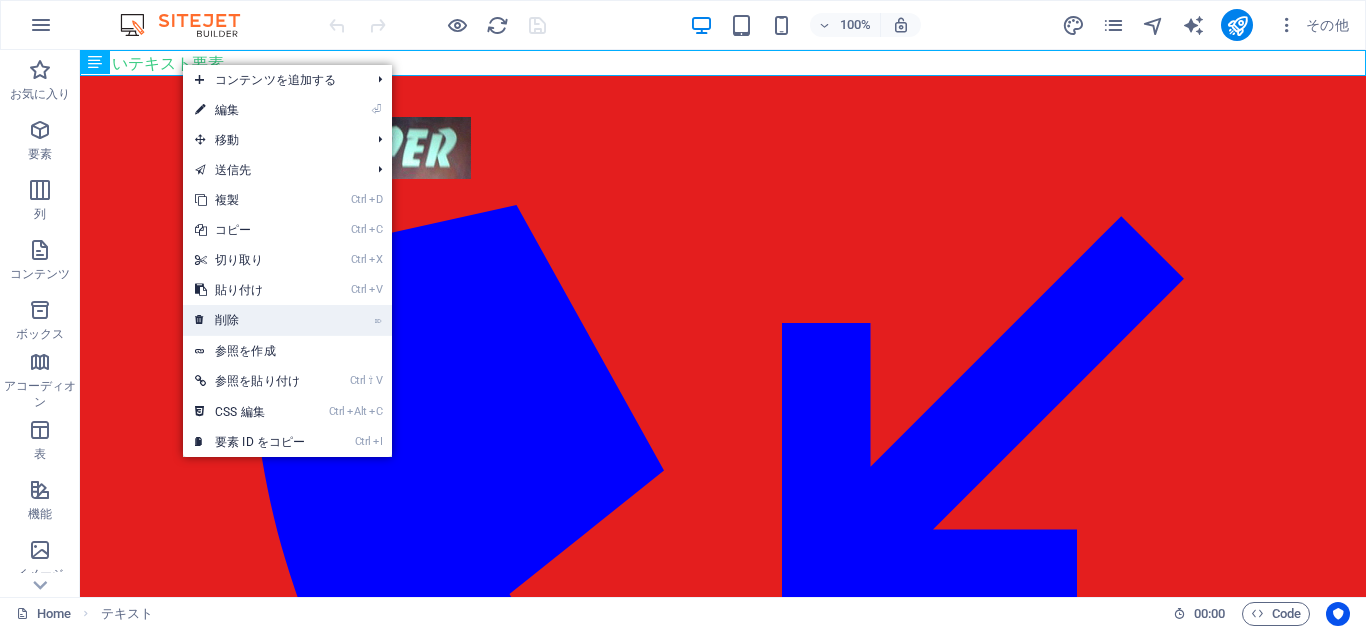 click on "⌦  削除" at bounding box center [250, 320] 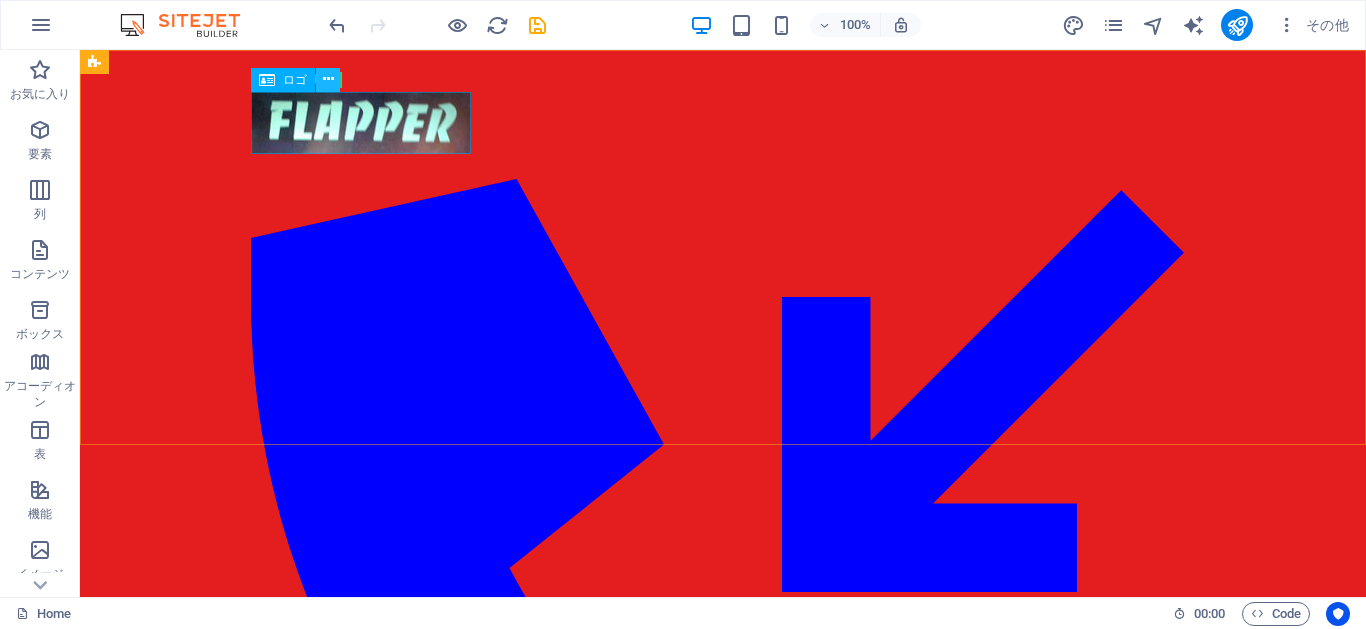 click at bounding box center [328, 79] 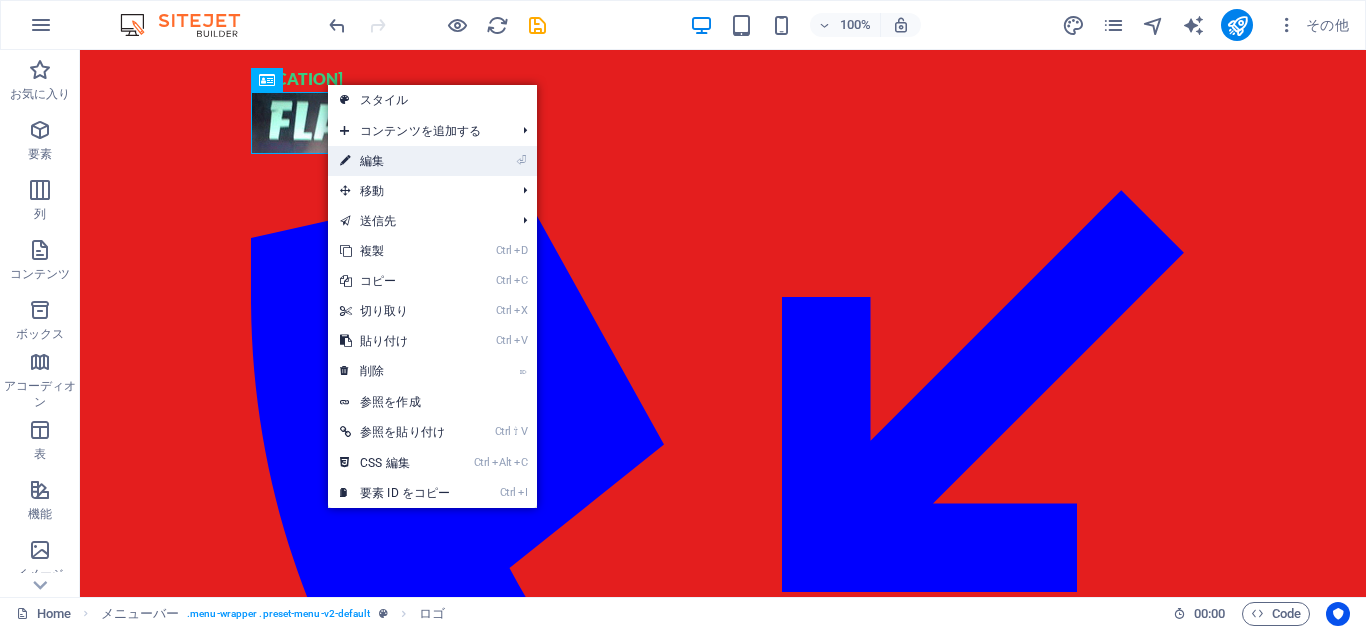 click on "⏎  編集" at bounding box center [395, 161] 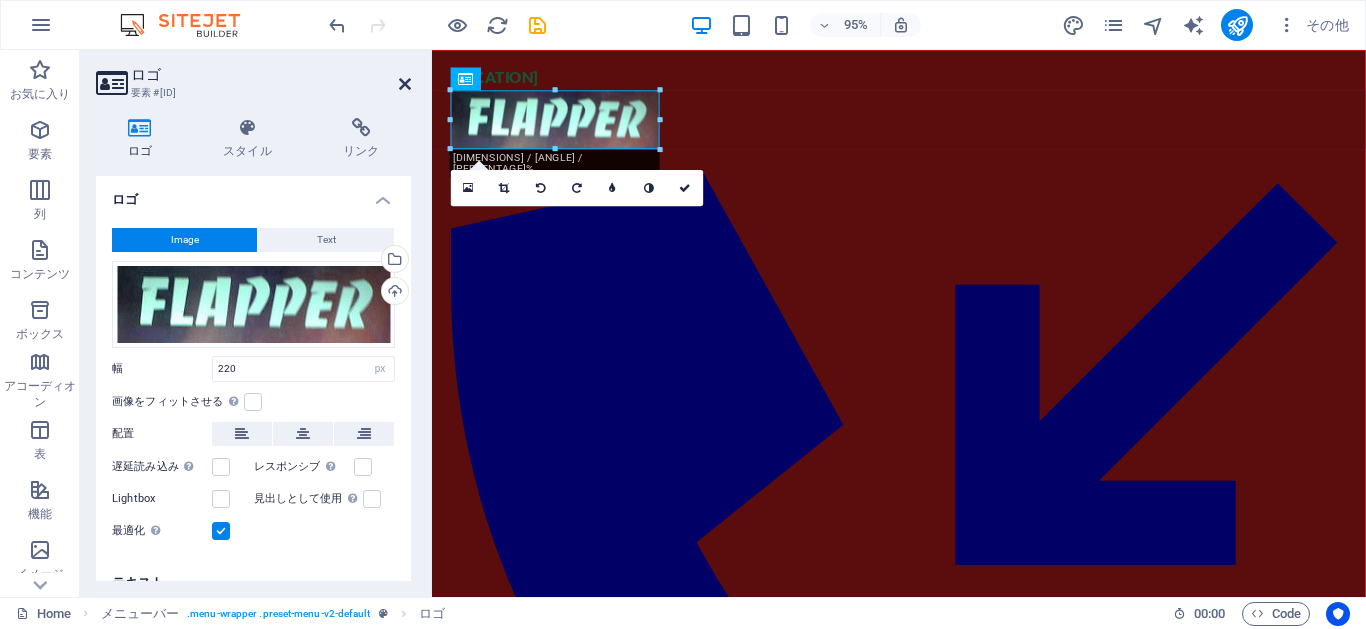 click at bounding box center [405, 84] 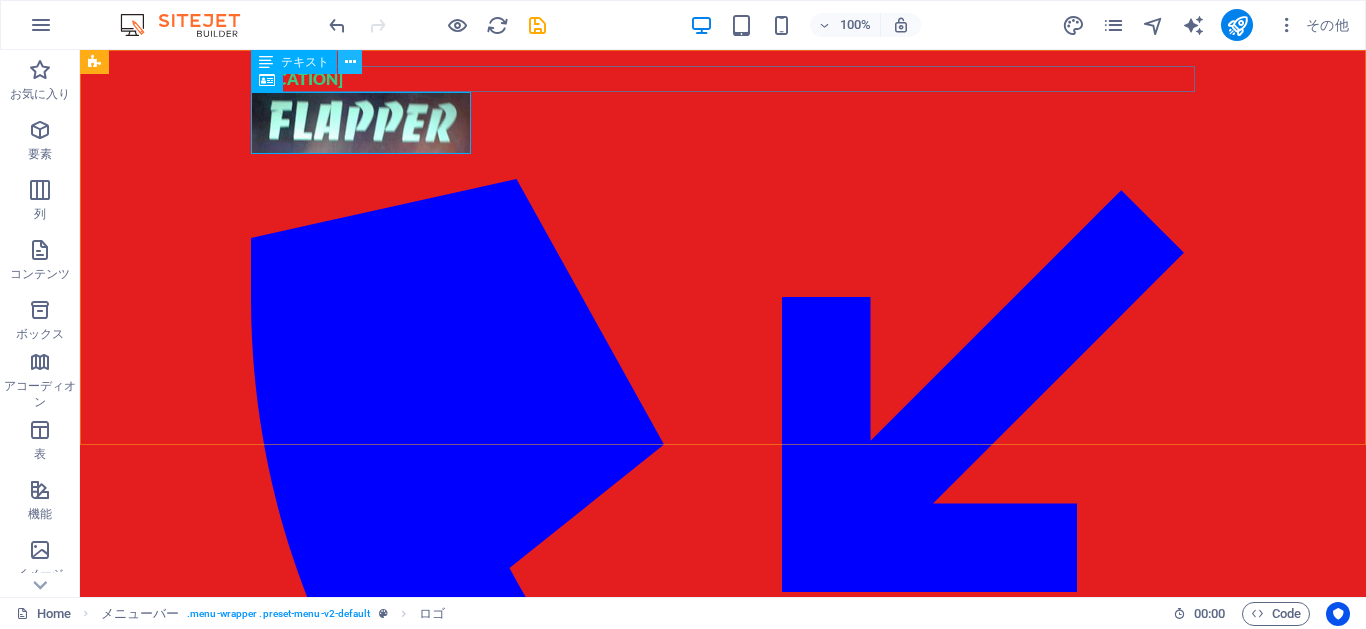 click at bounding box center [350, 62] 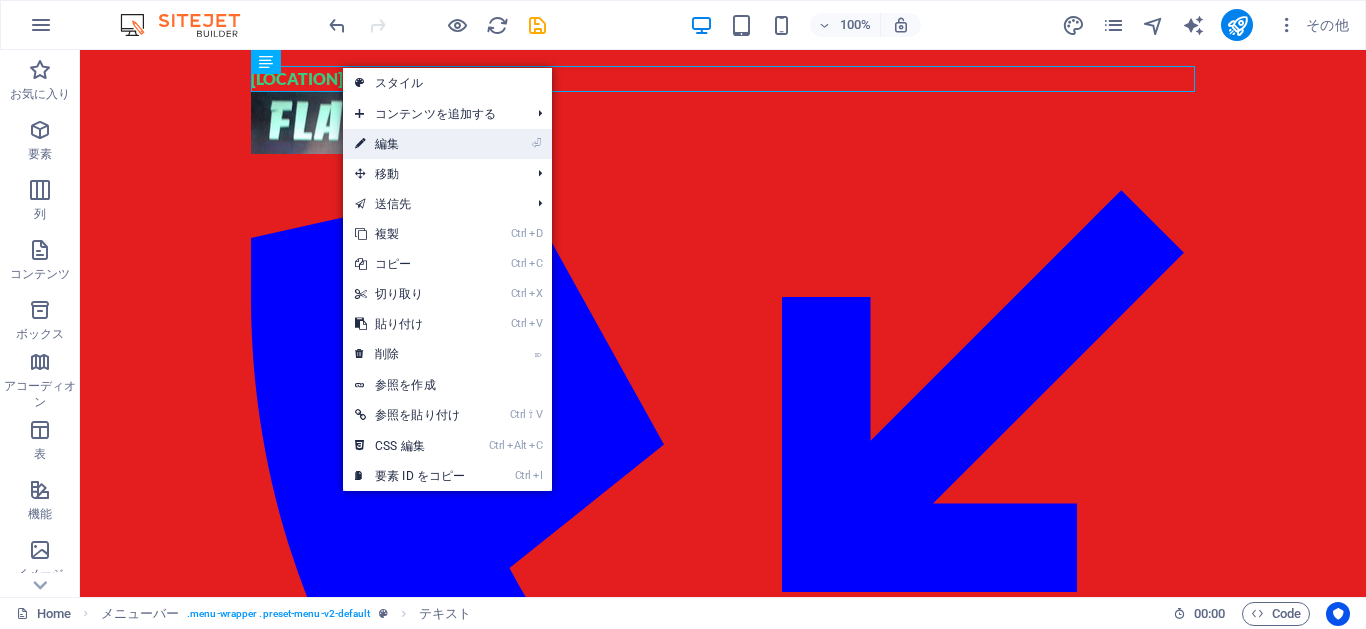 click on "⏎  編集" at bounding box center [410, 144] 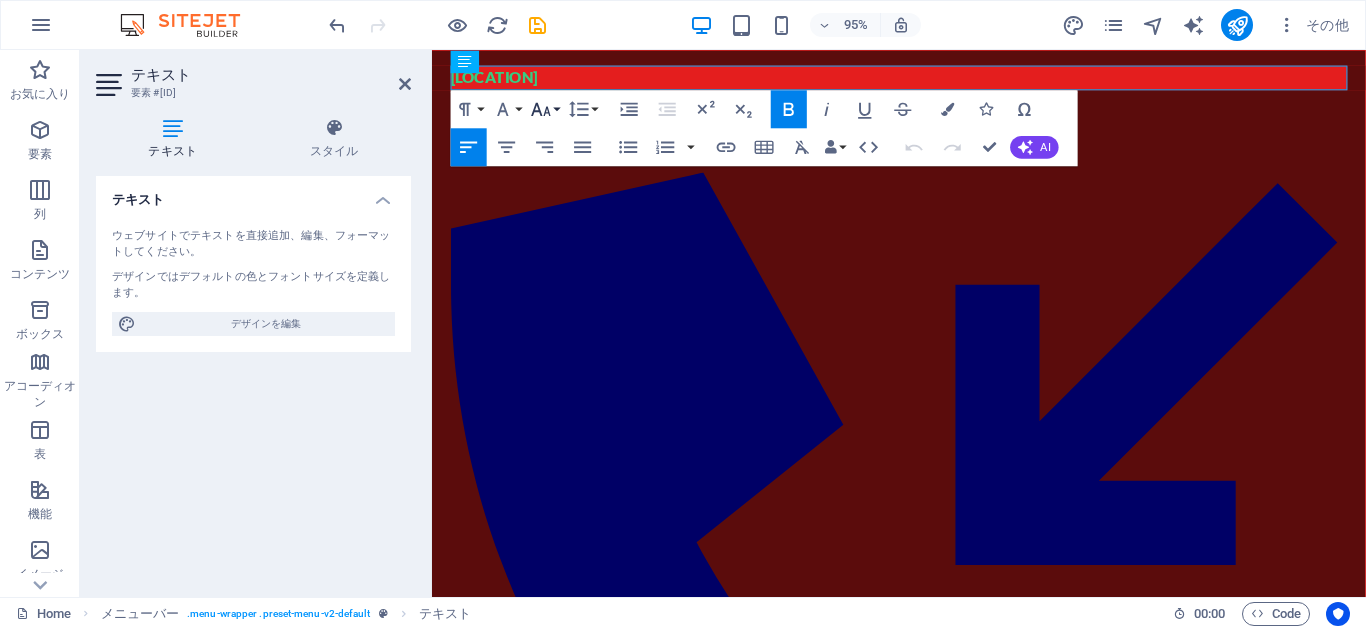 click on "Font Size" at bounding box center (545, 109) 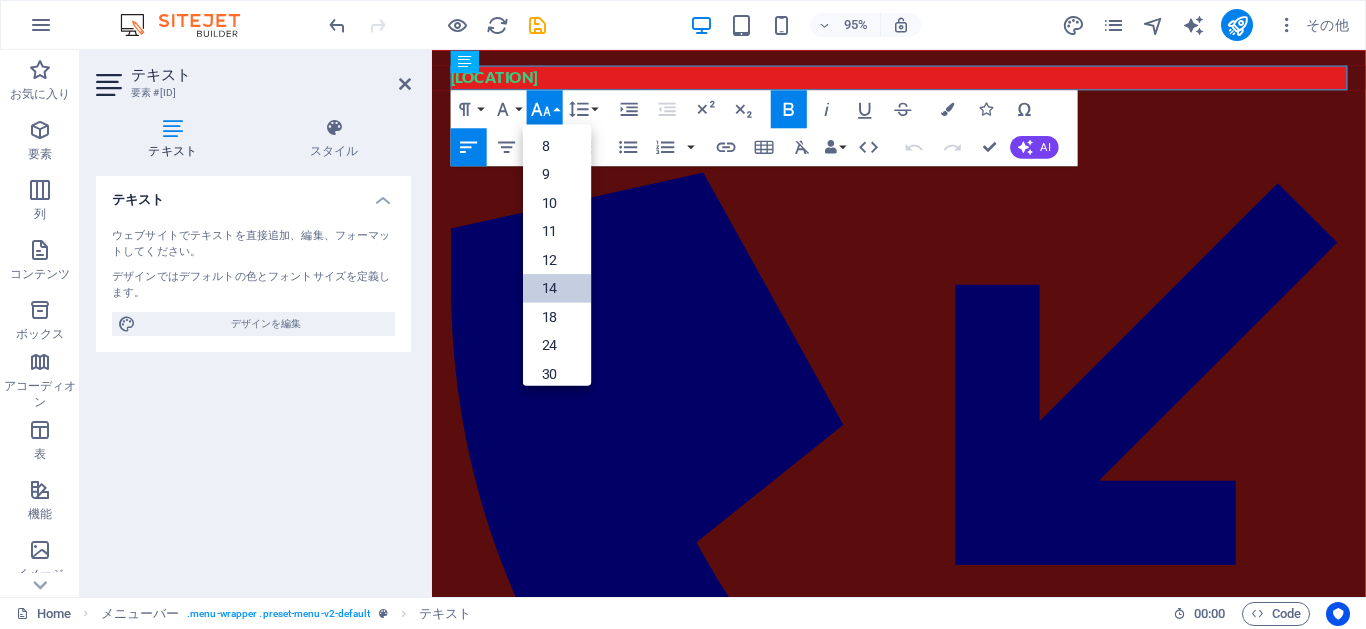 click on "14" at bounding box center (557, 288) 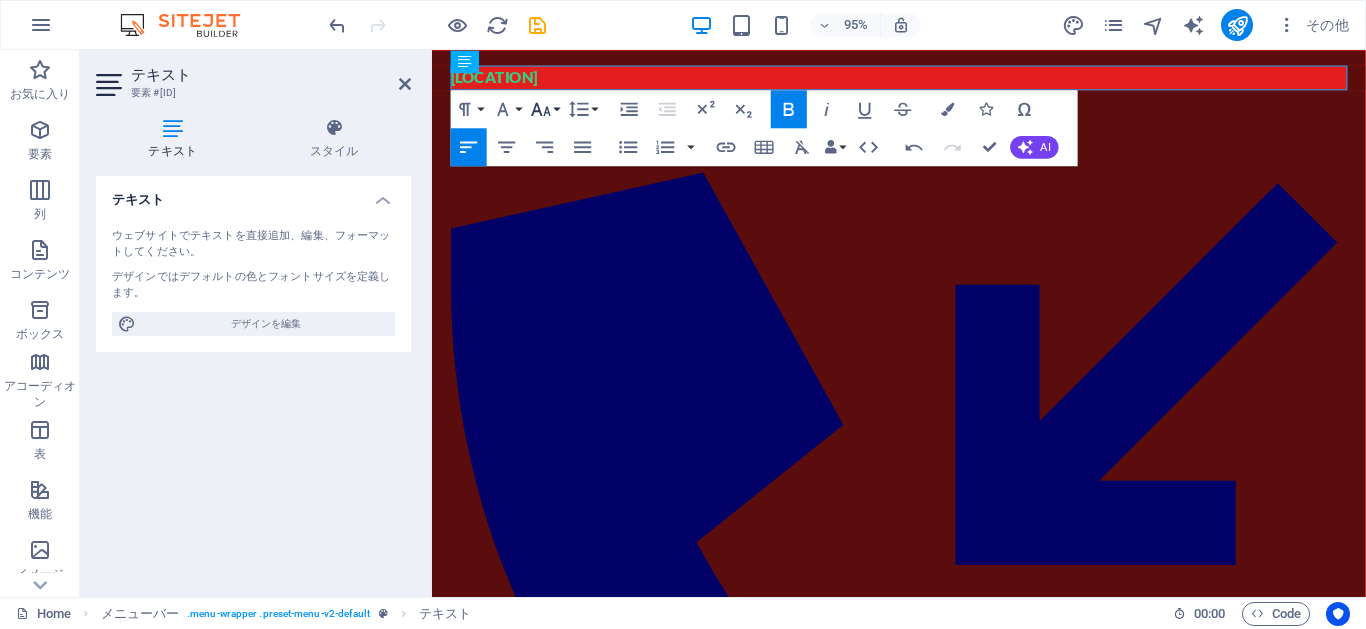 click 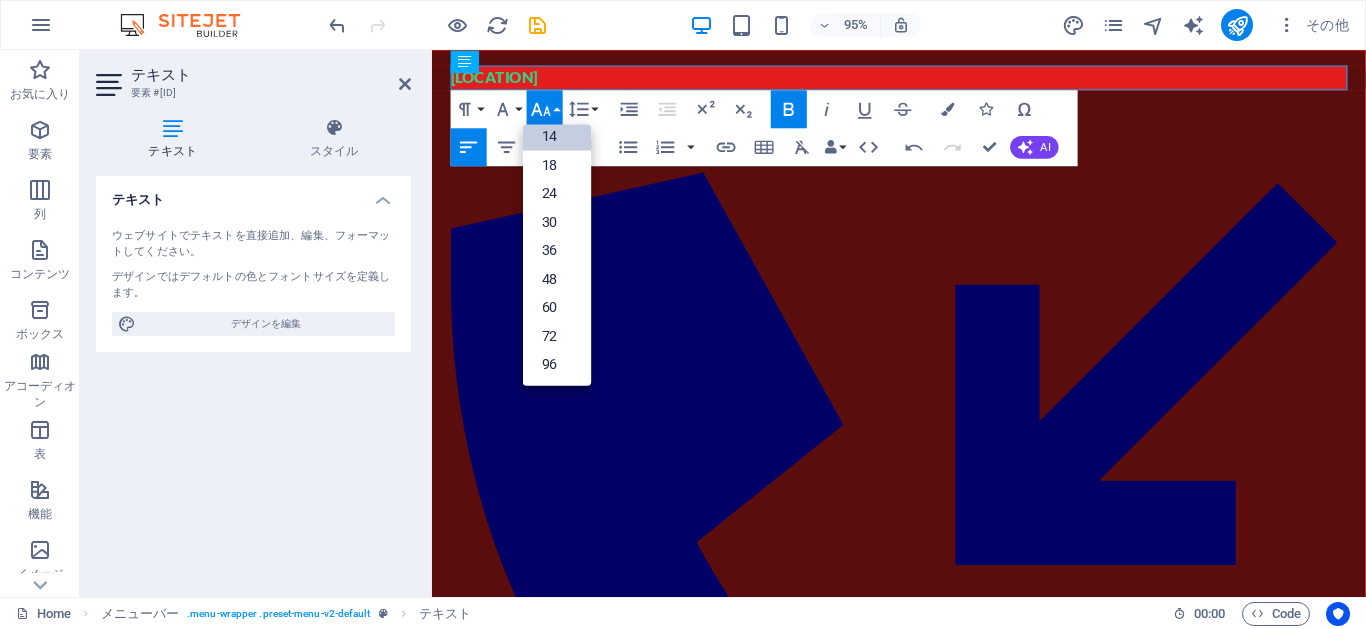 scroll, scrollTop: 161, scrollLeft: 0, axis: vertical 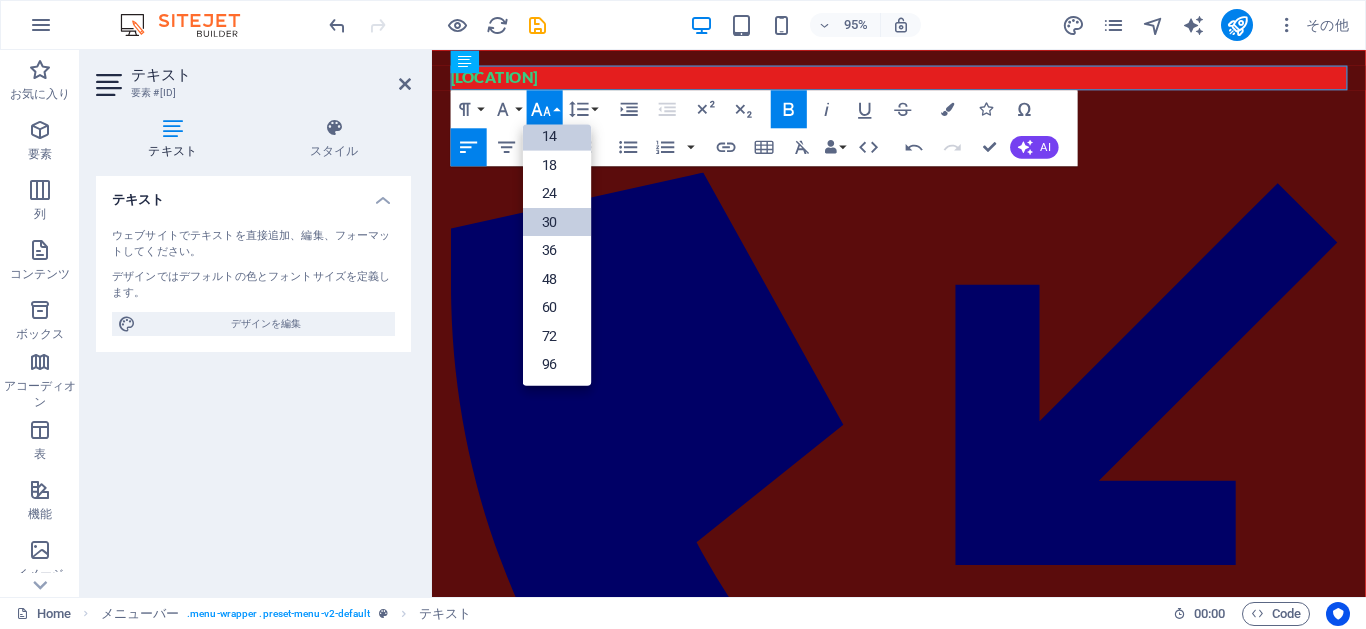 click on "30" at bounding box center (557, 221) 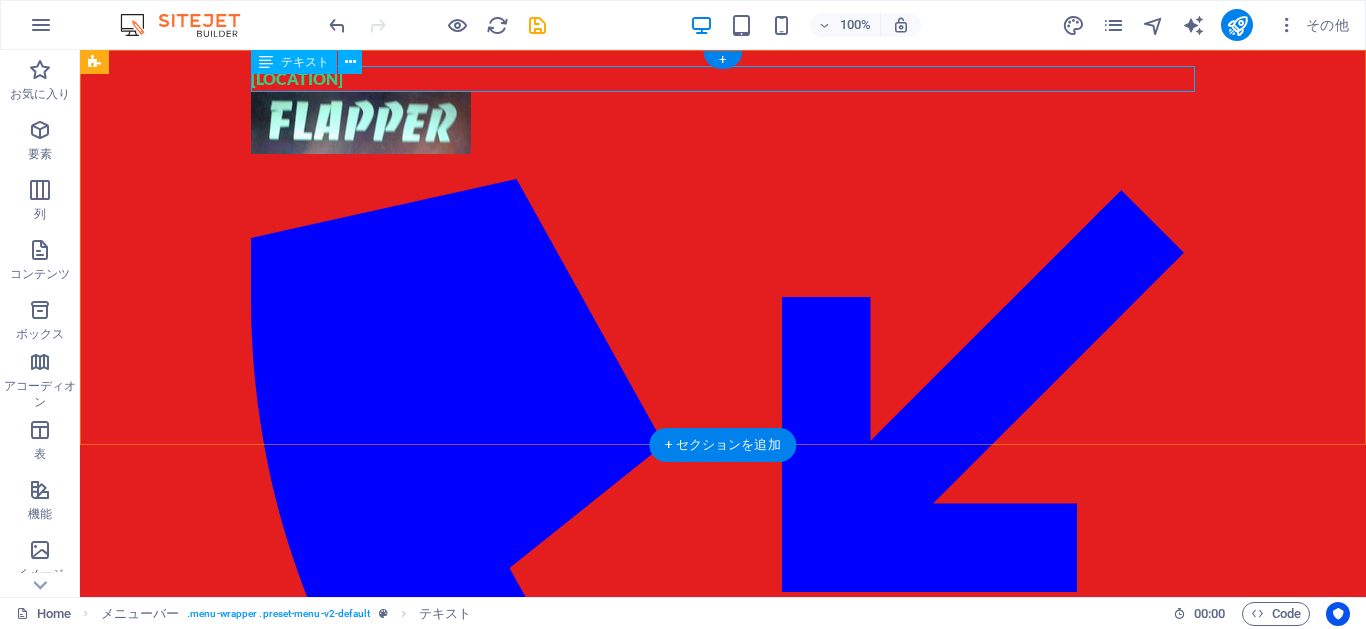 click on "新宿ゴールデン街" at bounding box center [723, 79] 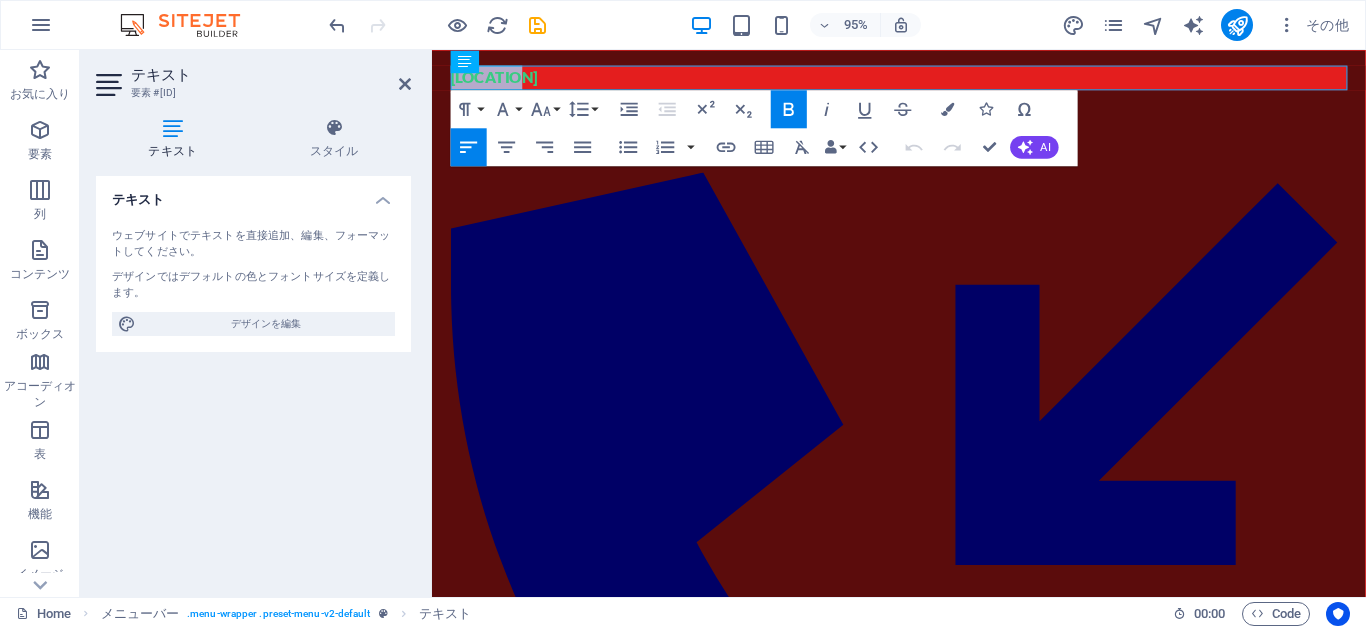 drag, startPoint x: 591, startPoint y: 87, endPoint x: 427, endPoint y: 84, distance: 164.02744 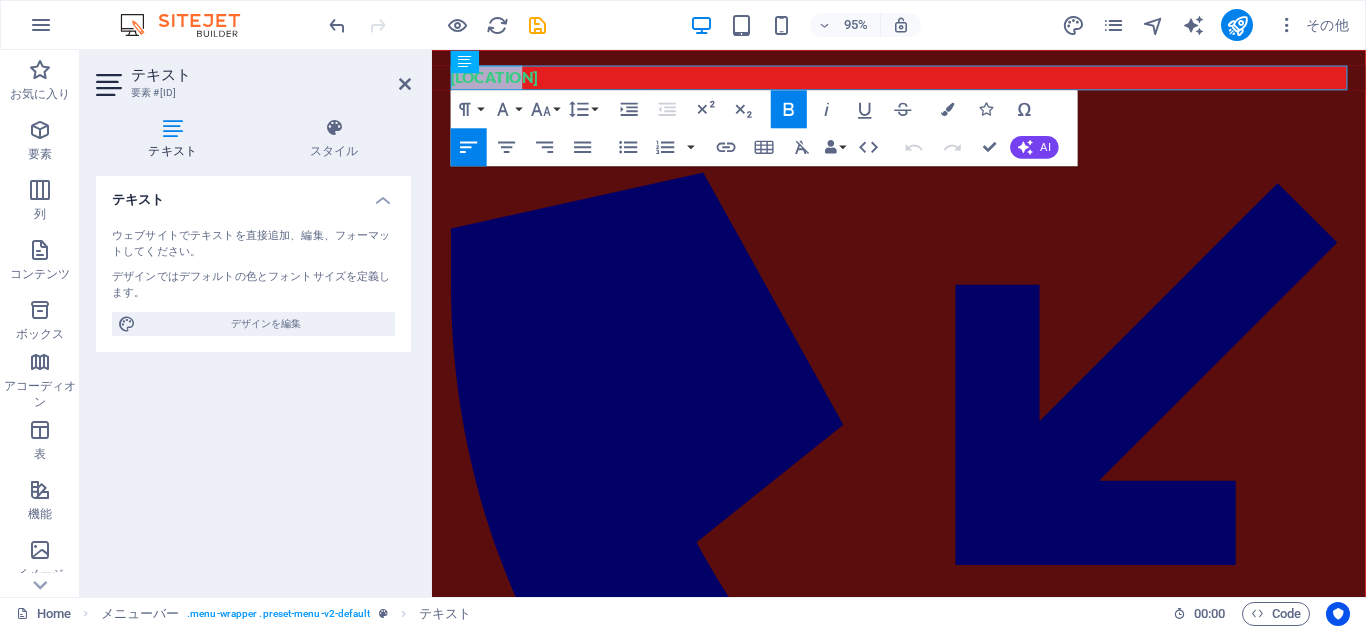 click on "Skip to main content
新宿ゴールデン街      ：03-3207-3312 Menu" at bounding box center (923, 868) 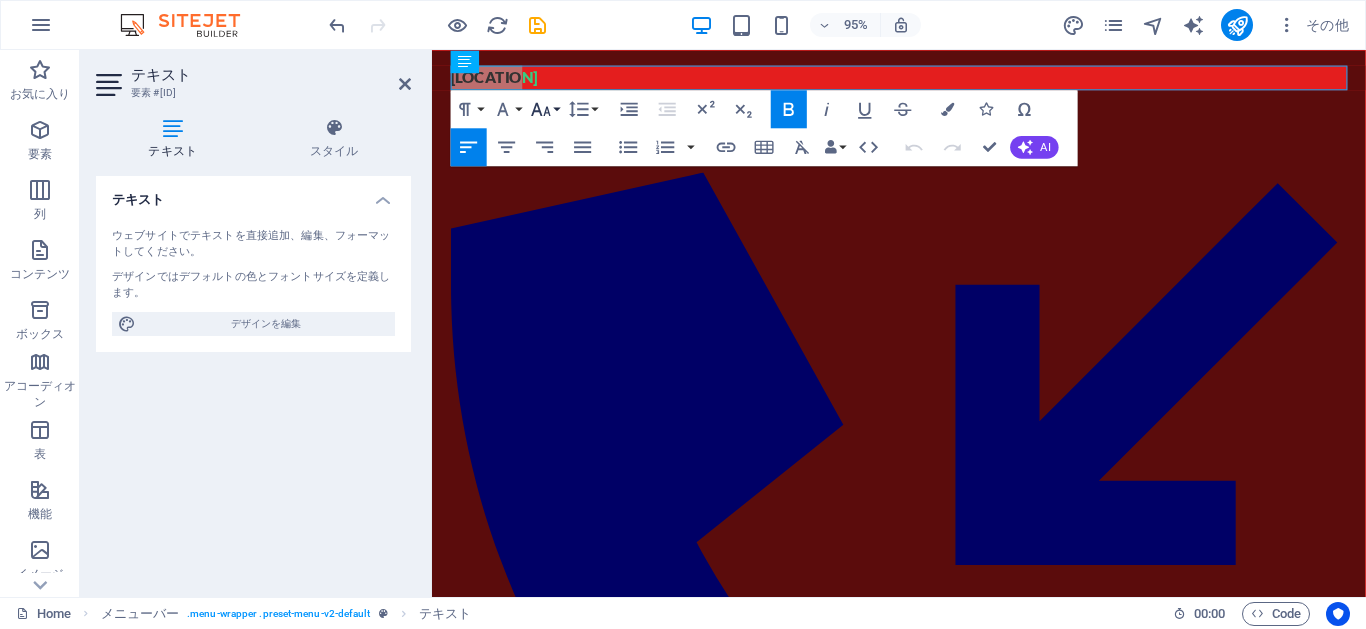 click 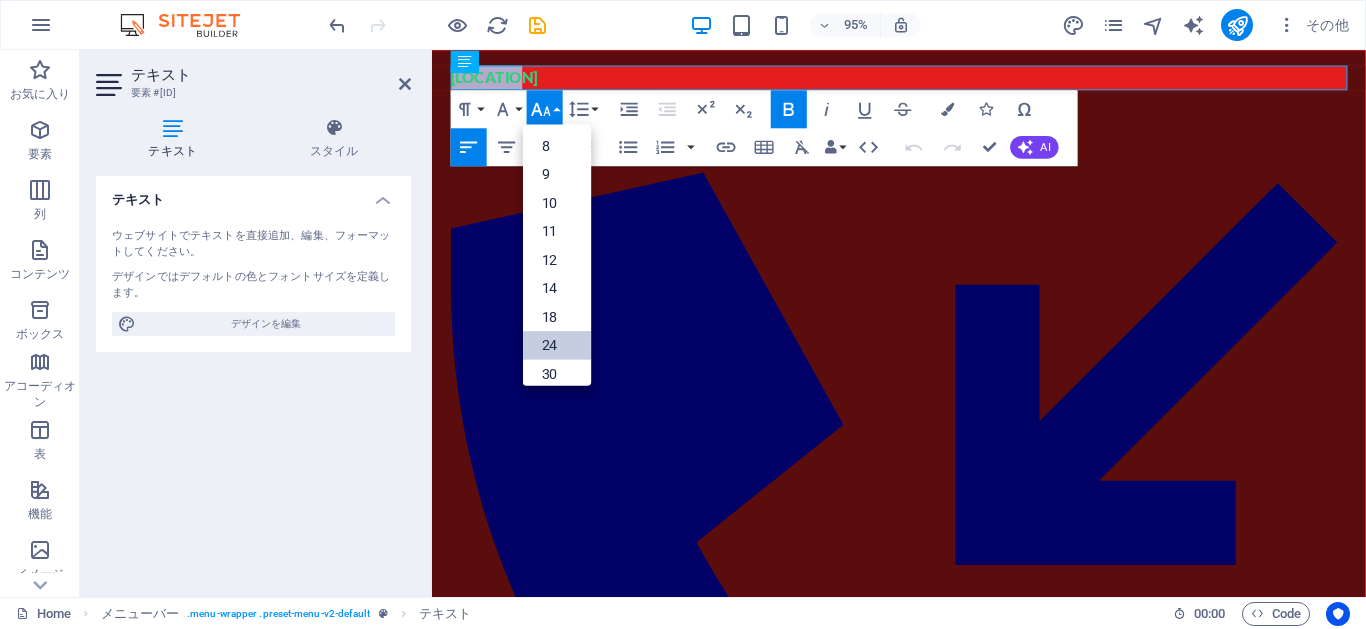 click on "24" at bounding box center (557, 345) 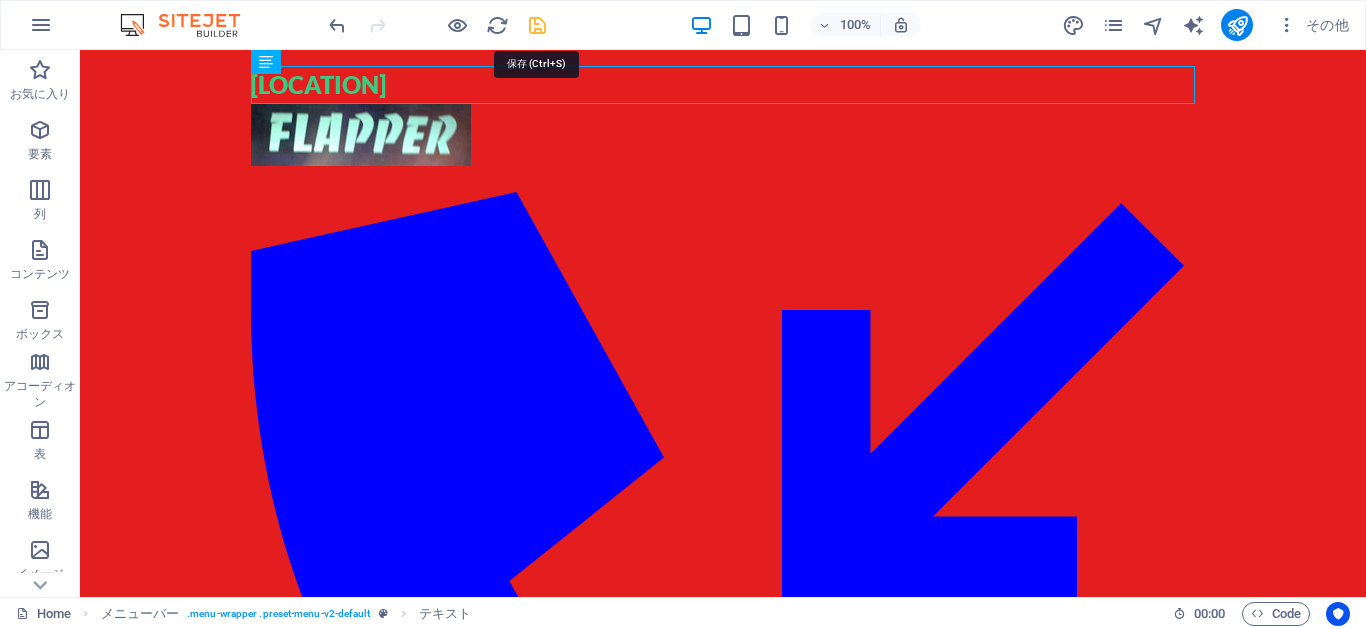 click at bounding box center [537, 25] 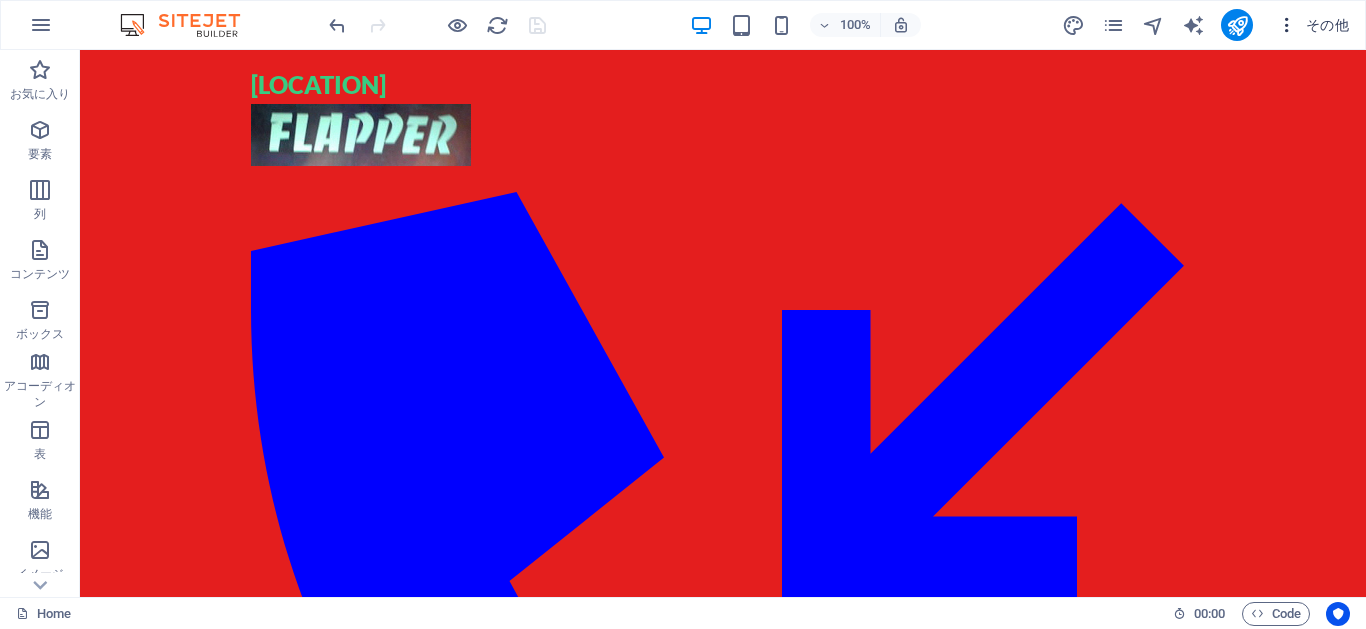 click on "その他" at bounding box center [1313, 25] 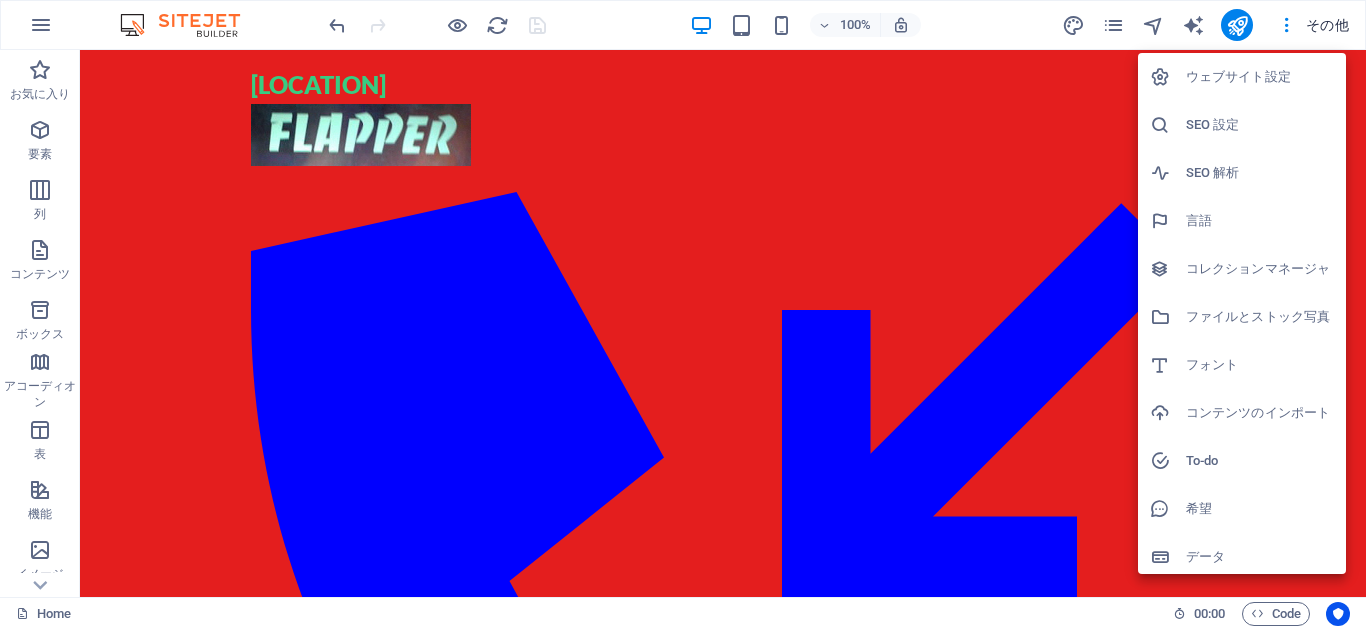 click on "ウェブサイト設定" at bounding box center [1260, 77] 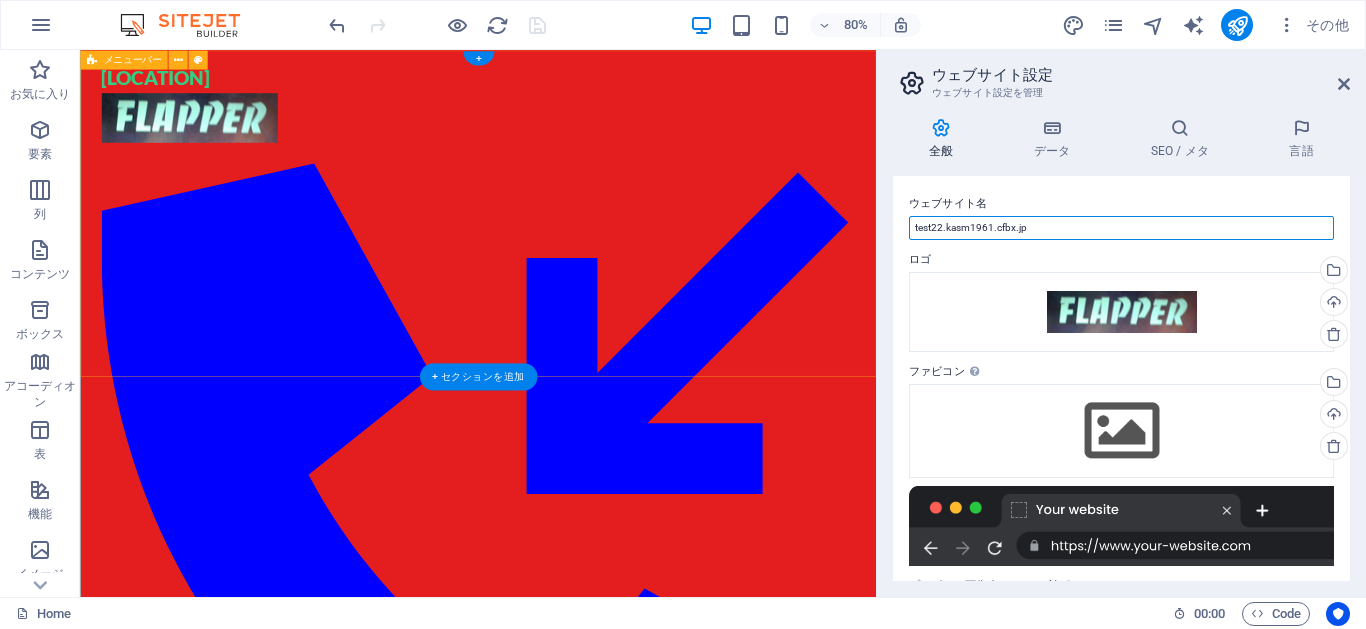 drag, startPoint x: 1129, startPoint y: 280, endPoint x: 1058, endPoint y: 275, distance: 71.17584 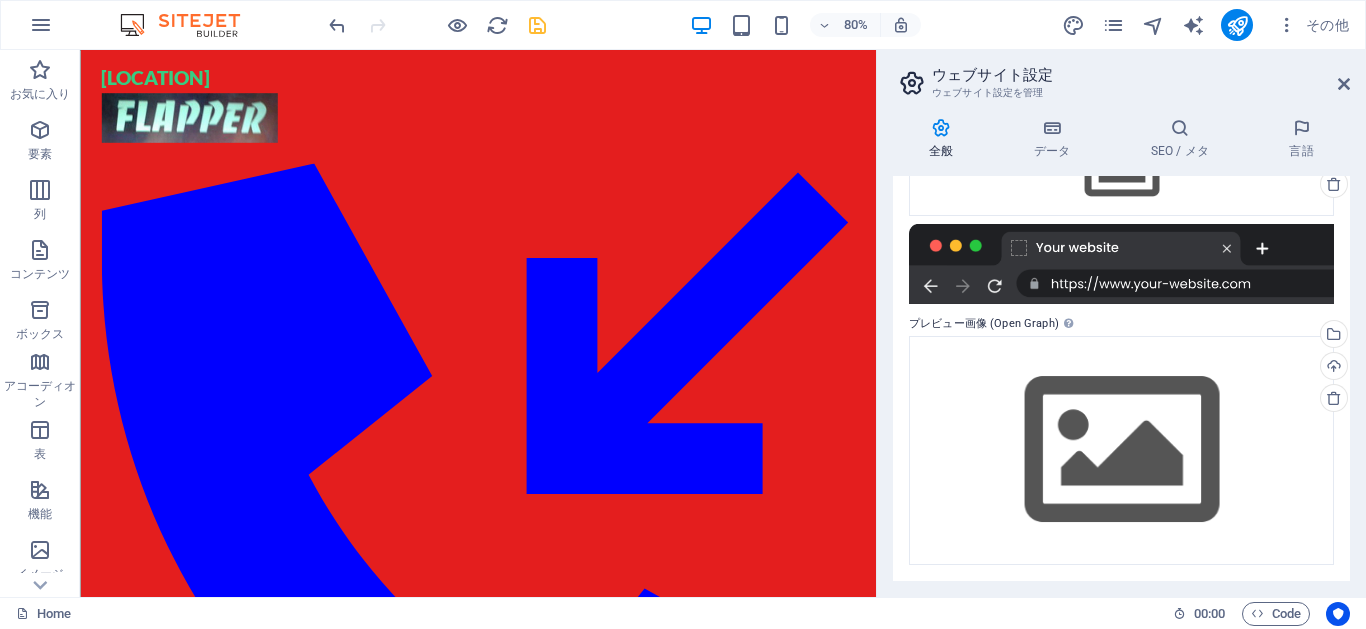 scroll, scrollTop: 0, scrollLeft: 0, axis: both 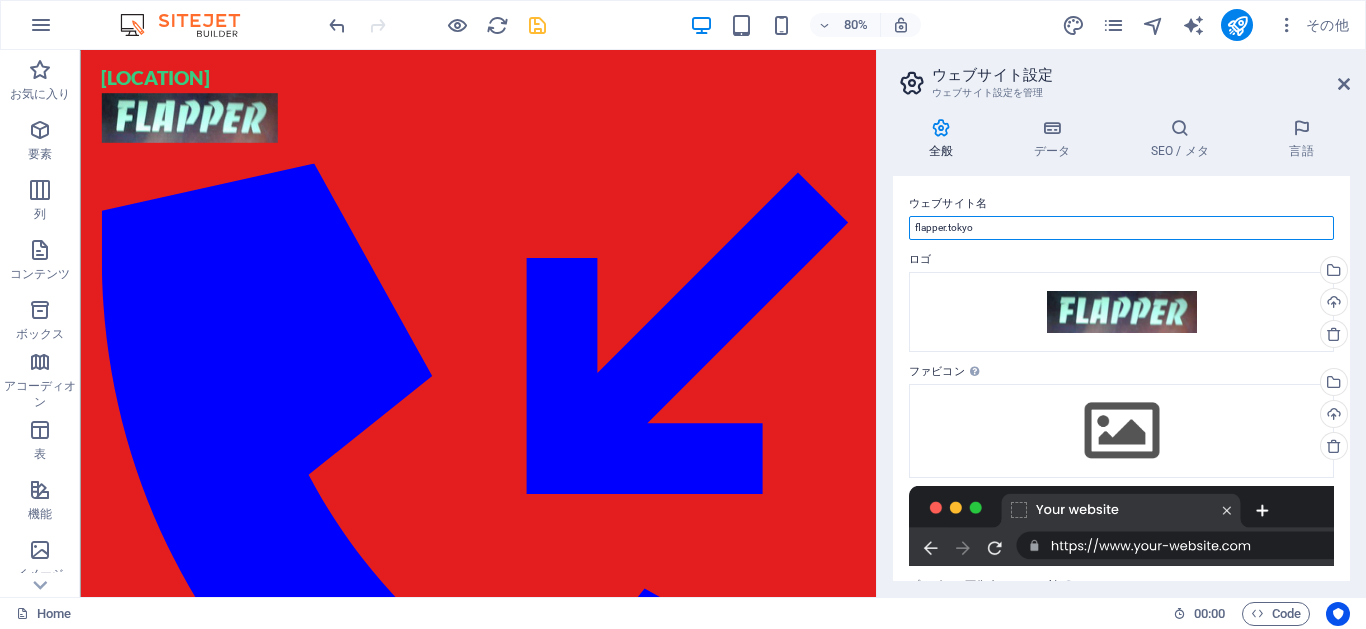 type on "flapper.tokyo" 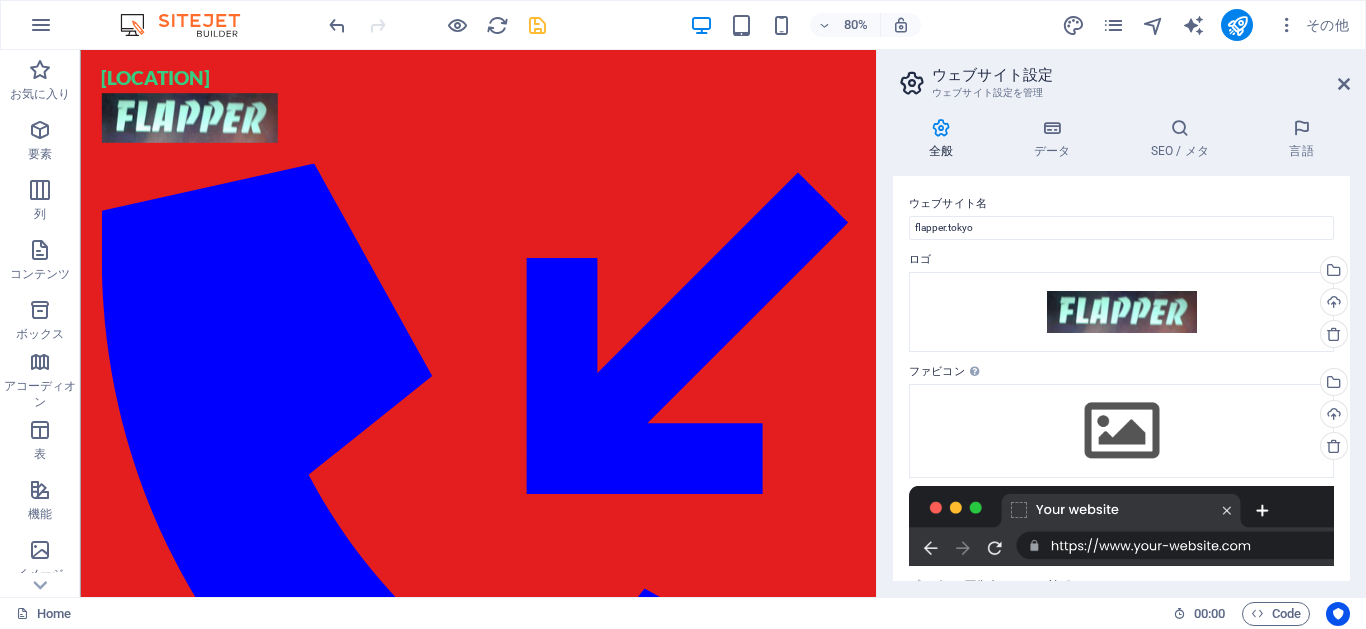 click on "全般  データ  SEO / メタ  言語 ウェブサイト名 flapper.tokyo ロゴ ここにファイルをドラッグするか、クリックしてファイルを選択するか、 ［ファイル］または無料のストック写真・動画からファイルを選択 してください。 ファイルマネージャやストック写真からファイルを選択するか、ファイルをアップロードする アップロード ファビコン ここでウェブサイトのファビコンを設定します。ファビコンとは、ブラウザのタブでウェブサイトのタイトルの横に表示される小さなアイコンのことです。訪問者はこれを見てあなたのウェブサイトを認識できます。 ここにファイルをドラッグするか、クリックしてファイルを選択するか、 ［ファイル］または無料のストック写真・動画からファイルを選択 してください。 アップロード プレビュー画像 (Open Graph) 会社" at bounding box center [1121, 349] 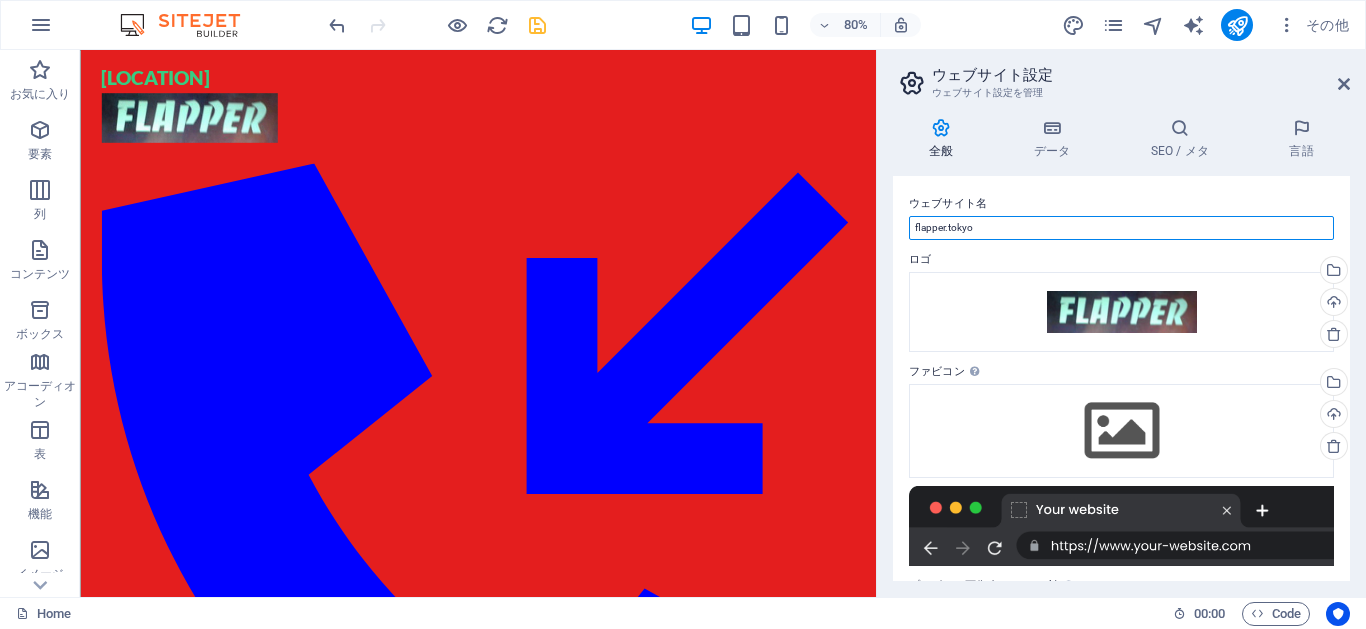 click on "flapper.tokyo" at bounding box center [1121, 228] 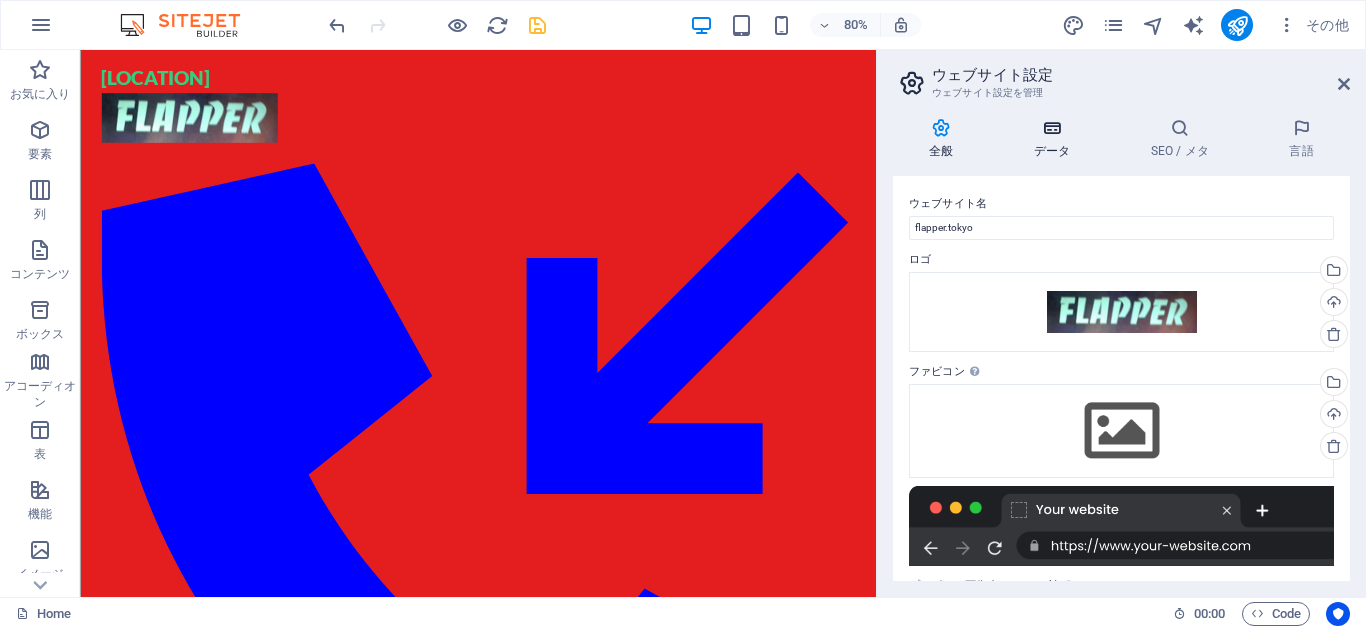 click at bounding box center (1052, 128) 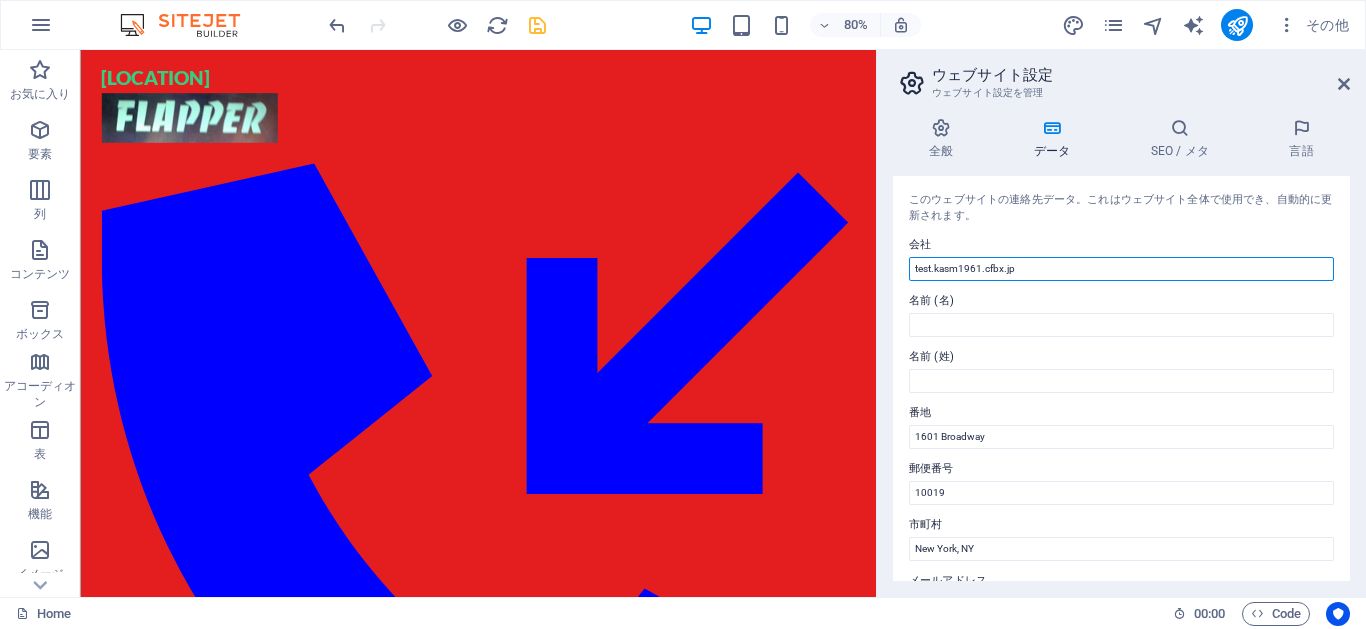 click on "test.kasm1961.cfbx.jp" at bounding box center [1121, 269] 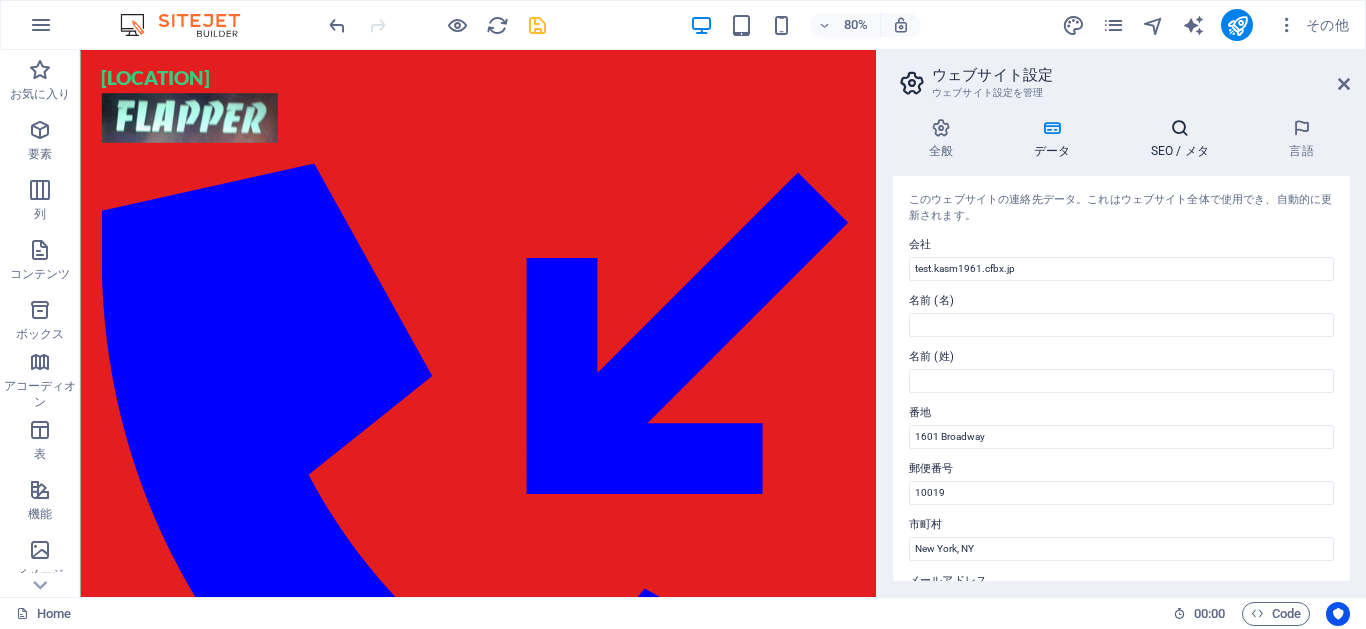 click on "SEO / メタ" at bounding box center [1184, 139] 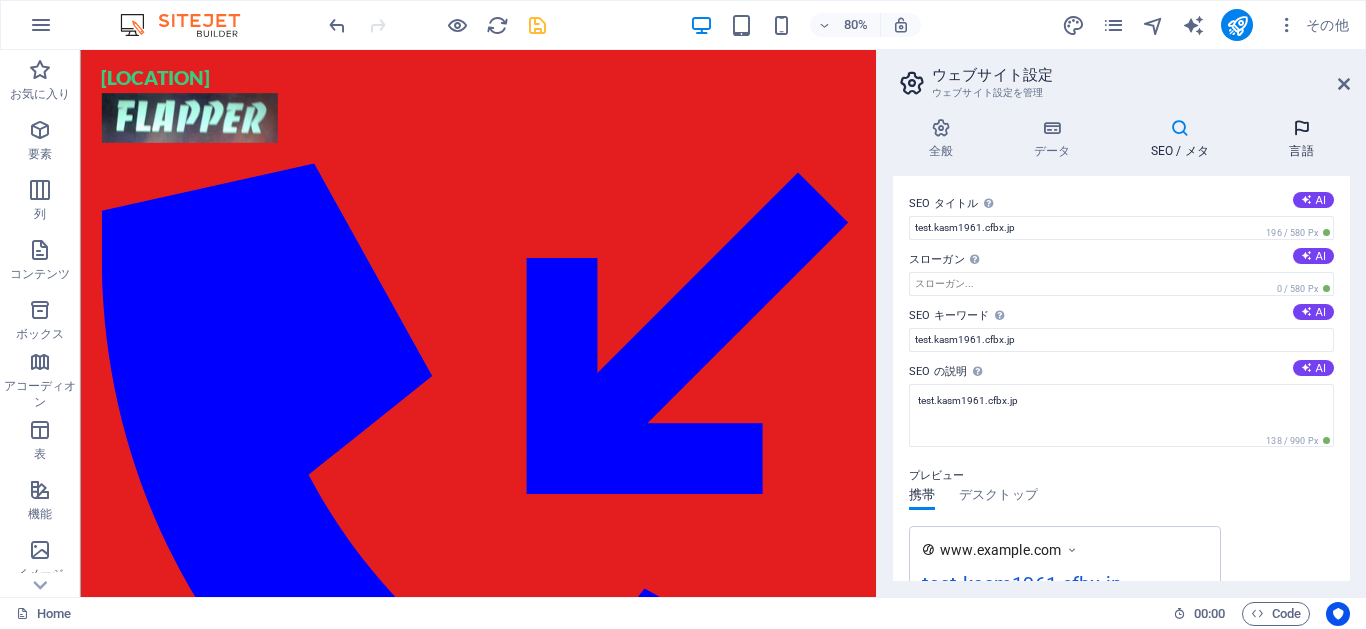 click at bounding box center (1301, 128) 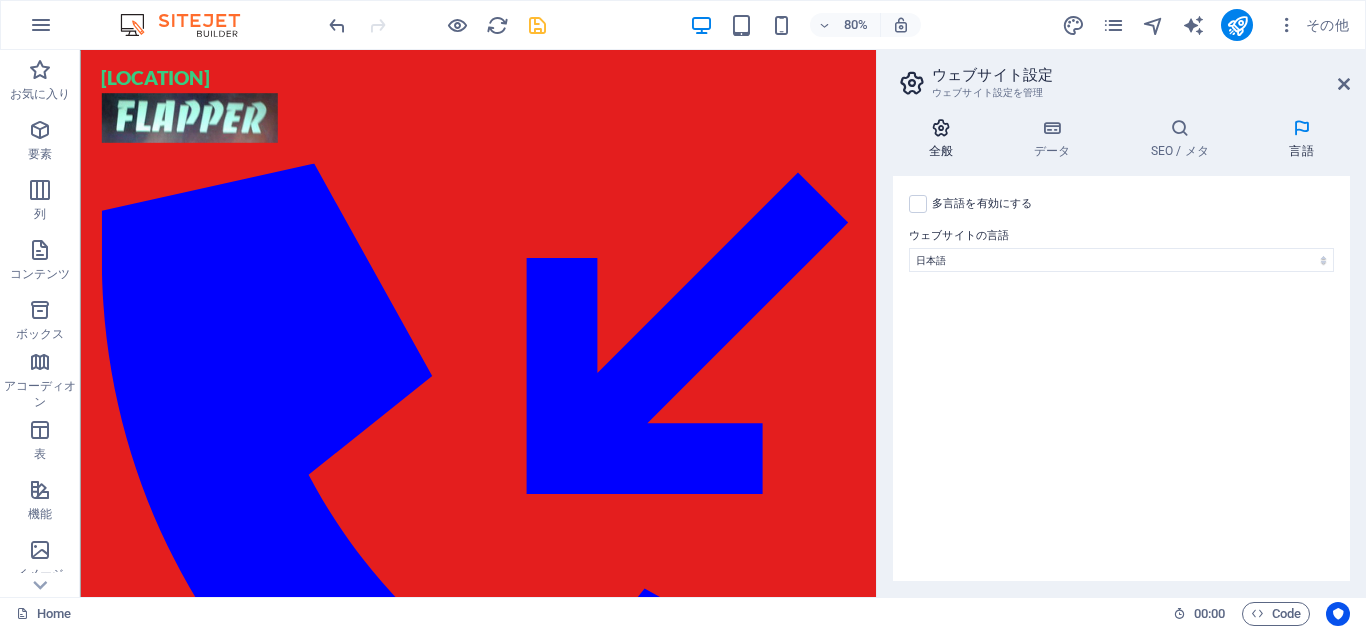 click on "全般" at bounding box center (945, 139) 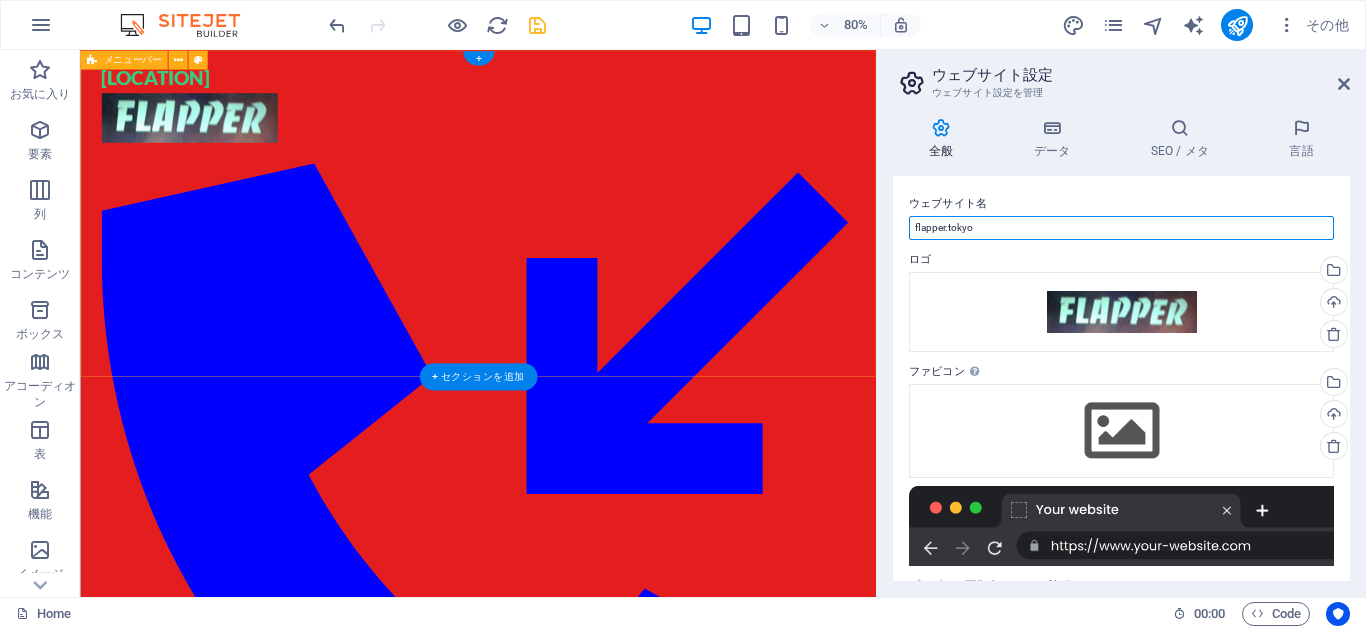 drag, startPoint x: 1065, startPoint y: 282, endPoint x: 958, endPoint y: 285, distance: 107.042046 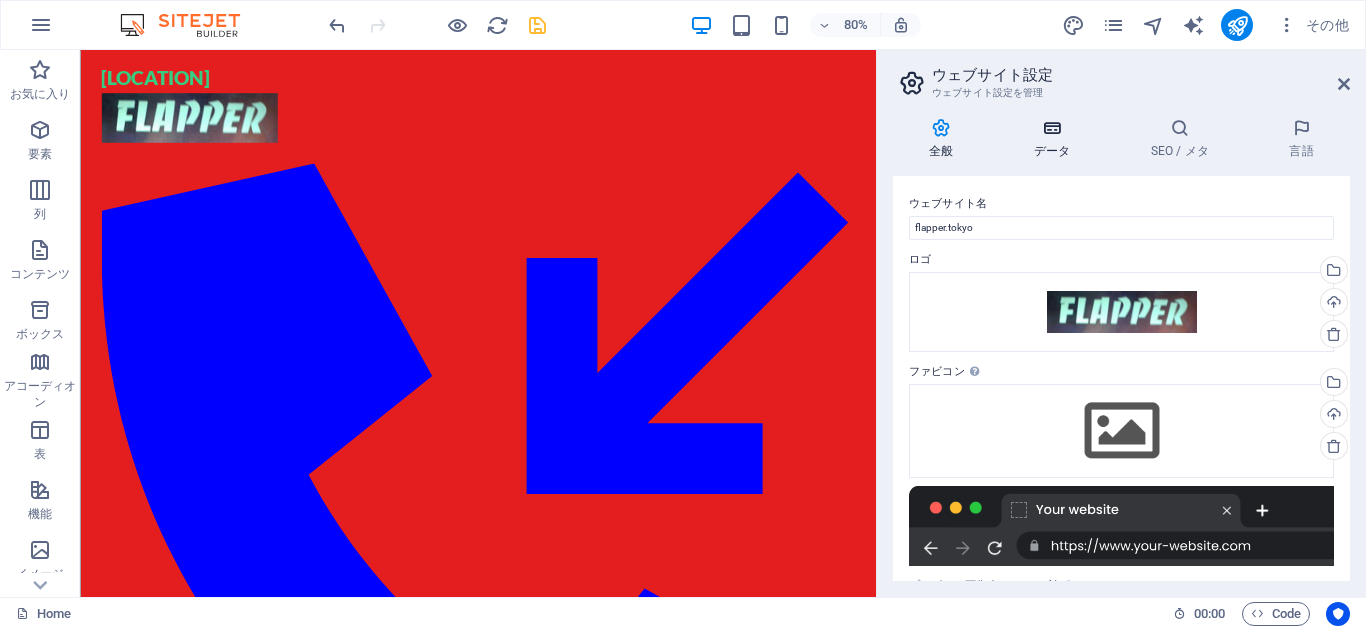 click at bounding box center (1052, 128) 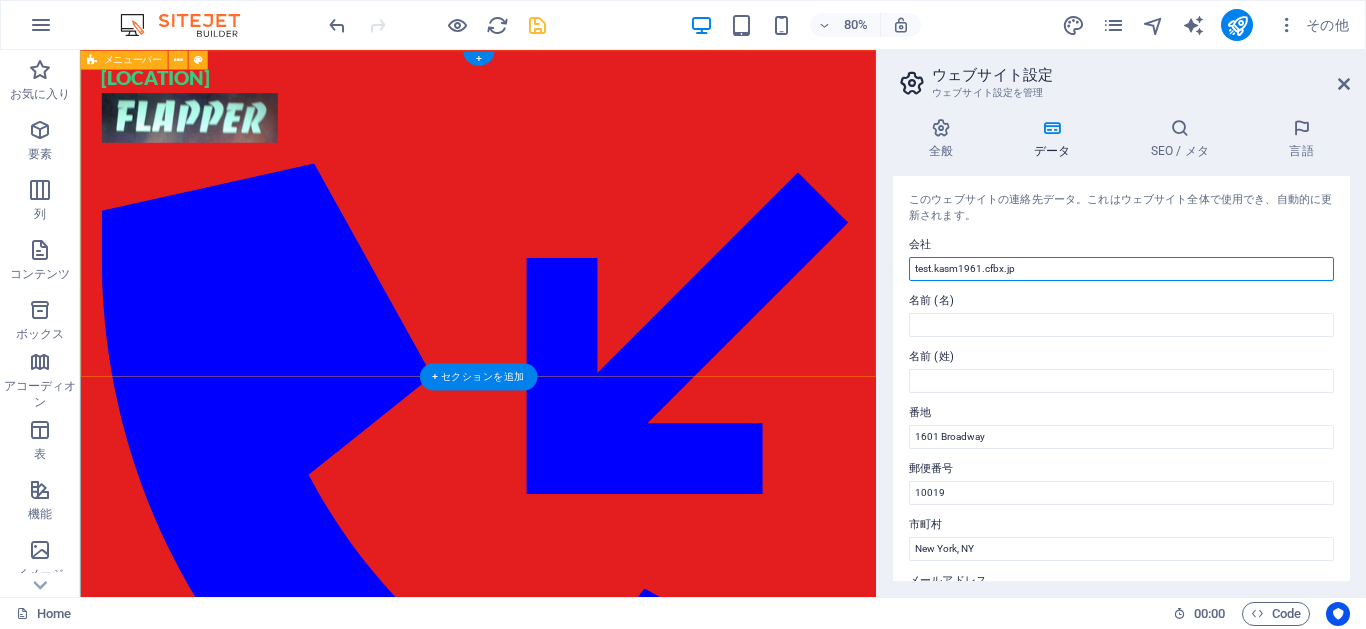 drag, startPoint x: 1121, startPoint y: 319, endPoint x: 1067, endPoint y: 326, distance: 54.451813 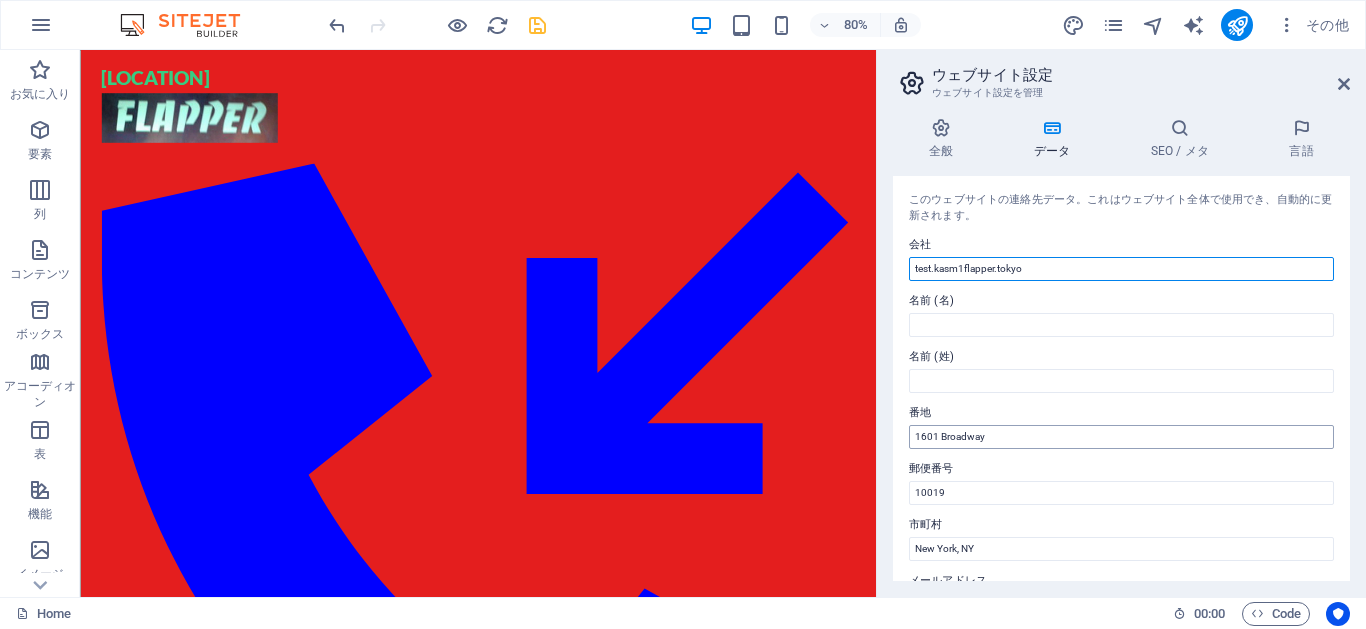 type on "test.kasm1flapper.tokyo" 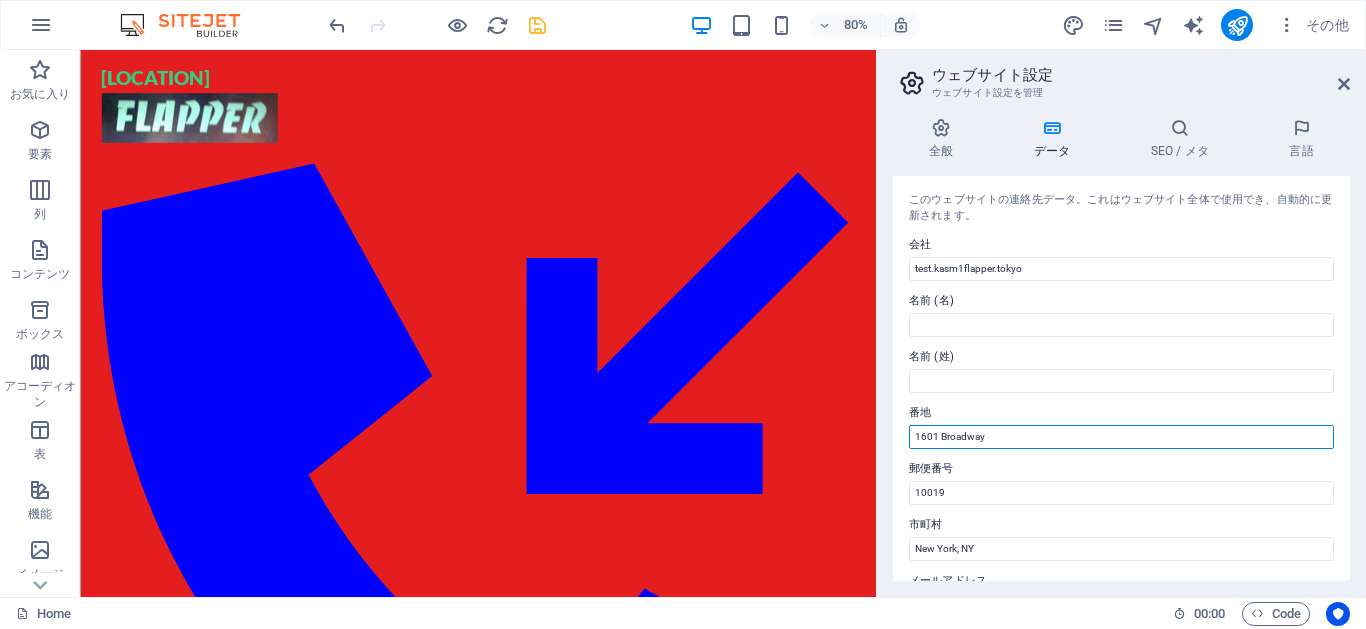 drag, startPoint x: 1114, startPoint y: 492, endPoint x: 1041, endPoint y: 526, distance: 80.529495 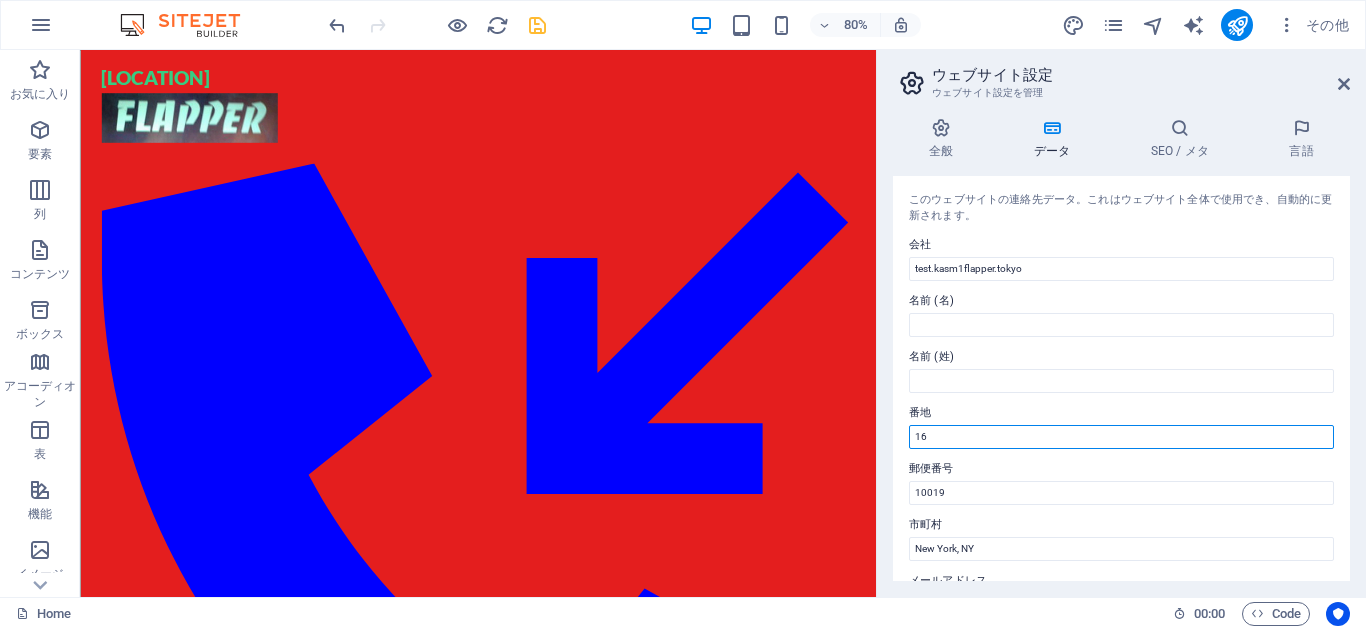type on "1" 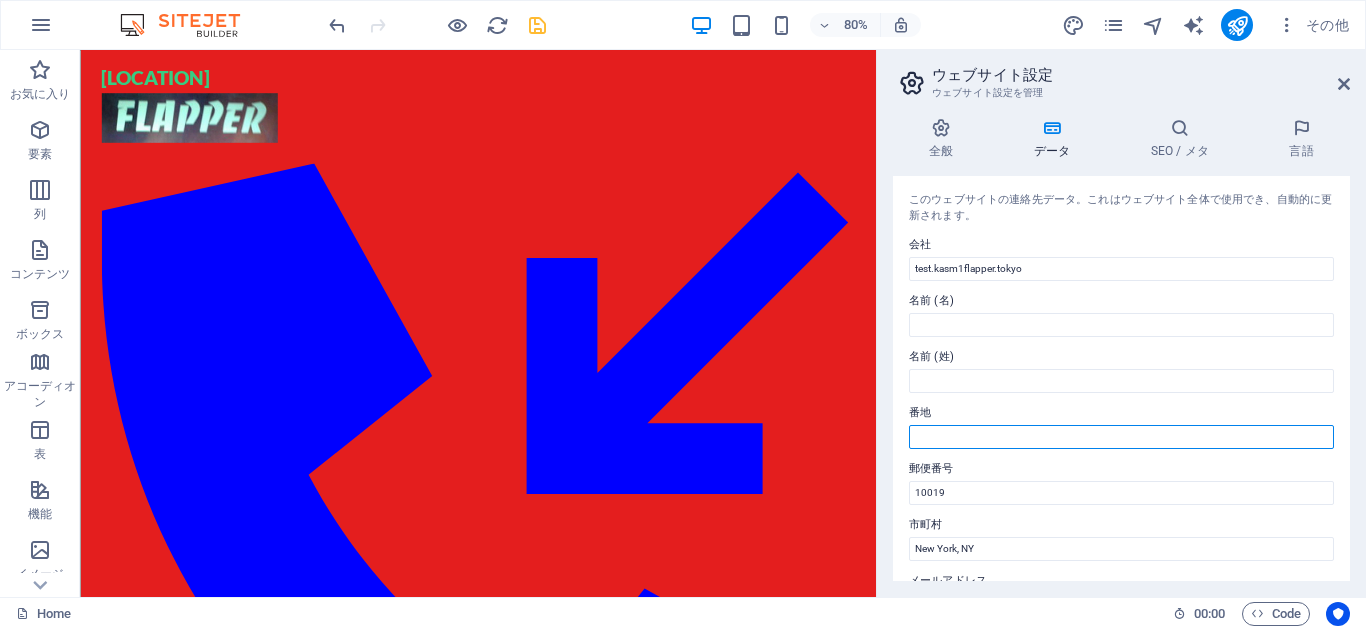 scroll, scrollTop: 180, scrollLeft: 0, axis: vertical 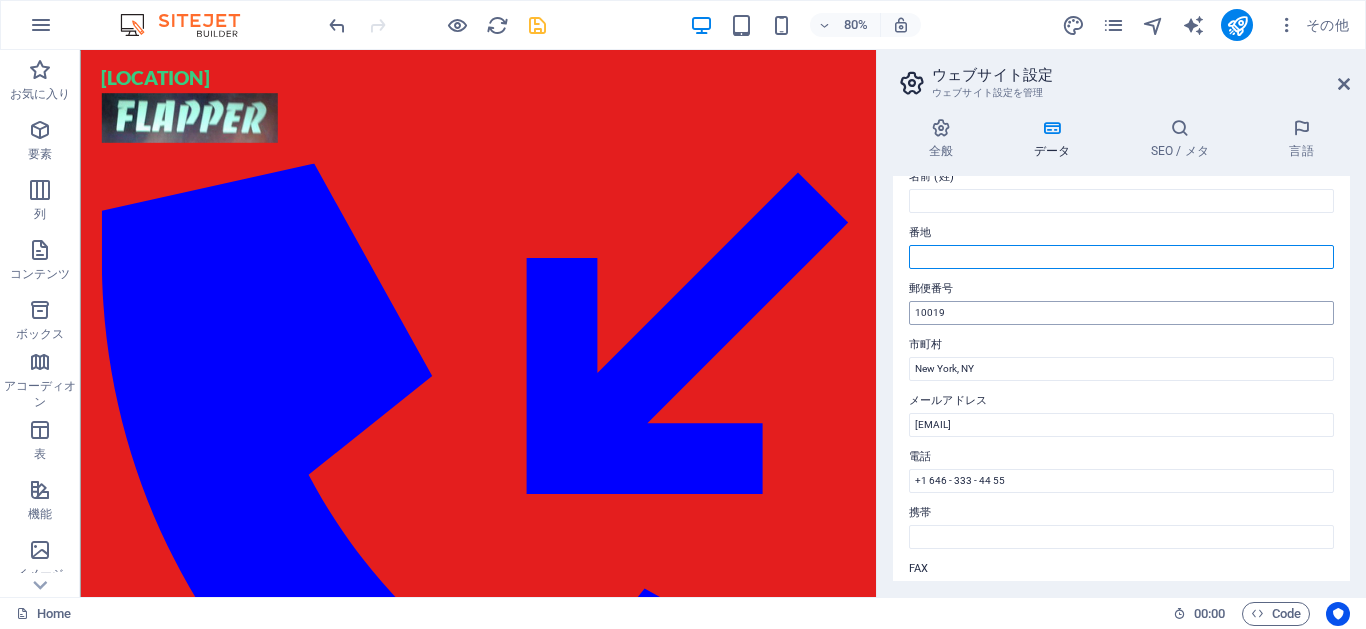 type 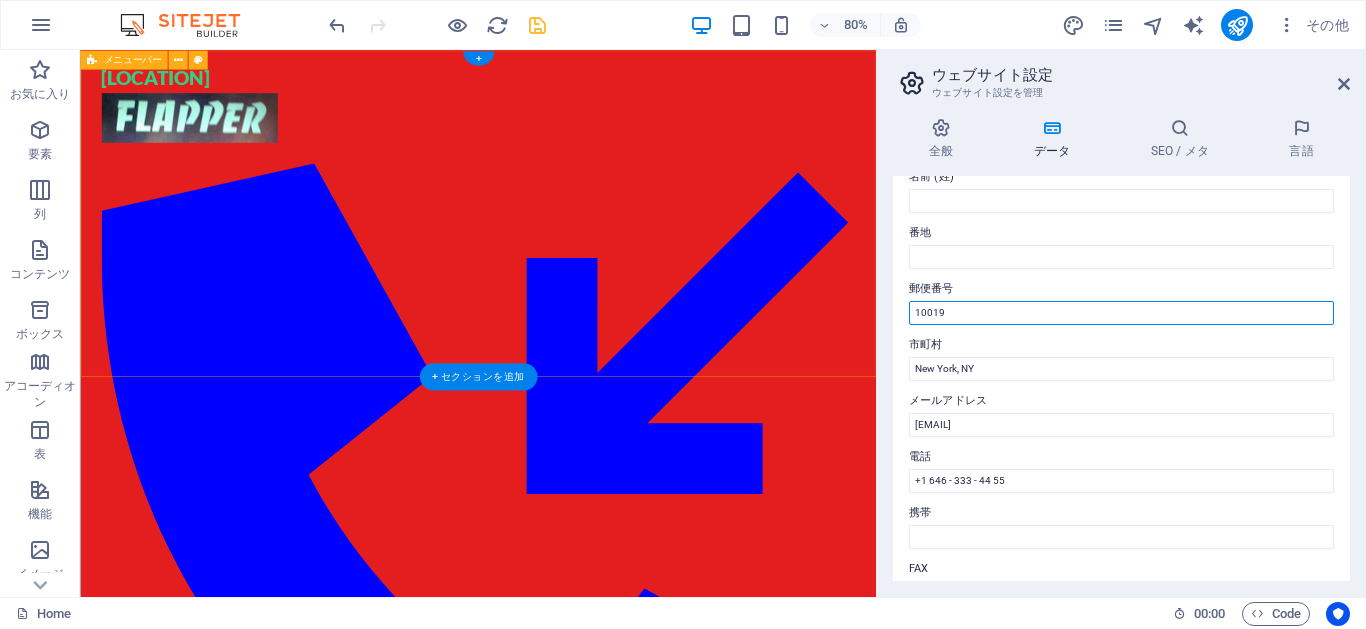 drag, startPoint x: 1045, startPoint y: 364, endPoint x: 1068, endPoint y: 373, distance: 24.698177 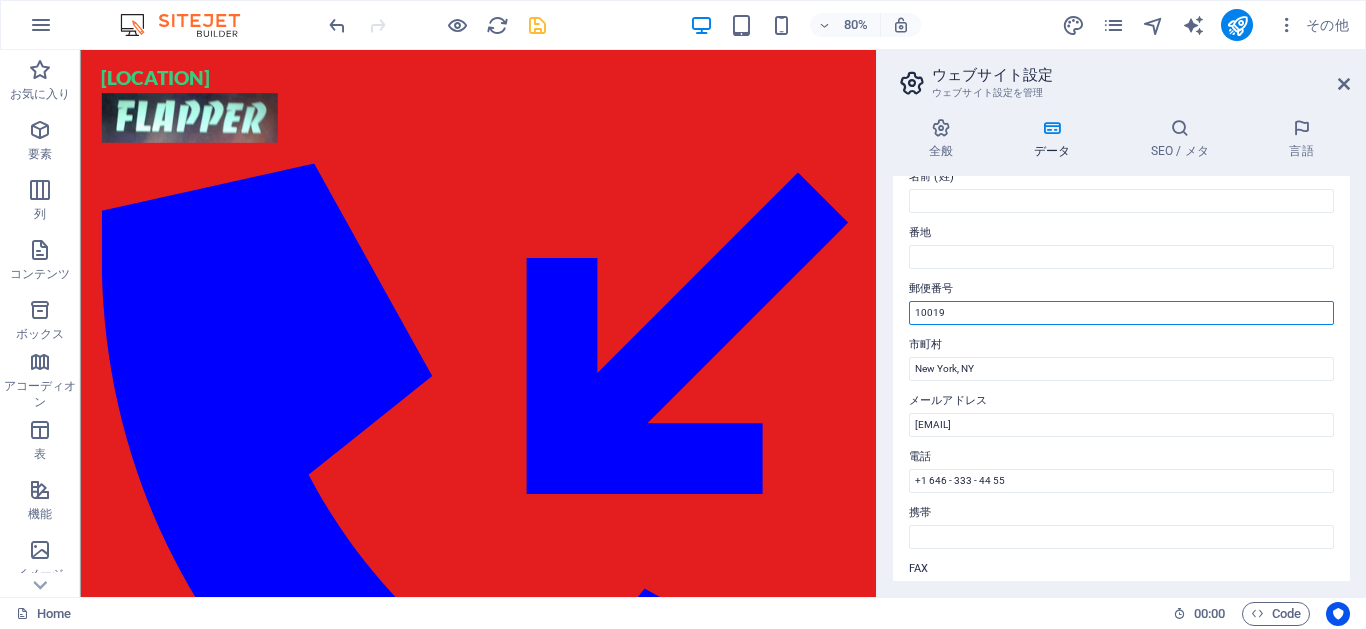 click on "10019" at bounding box center [1121, 313] 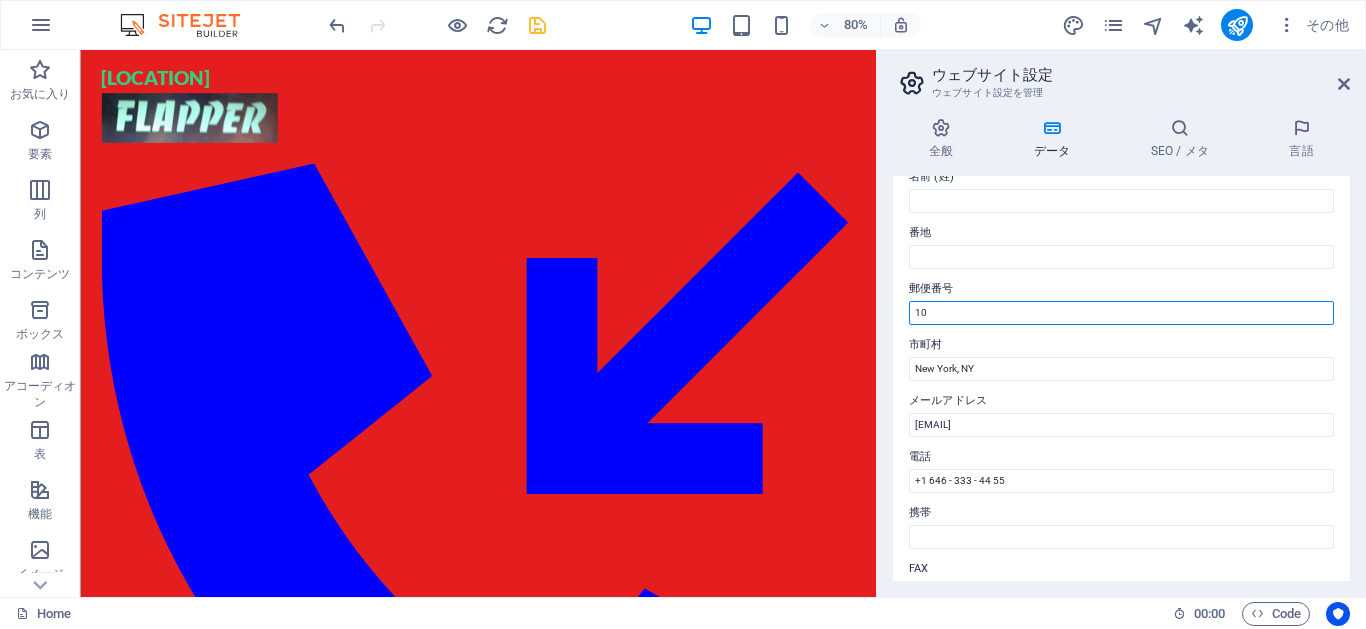 type on "1" 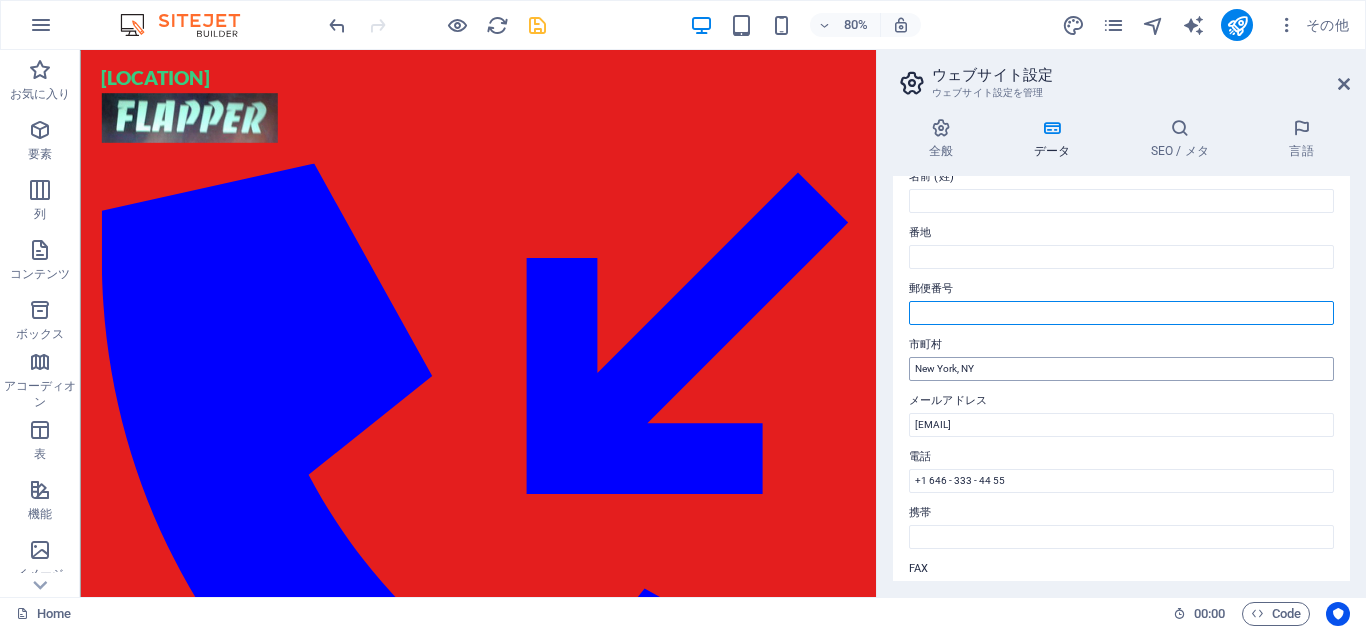 type 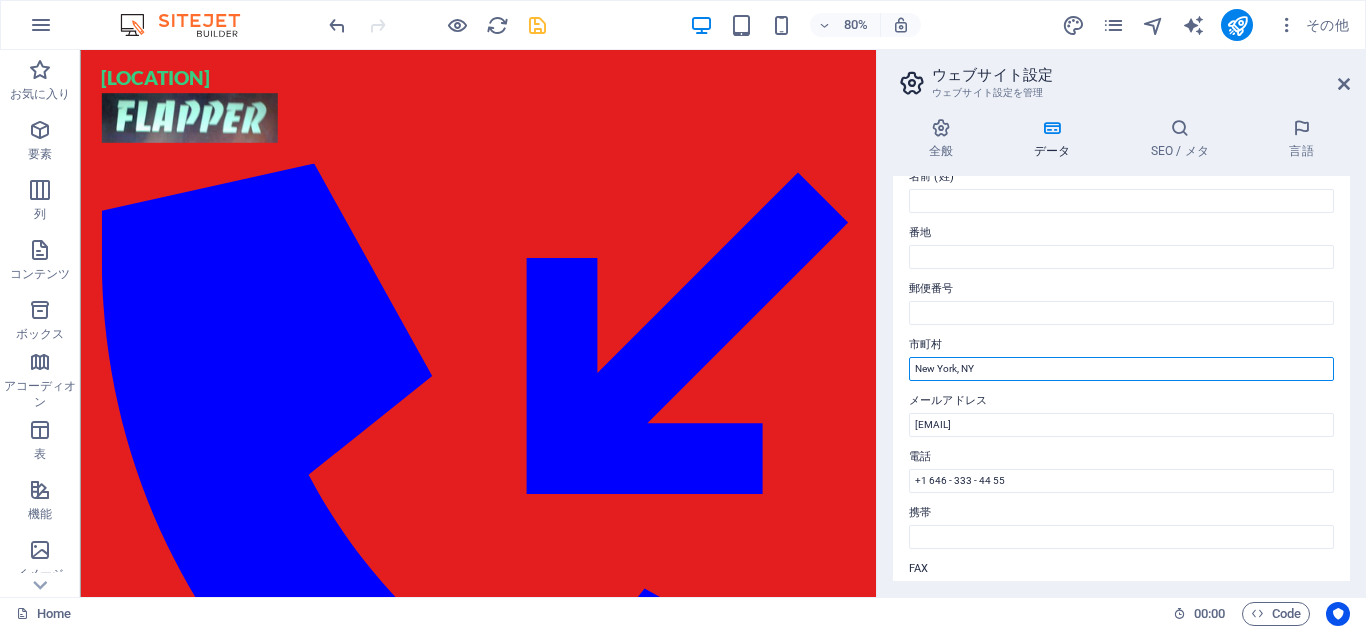 click on "New York, NY" at bounding box center [1121, 369] 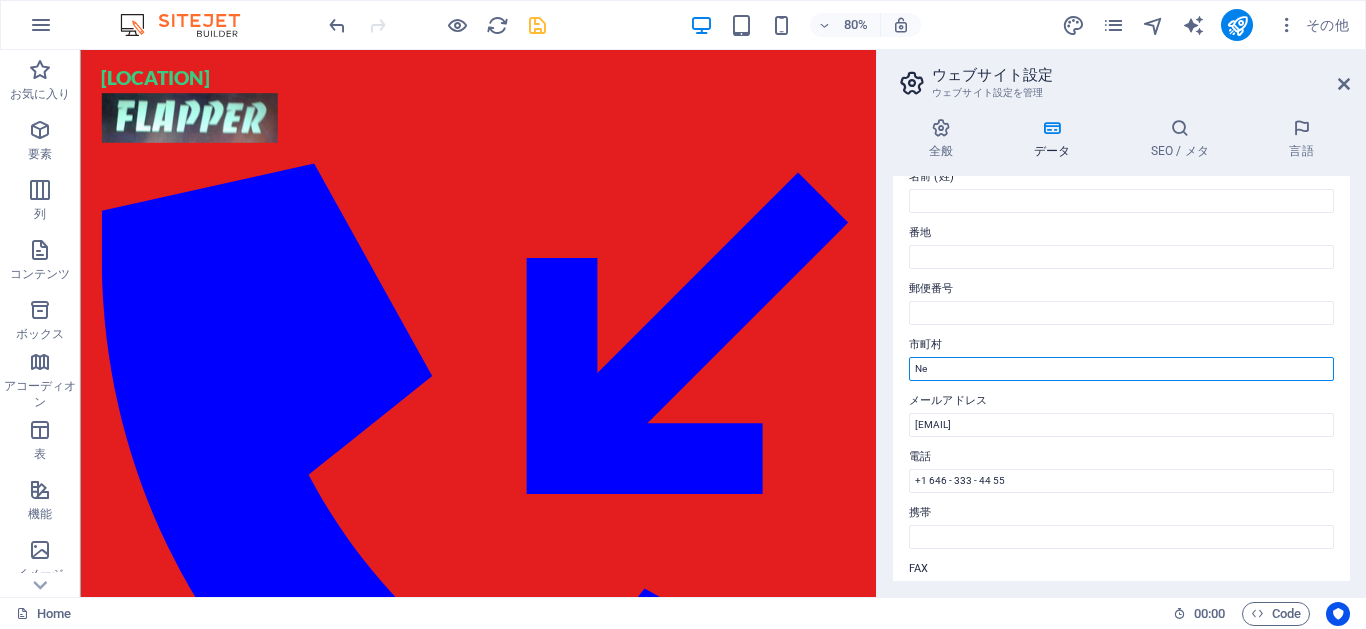 type on "N" 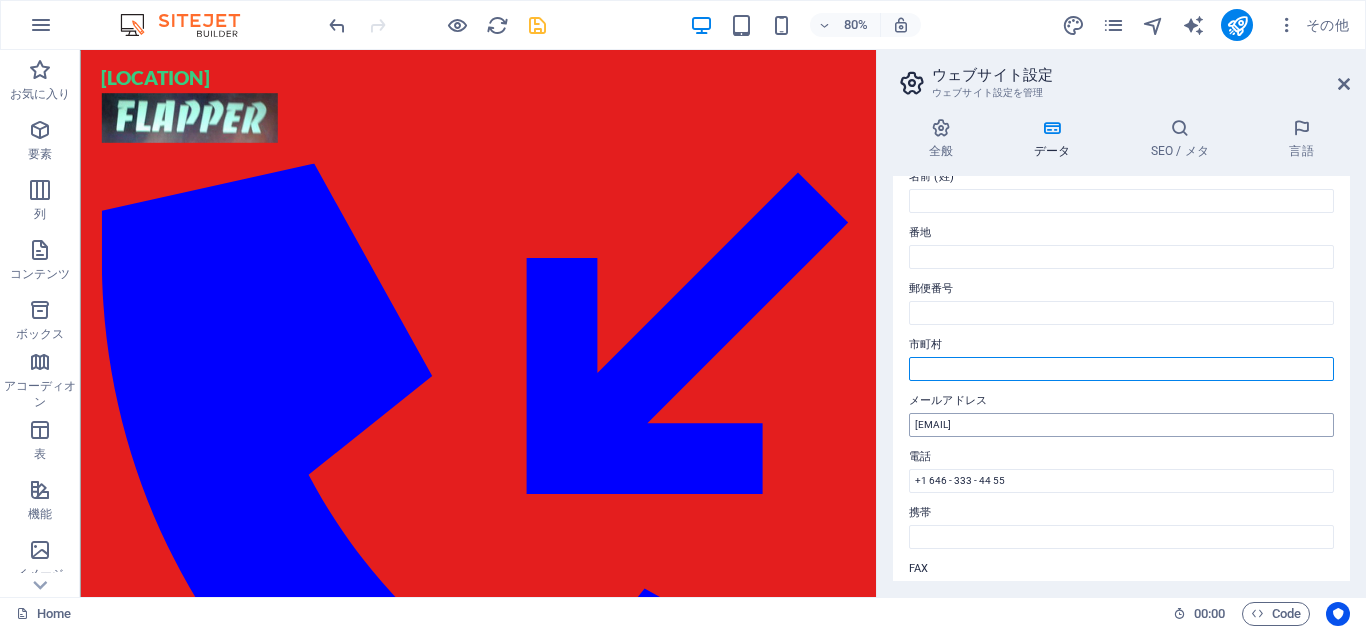 type 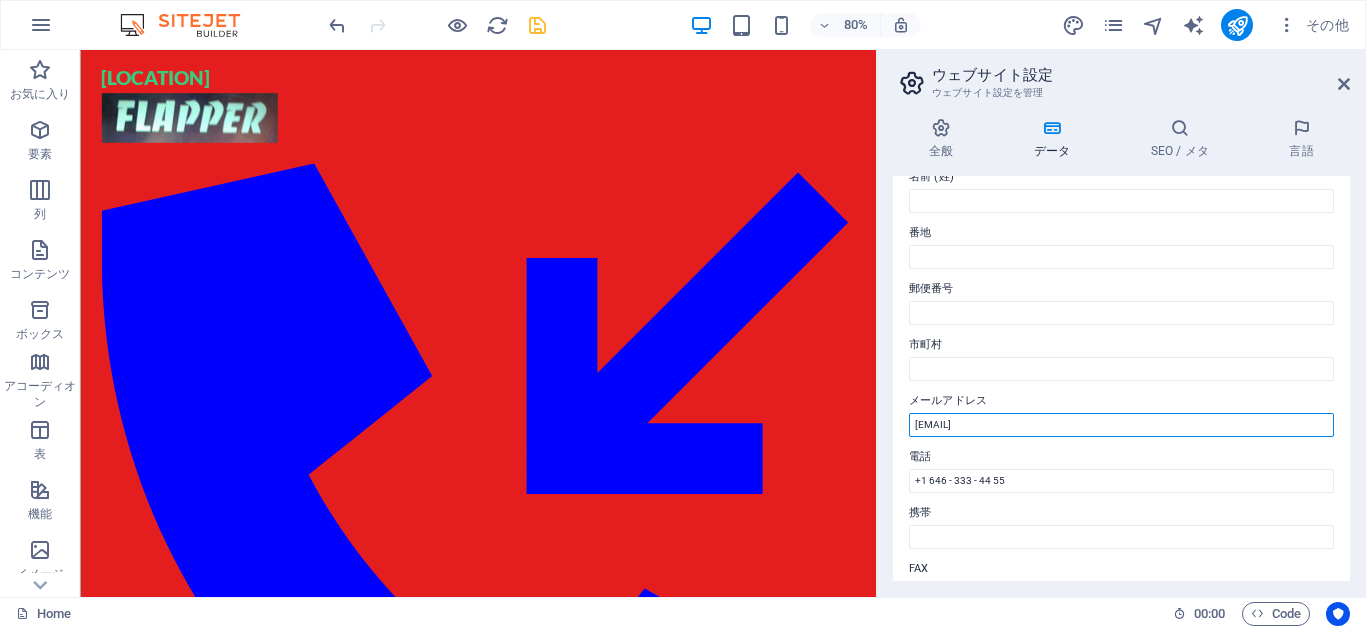 click on "6ad19a01c430bfef7861cd6315d9d8@cpanel.local" at bounding box center (1121, 425) 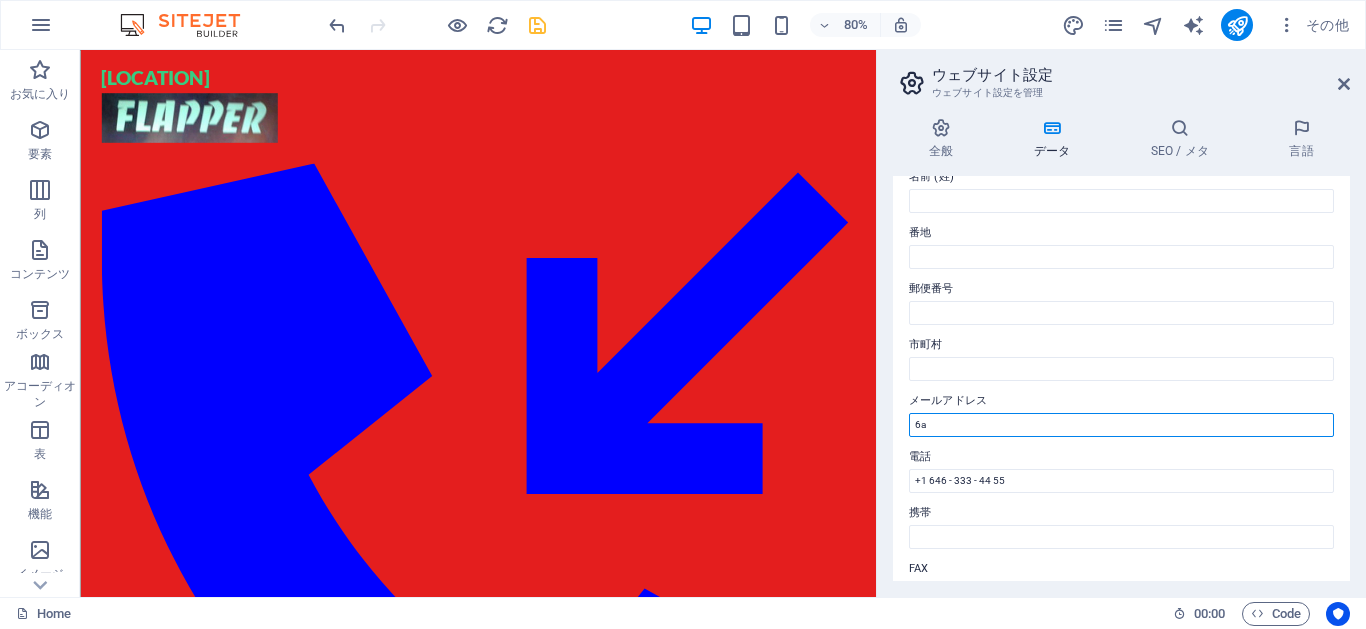 type on "6" 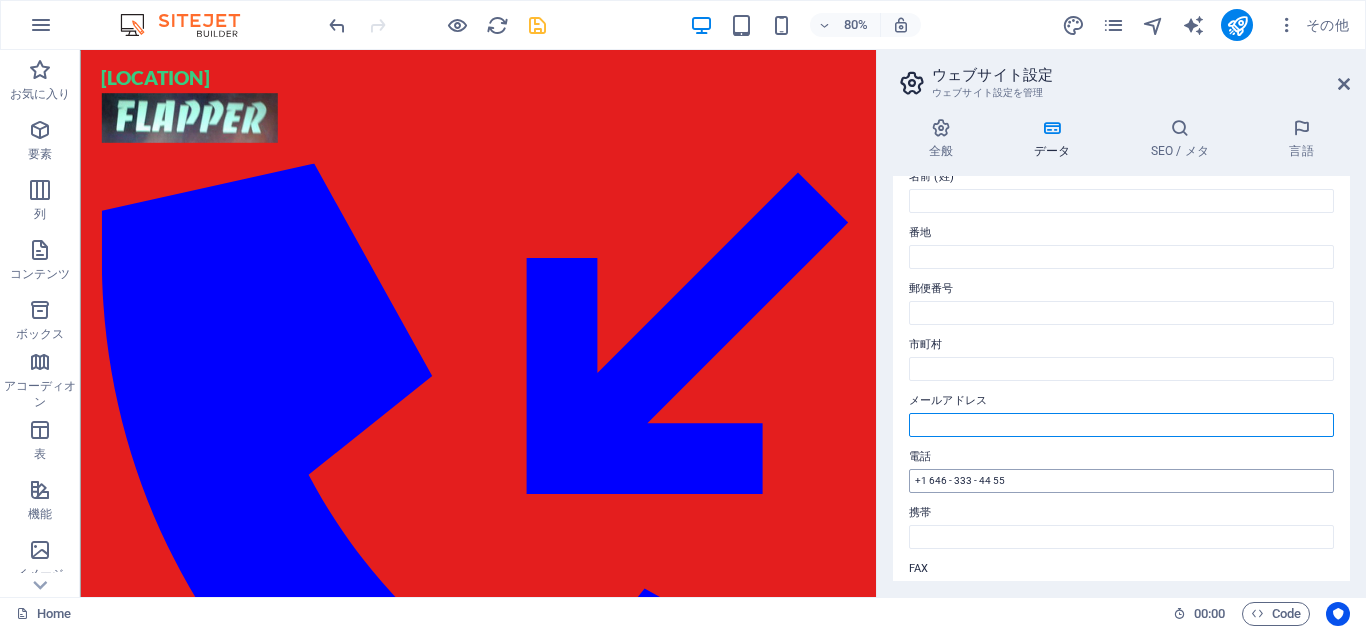 type 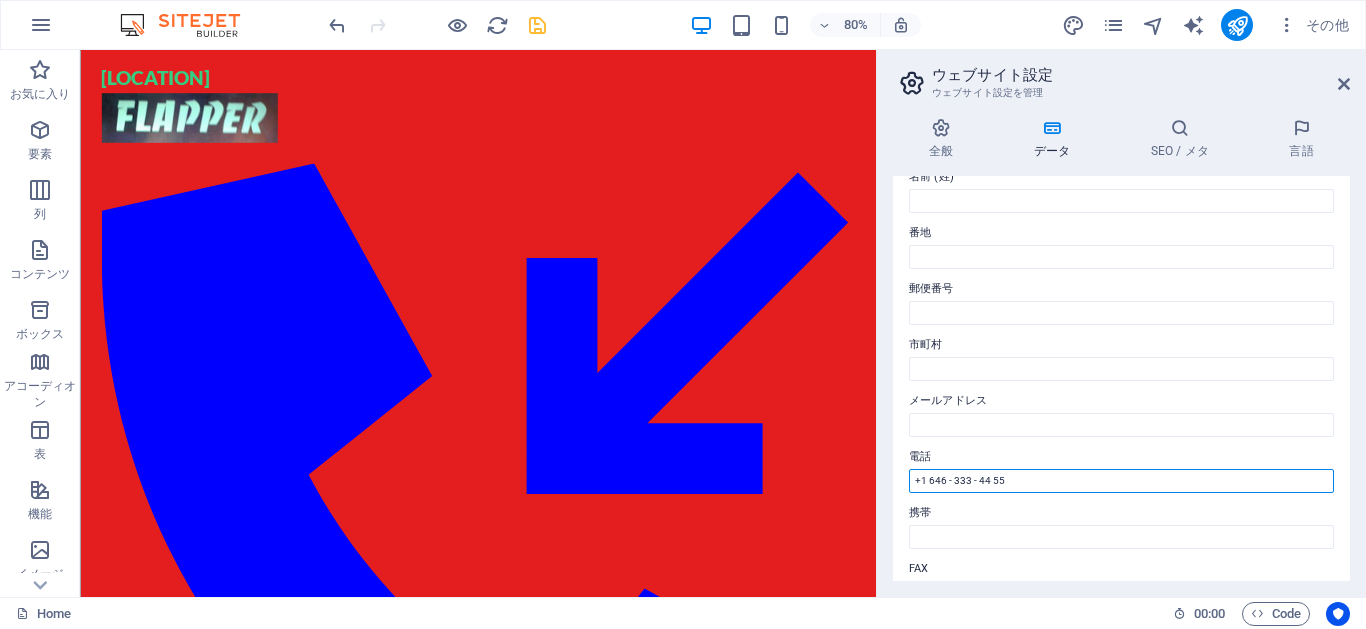 click on "+1 646 - 333 - 44 55" at bounding box center [1121, 481] 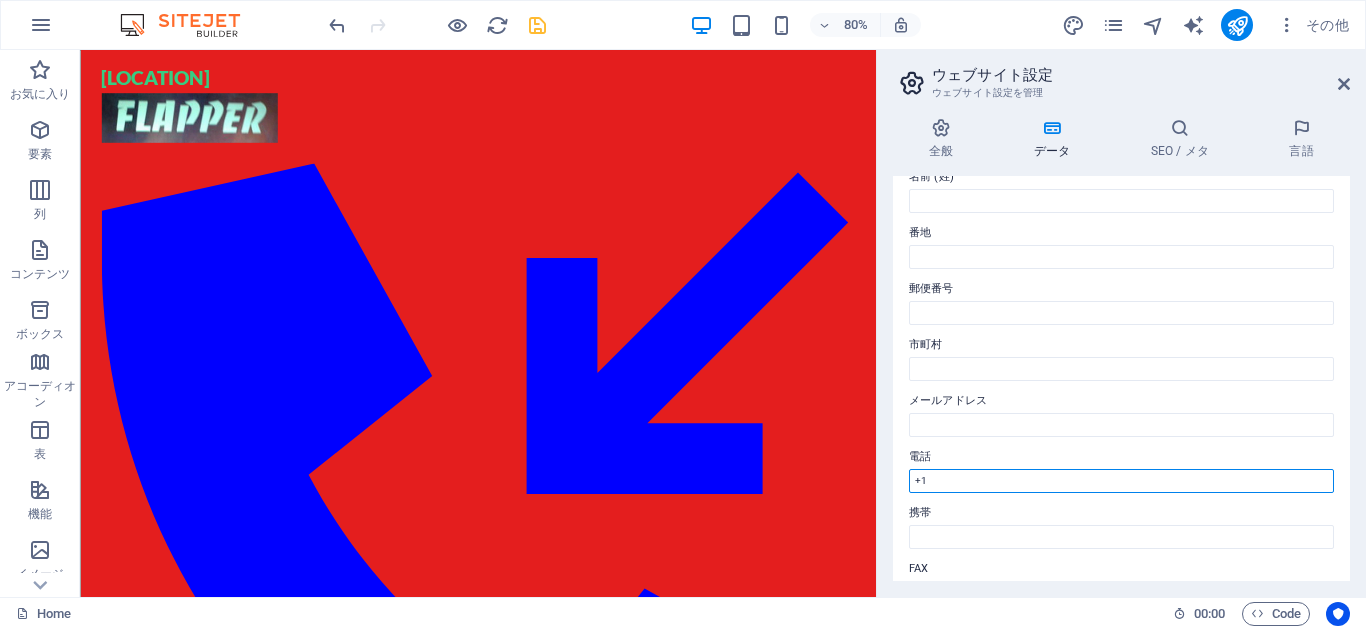 type on "+" 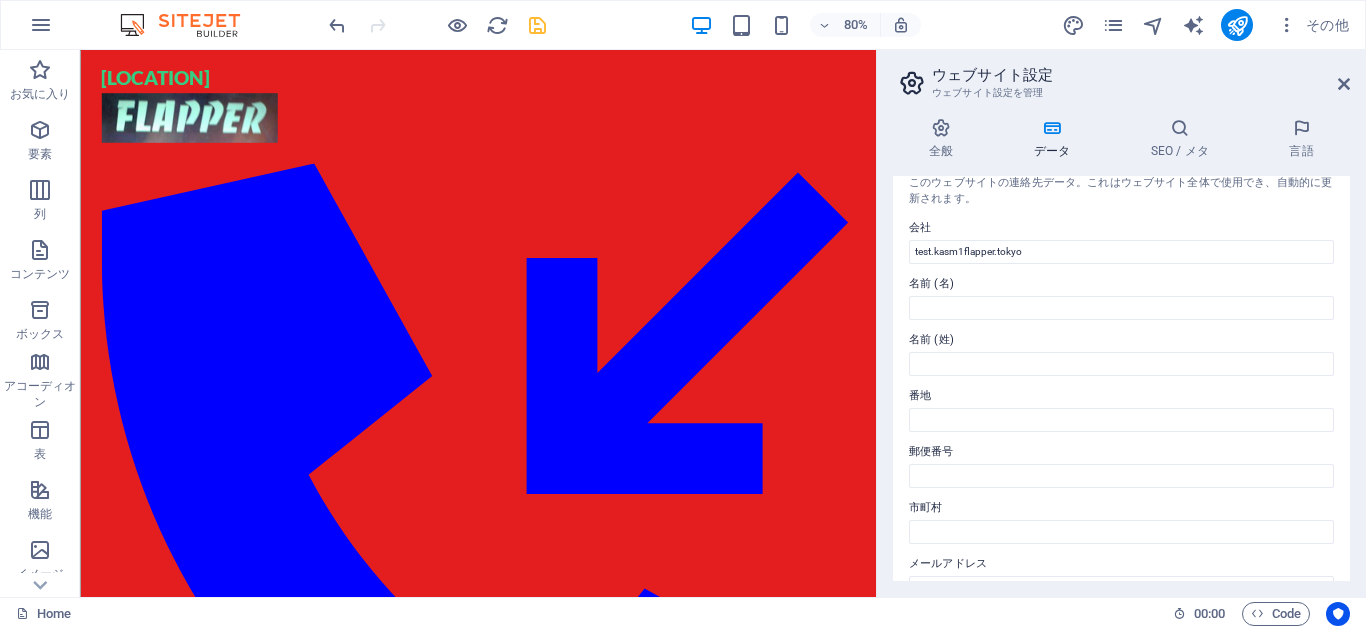 scroll, scrollTop: 0, scrollLeft: 0, axis: both 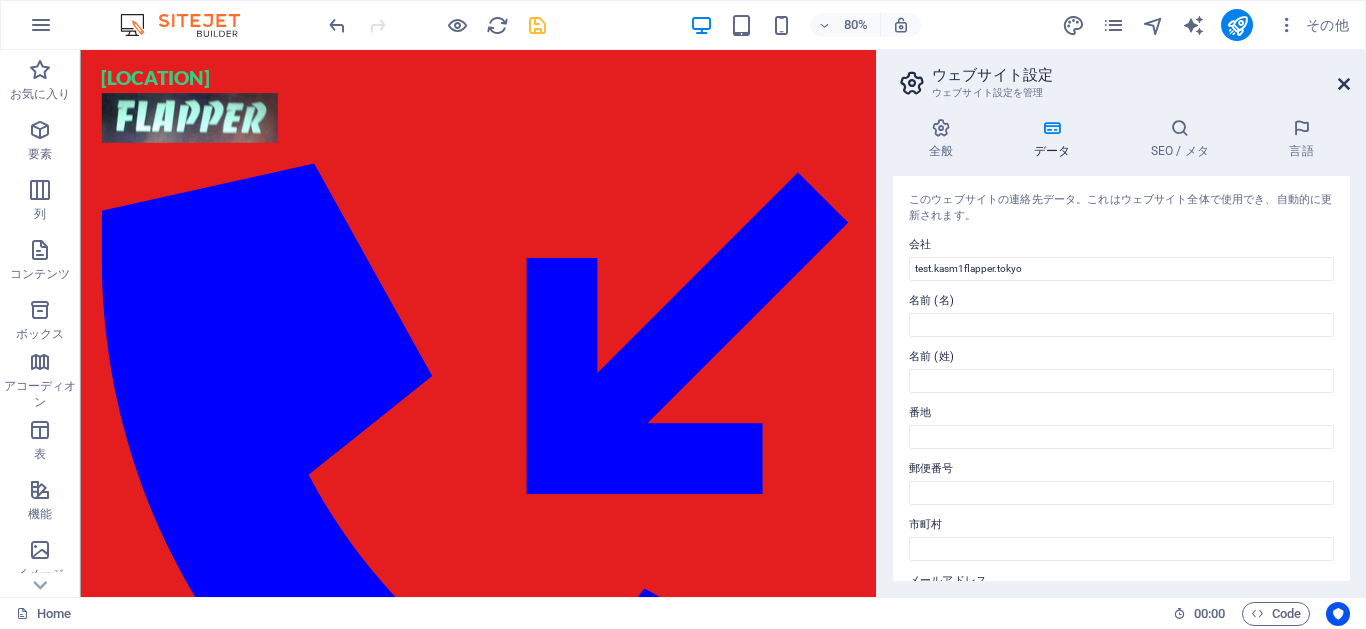 type 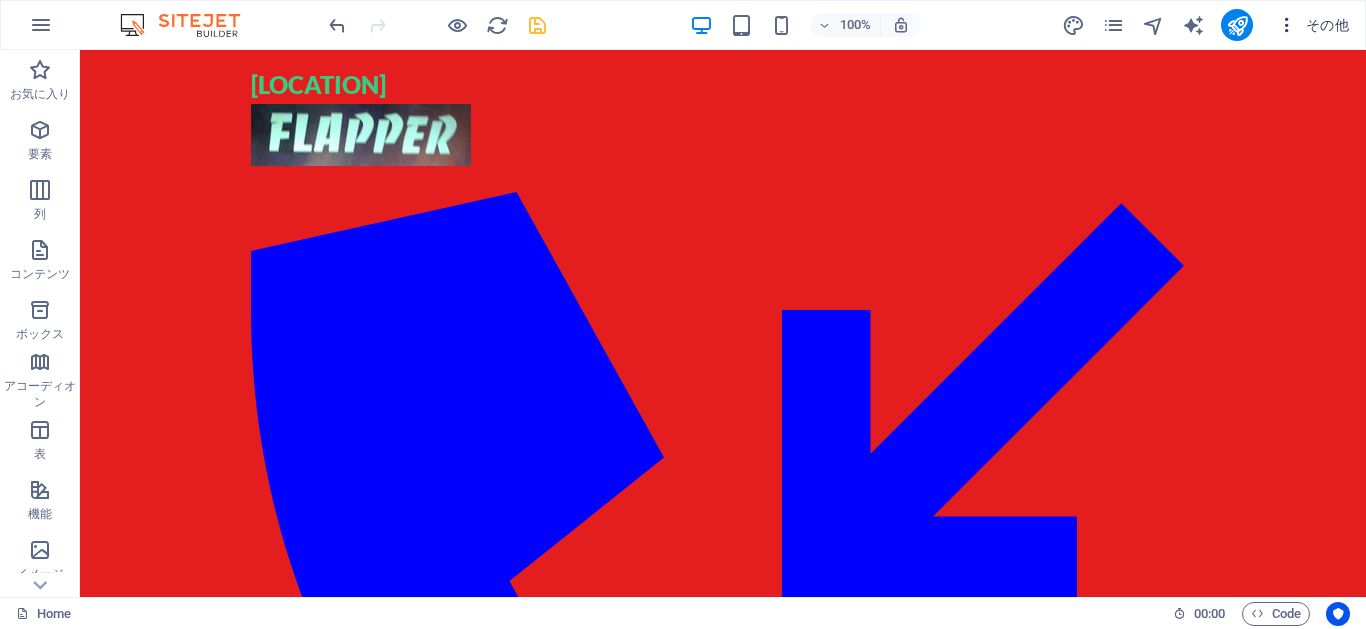 click on "その他" at bounding box center [1313, 25] 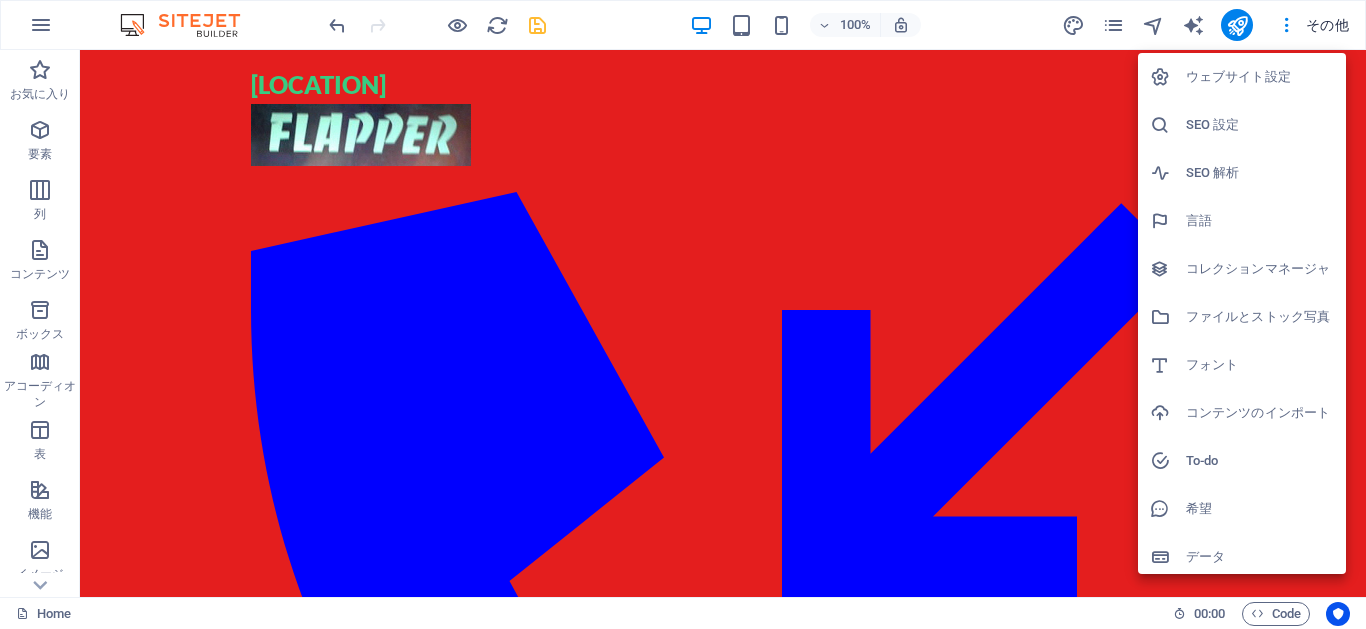 click on "ウェブサイト設定" at bounding box center [1260, 77] 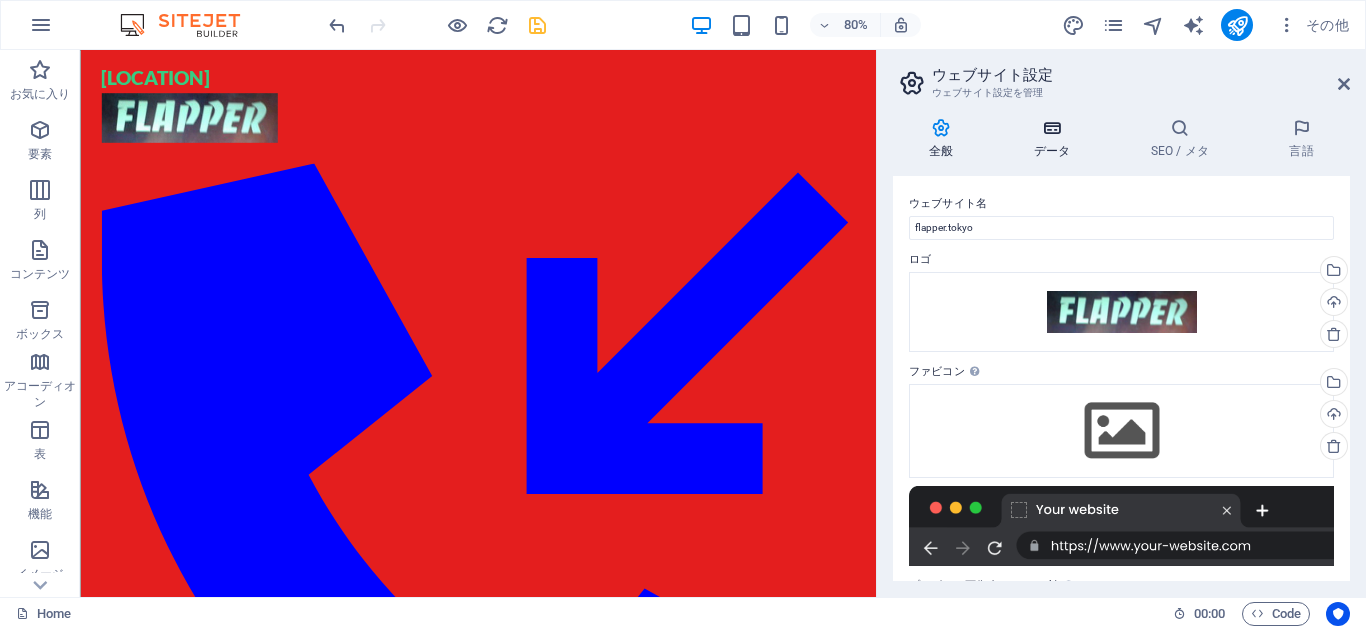 click on "データ" at bounding box center (1056, 139) 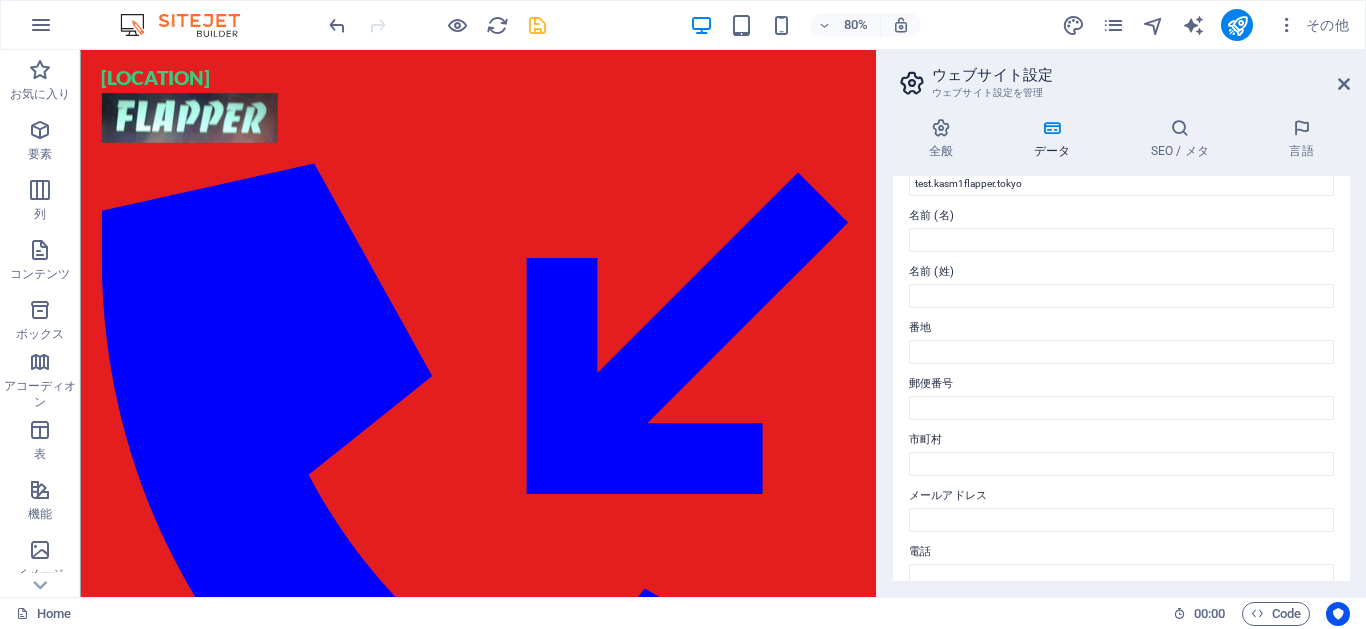 scroll, scrollTop: 0, scrollLeft: 0, axis: both 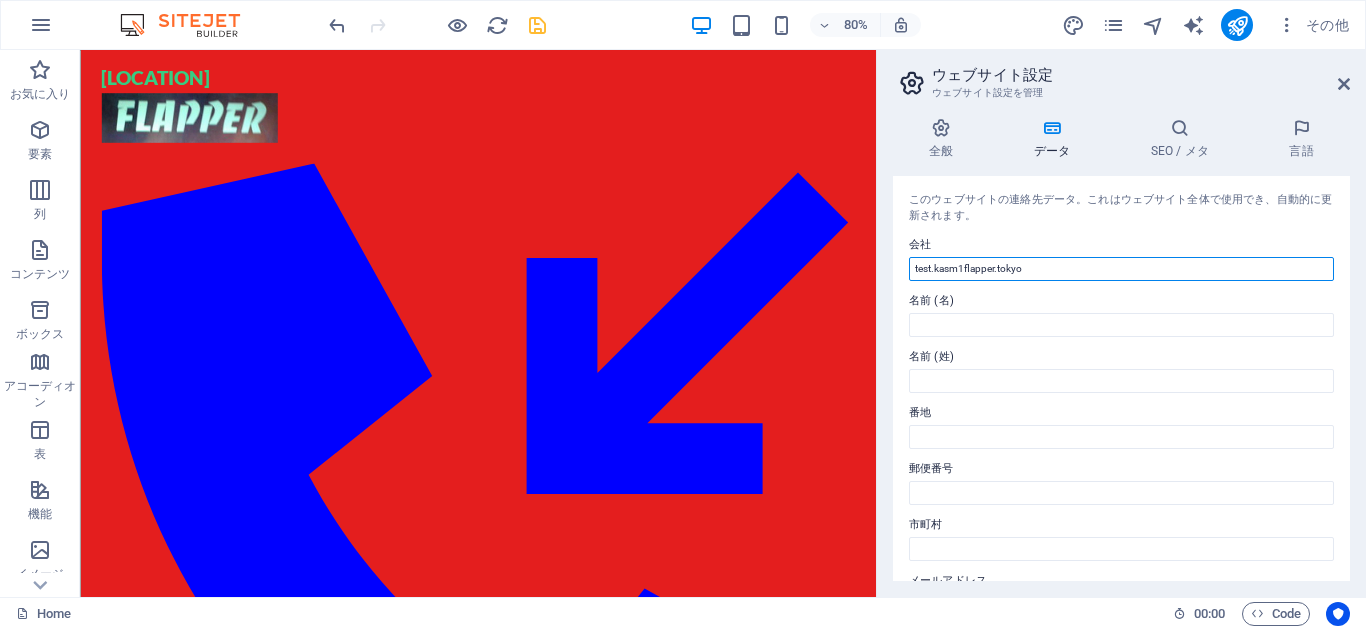 click on "test.kasm1flapper.tokyo" at bounding box center (1121, 269) 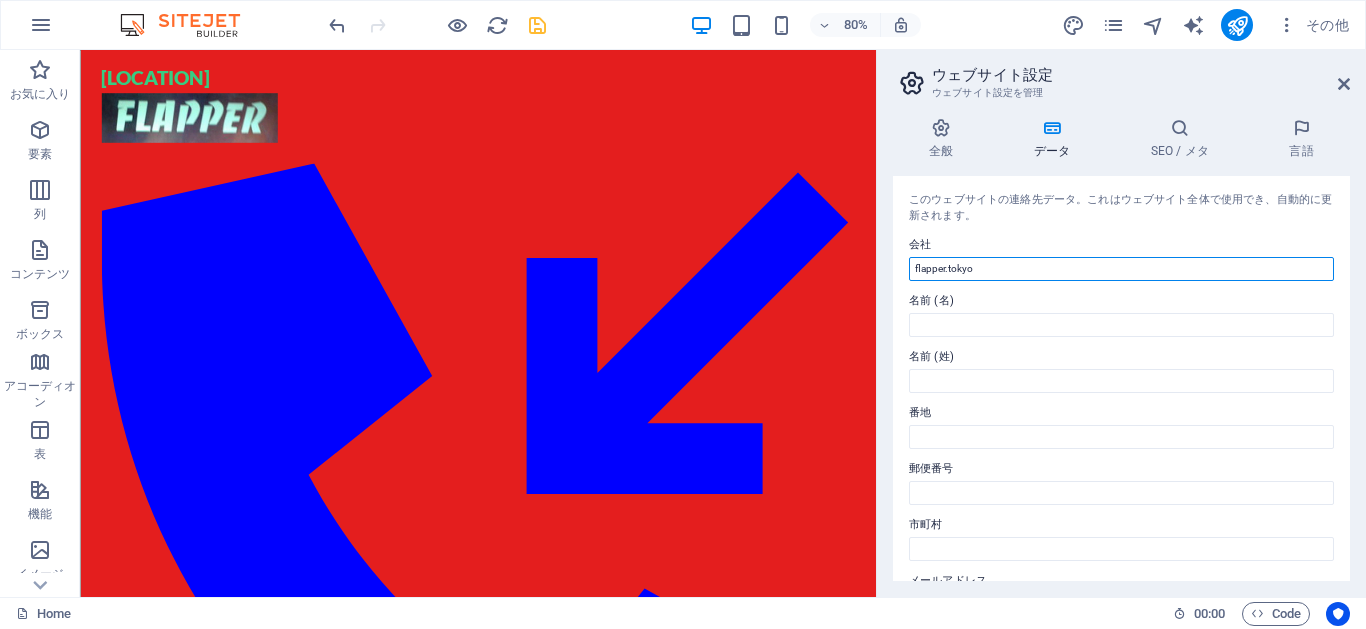 click on "flapper.tokyo" at bounding box center (1121, 269) 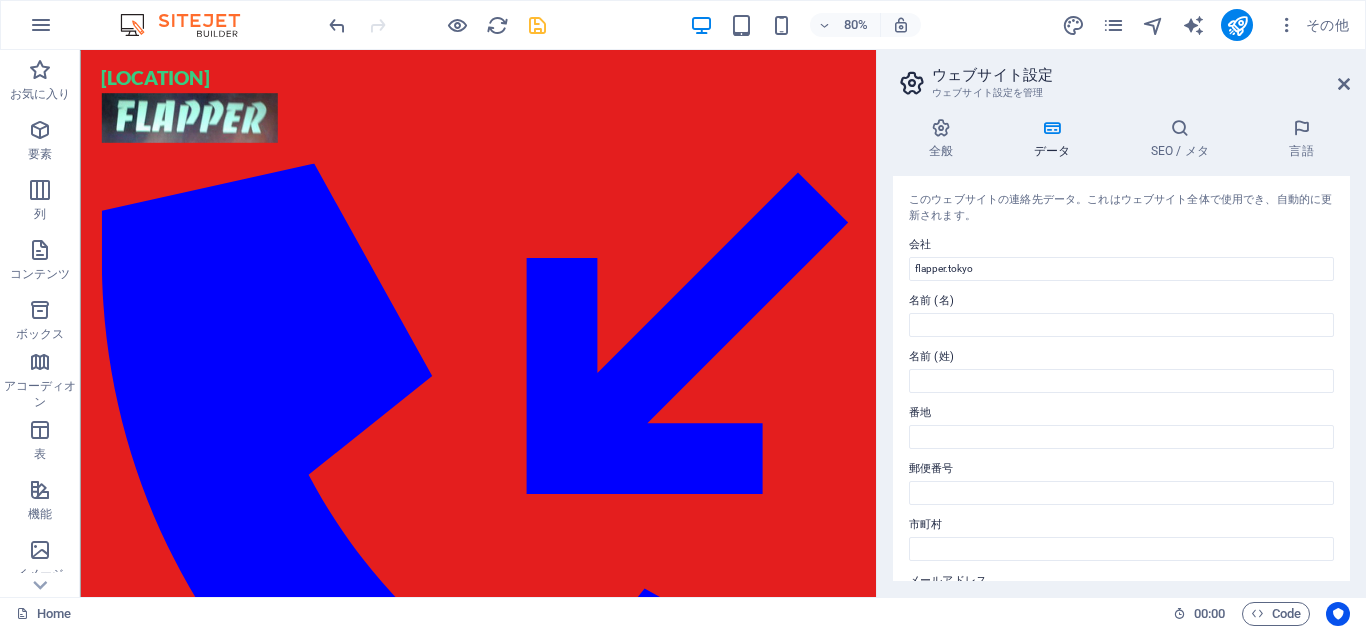 click on "名前 (名)" at bounding box center [1121, 301] 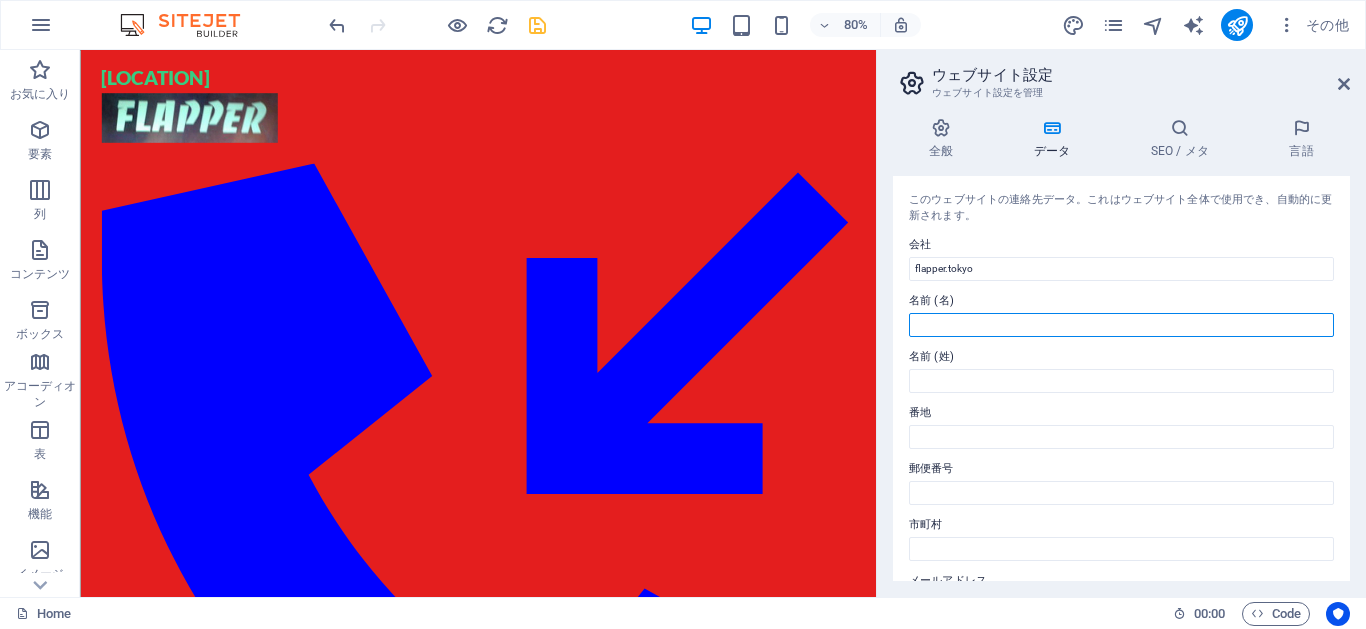 click on "名前 (名)" at bounding box center (1121, 325) 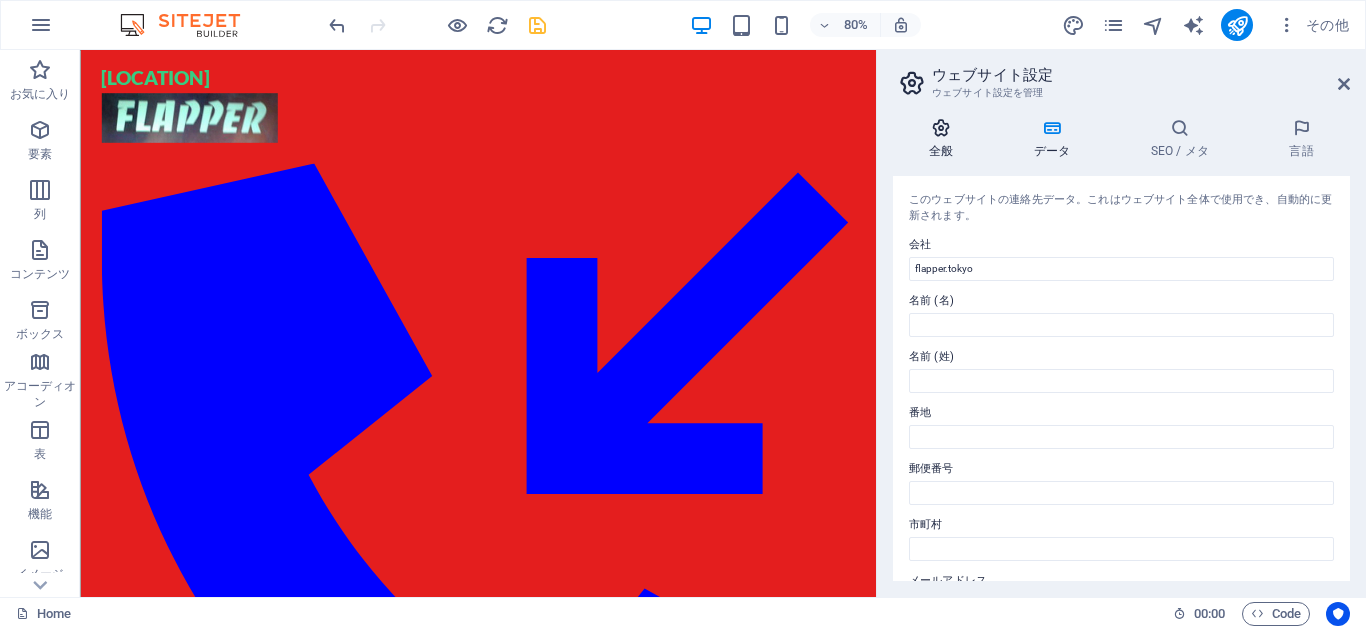 click at bounding box center [941, 128] 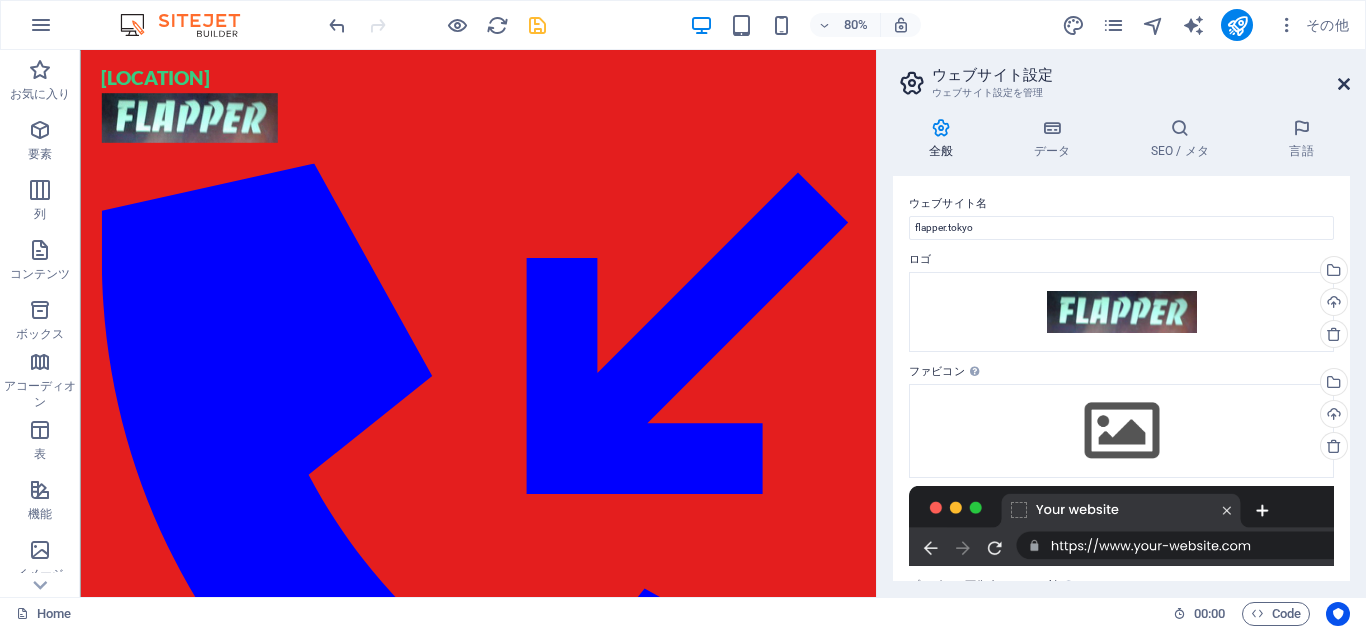 click at bounding box center [1344, 84] 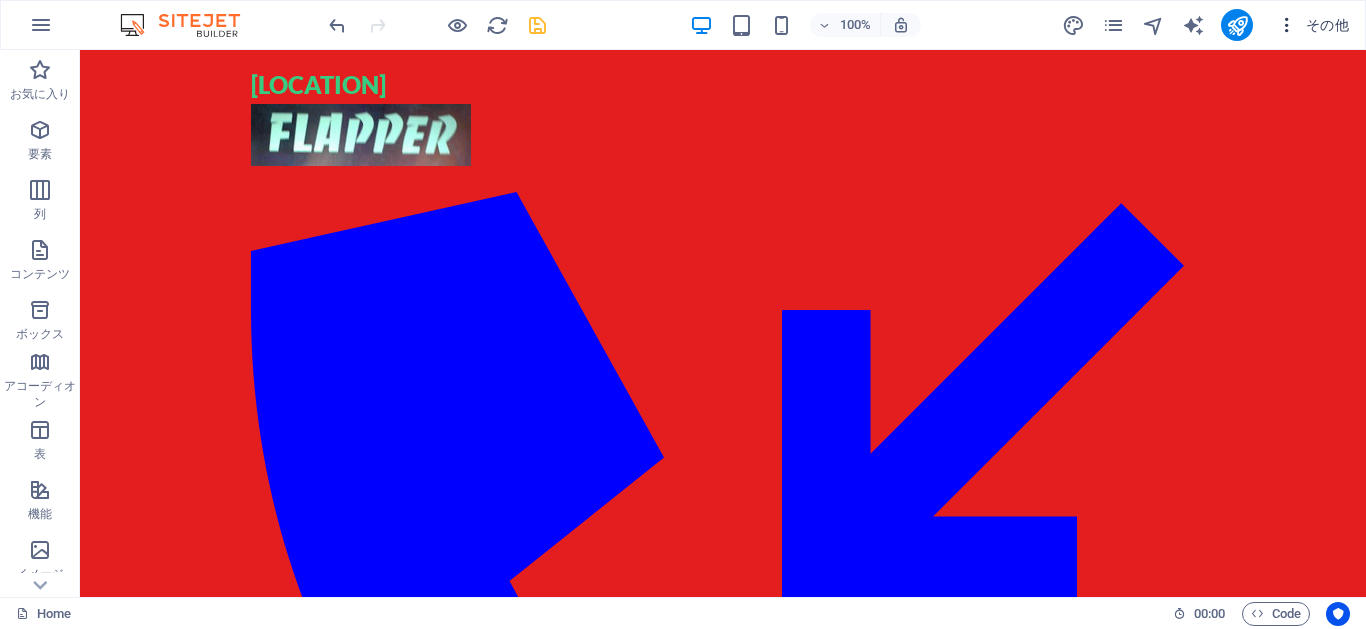click on "その他" at bounding box center [1313, 25] 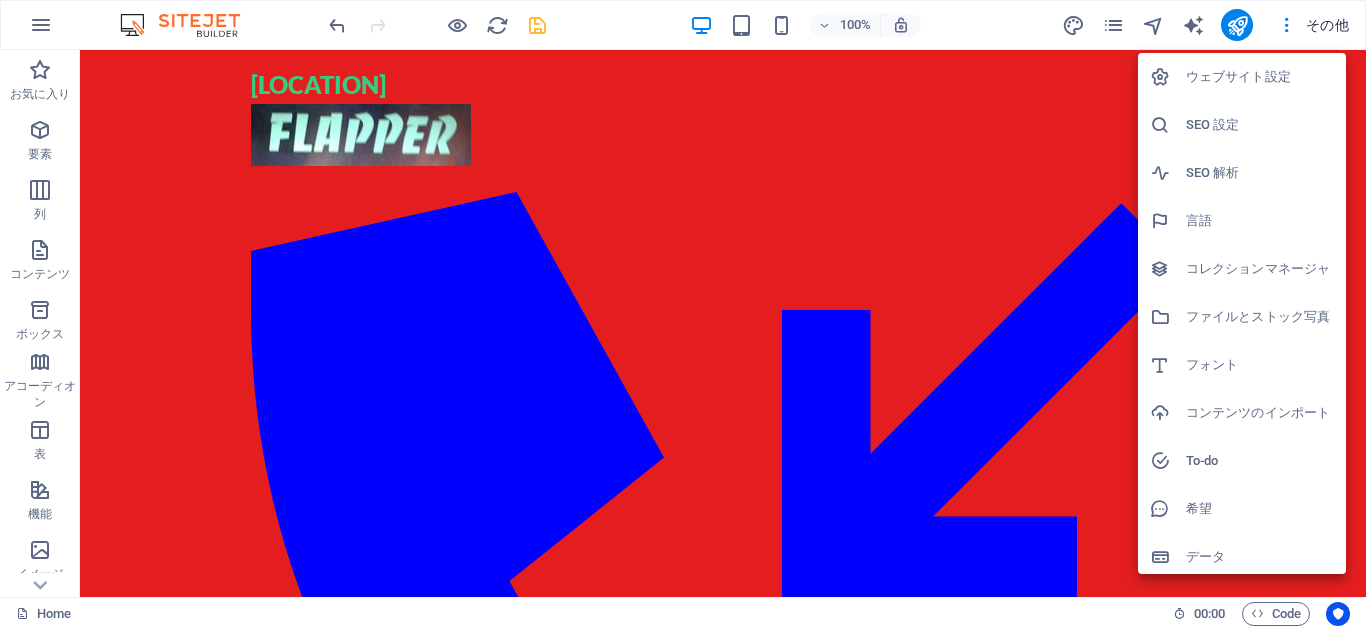 click on "ウェブサイト設定" at bounding box center [1260, 77] 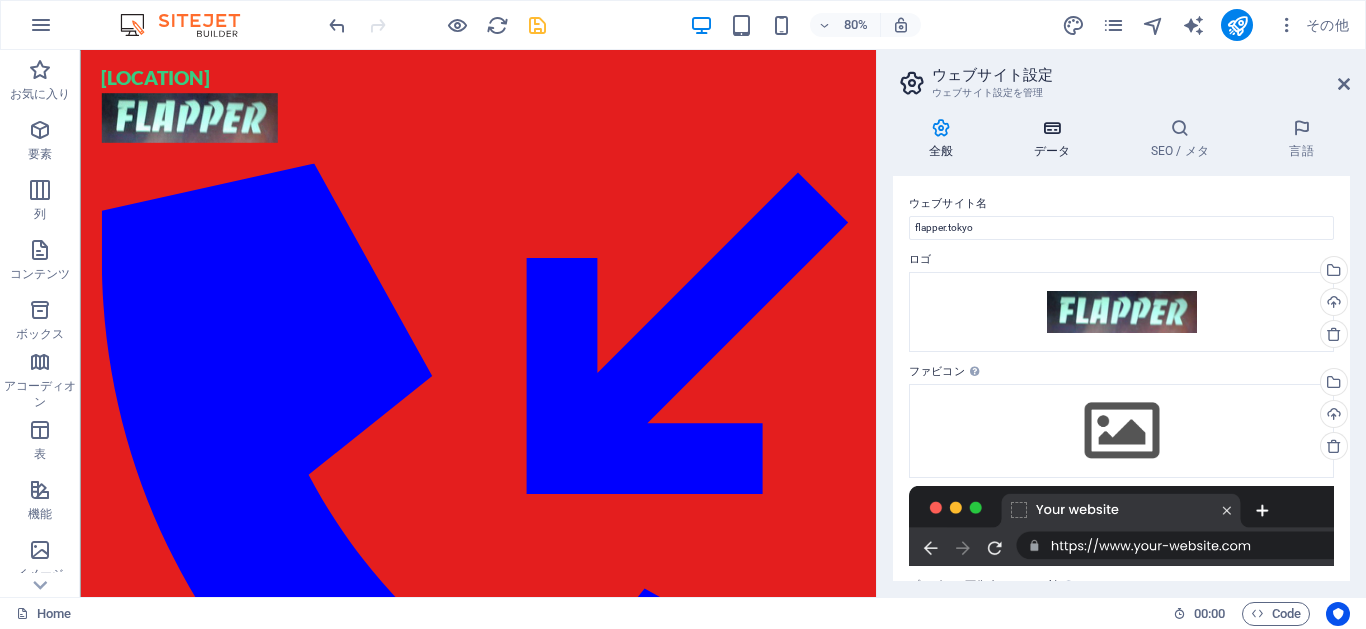 click on "データ" at bounding box center [1056, 139] 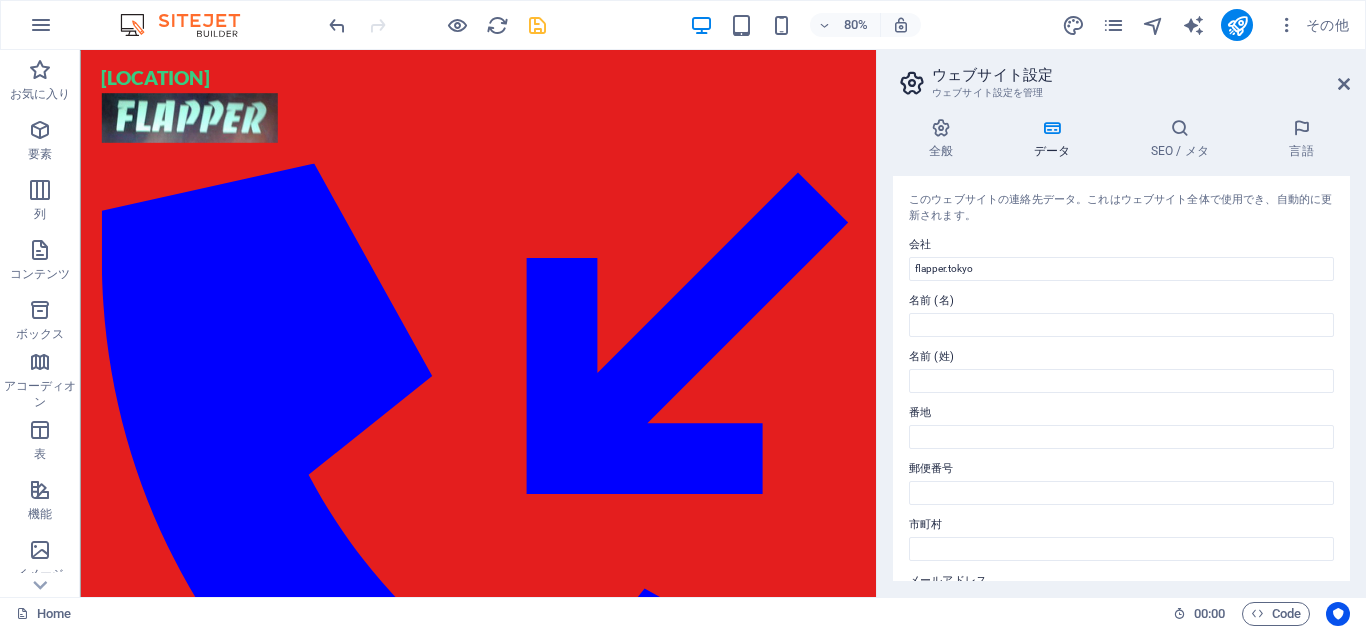 click on "ウェブサイト設定 ウェブサイト設定を管理  全般  データ  SEO / メタ  言語 ウェブサイト名 flapper.tokyo ロゴ ここにファイルをドラッグするか、クリックしてファイルを選択するか、 ［ファイル］または無料のストック写真・動画からファイルを選択 してください。 ファイルマネージャやストック写真からファイルを選択するか、ファイルをアップロードする アップロード ファビコン ここでウェブサイトのファビコンを設定します。ファビコンとは、ブラウザのタブでウェブサイトのタイトルの横に表示される小さなアイコンのことです。訪問者はこれを見てあなたのウェブサイトを認識できます。 ここにファイルをドラッグするか、クリックしてファイルを選択するか、 ［ファイル］または無料のストック写真・動画からファイルを選択 してください。 1" at bounding box center (1121, 323) 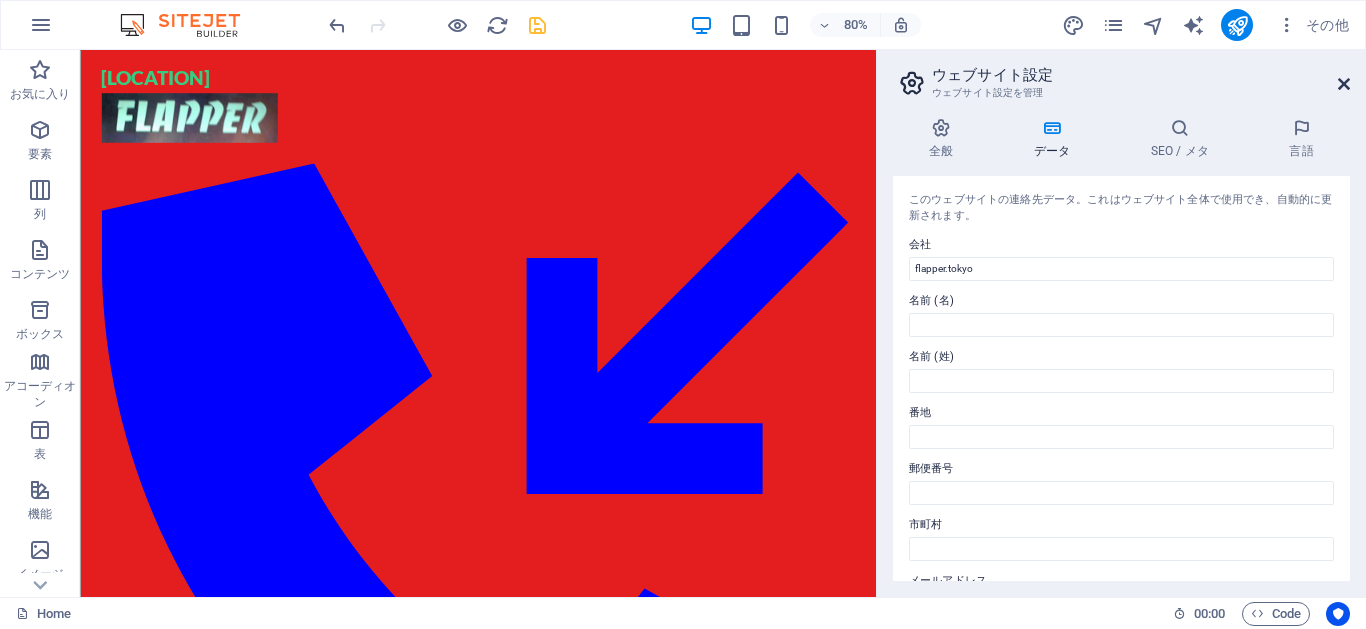 click at bounding box center [1344, 84] 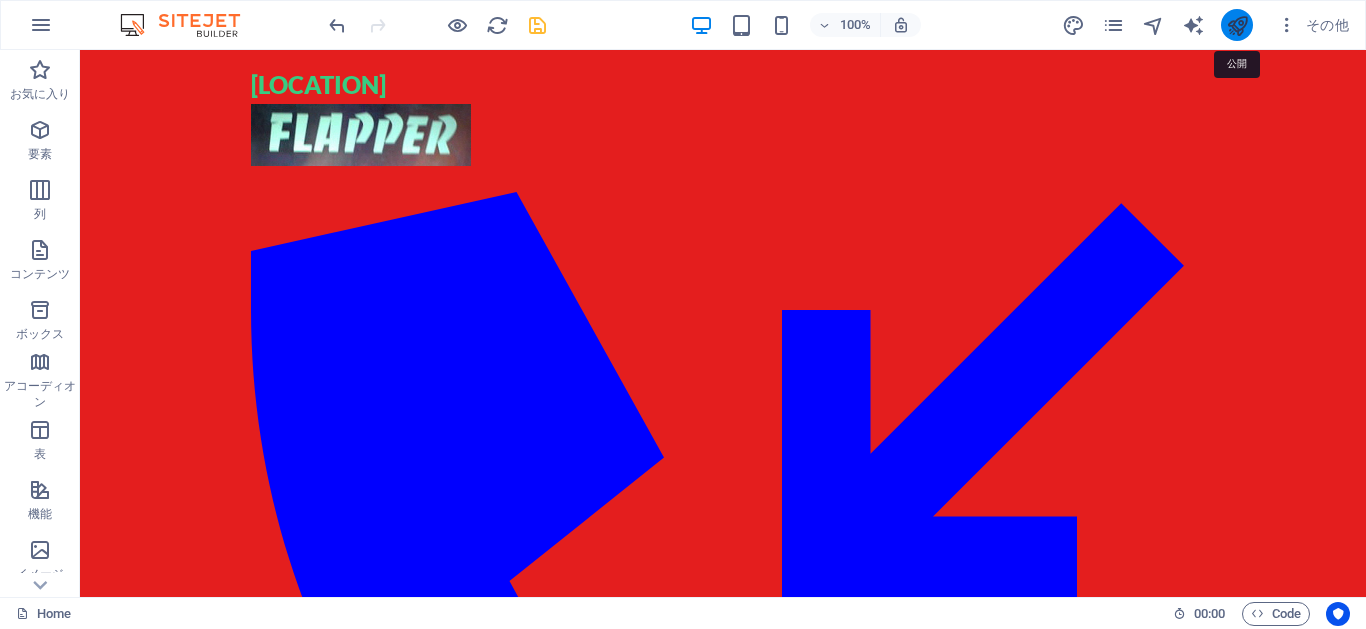 click at bounding box center (1237, 25) 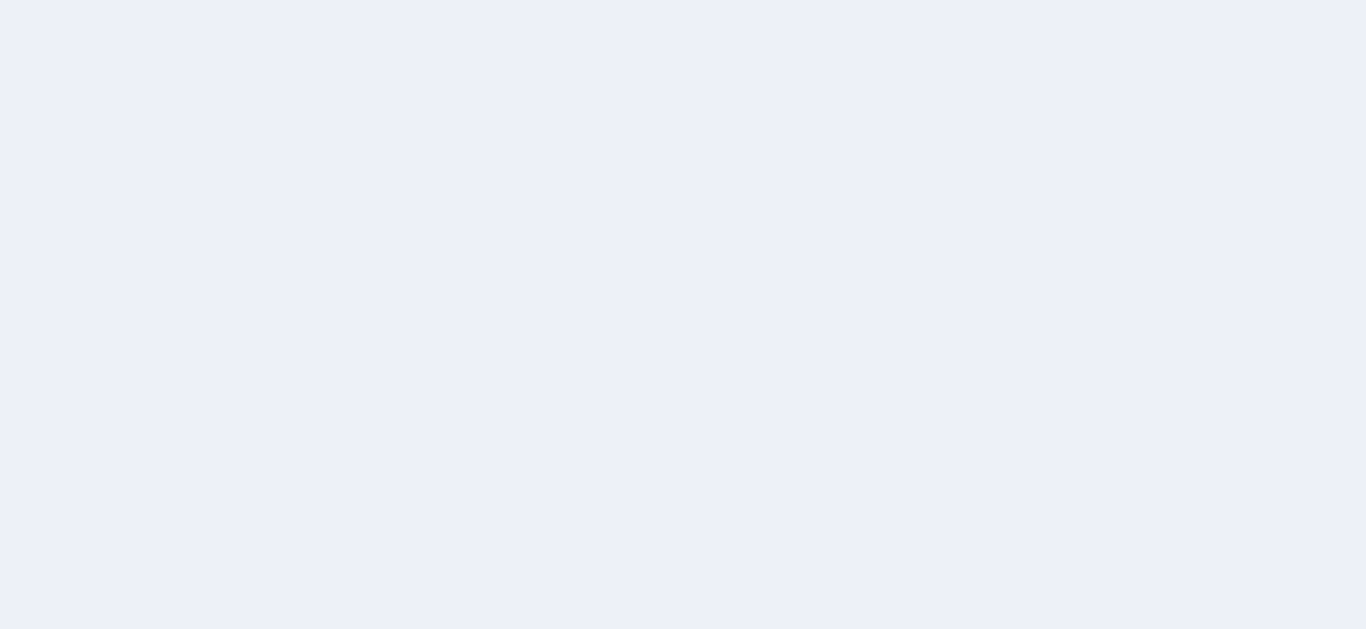 scroll, scrollTop: 0, scrollLeft: 0, axis: both 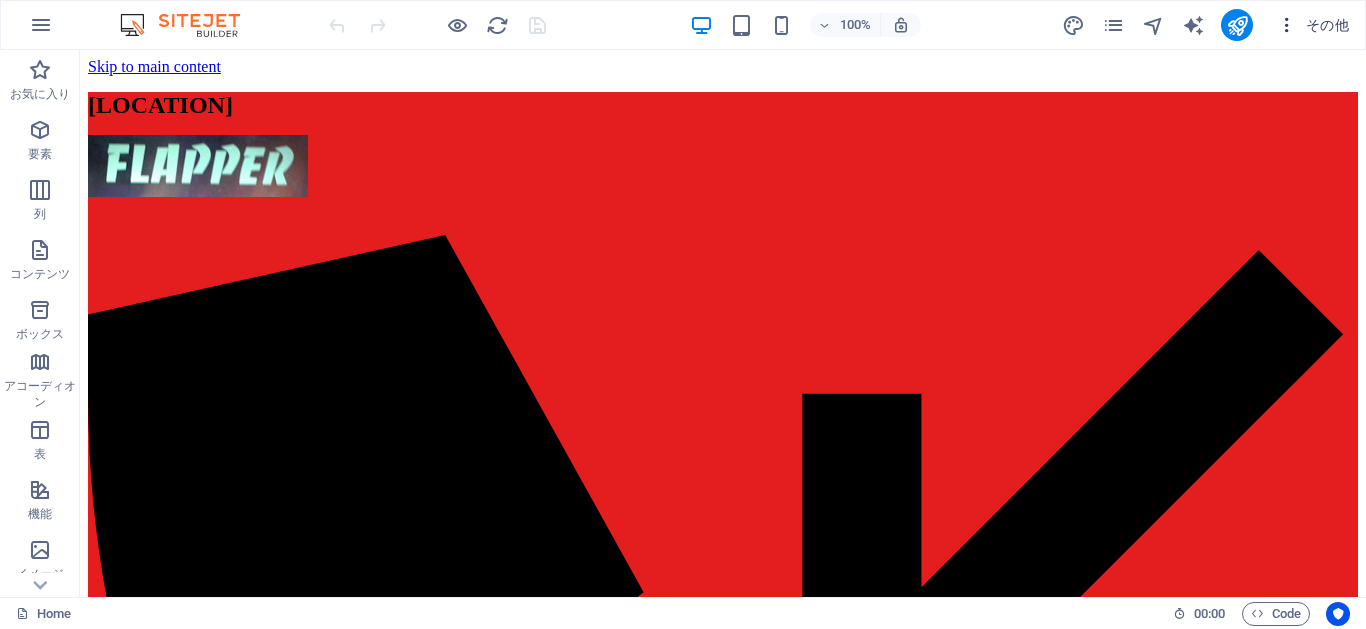 click on "その他" at bounding box center (1313, 25) 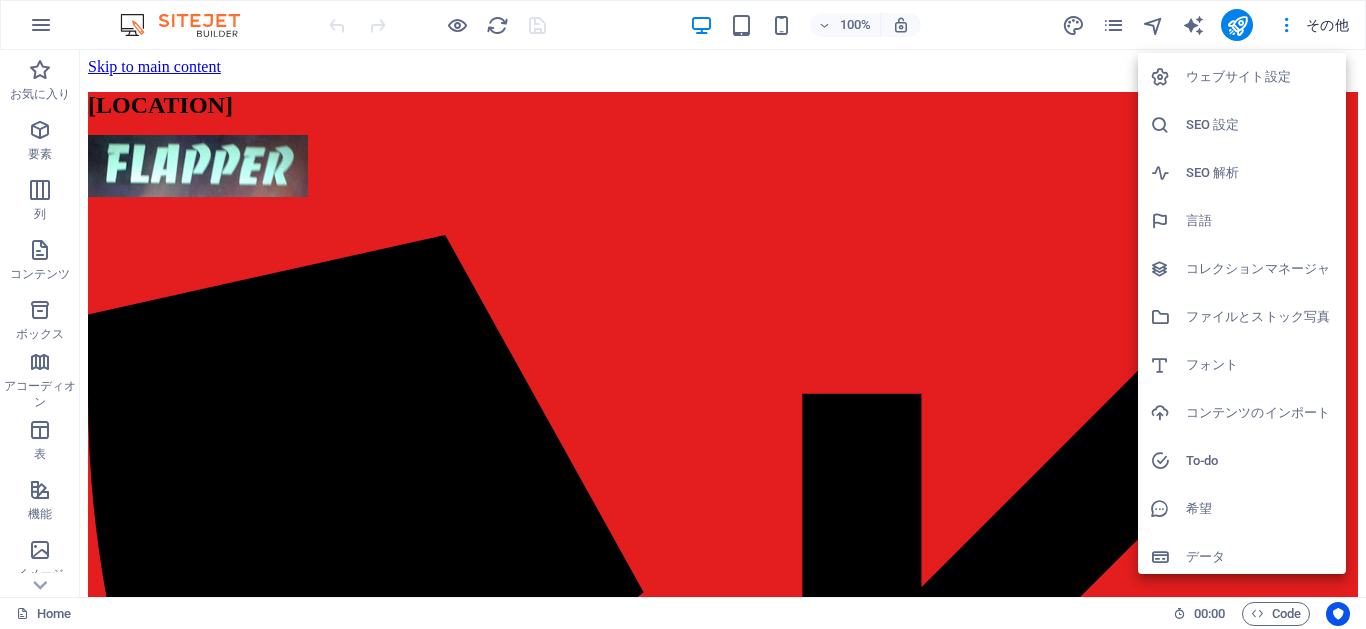 click on "ウェブサイト設定" at bounding box center (1260, 77) 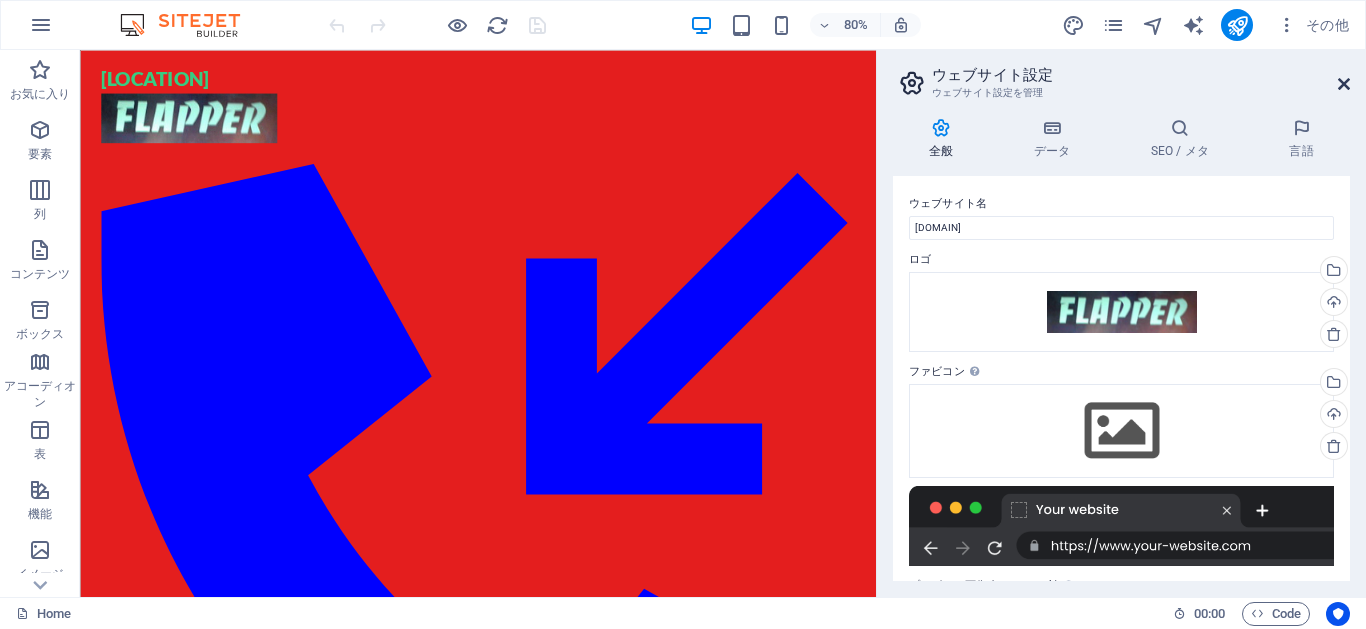 click at bounding box center [1344, 84] 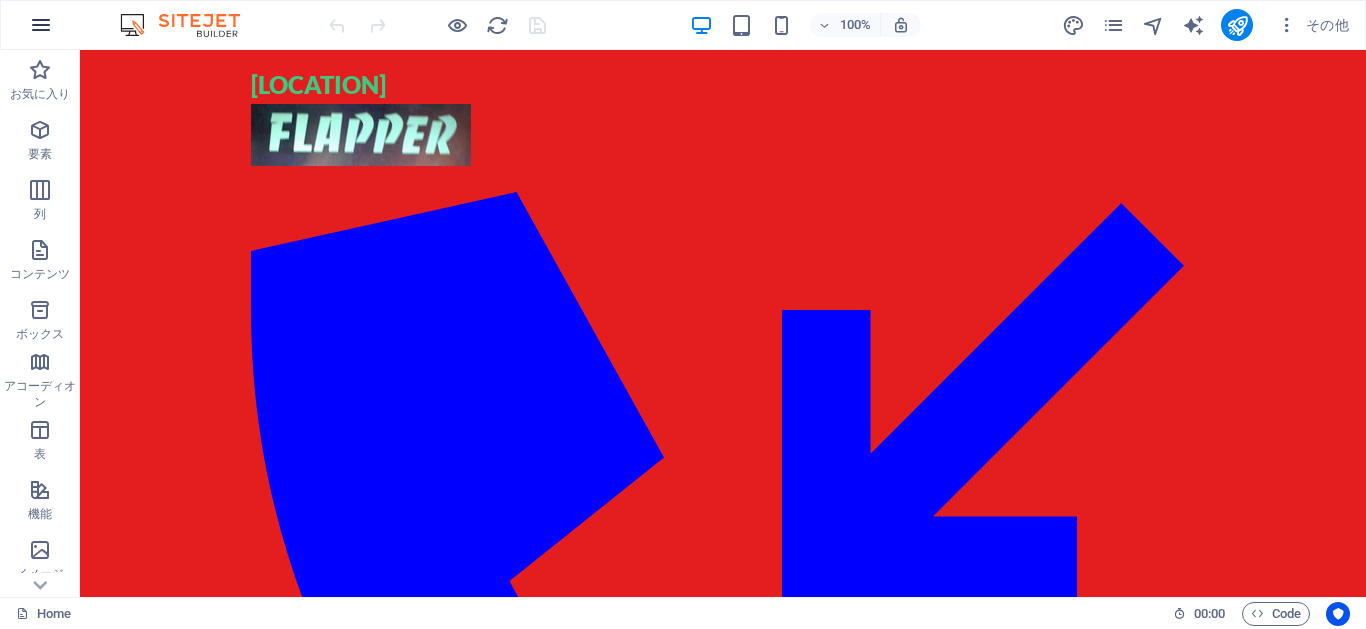 click at bounding box center [41, 25] 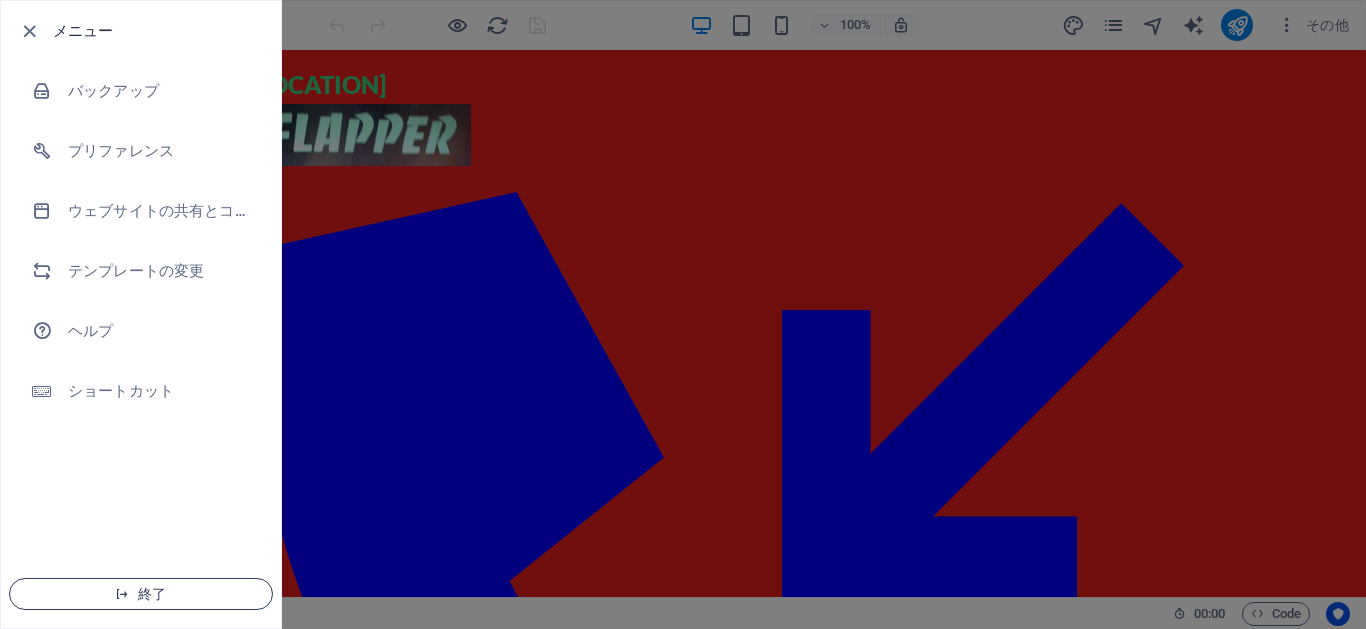 click on "終了" at bounding box center [141, 594] 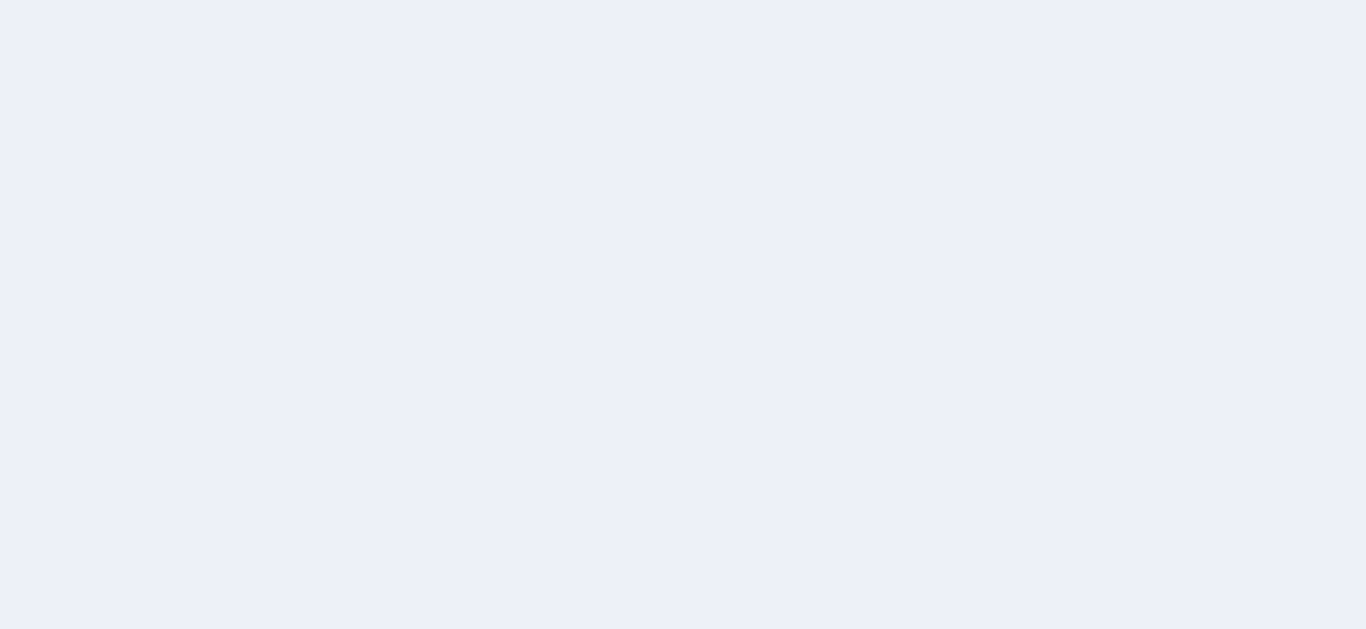 scroll, scrollTop: 0, scrollLeft: 0, axis: both 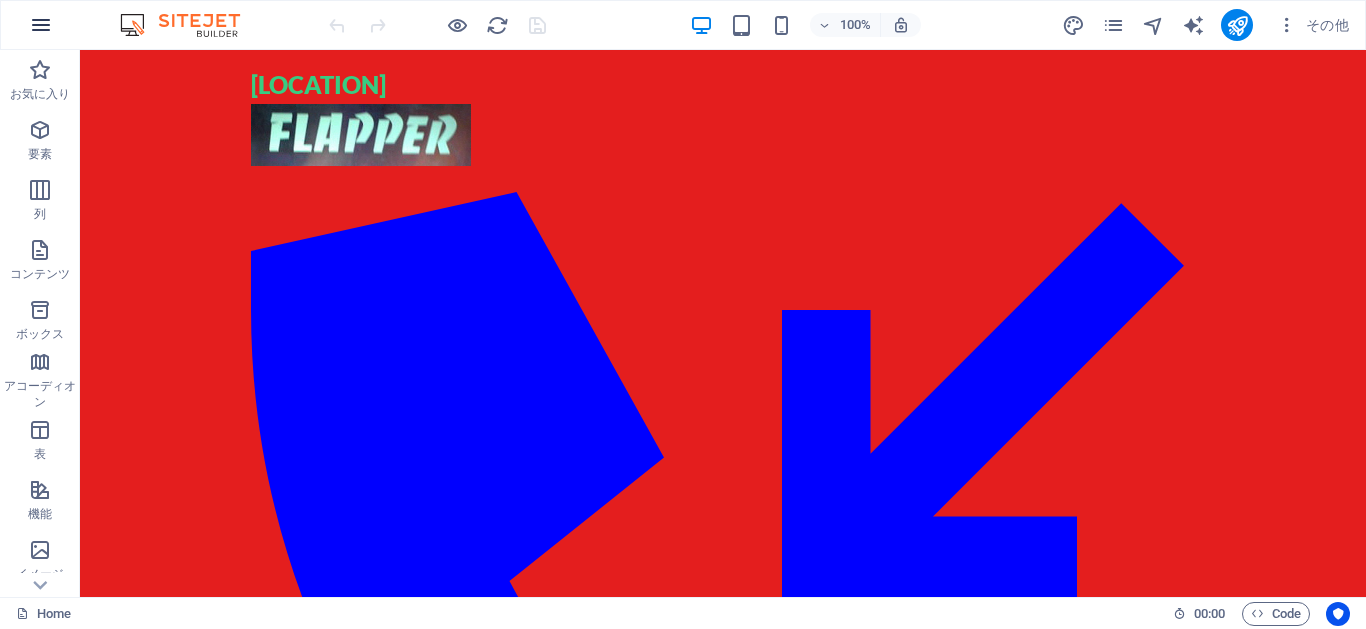 click at bounding box center [41, 25] 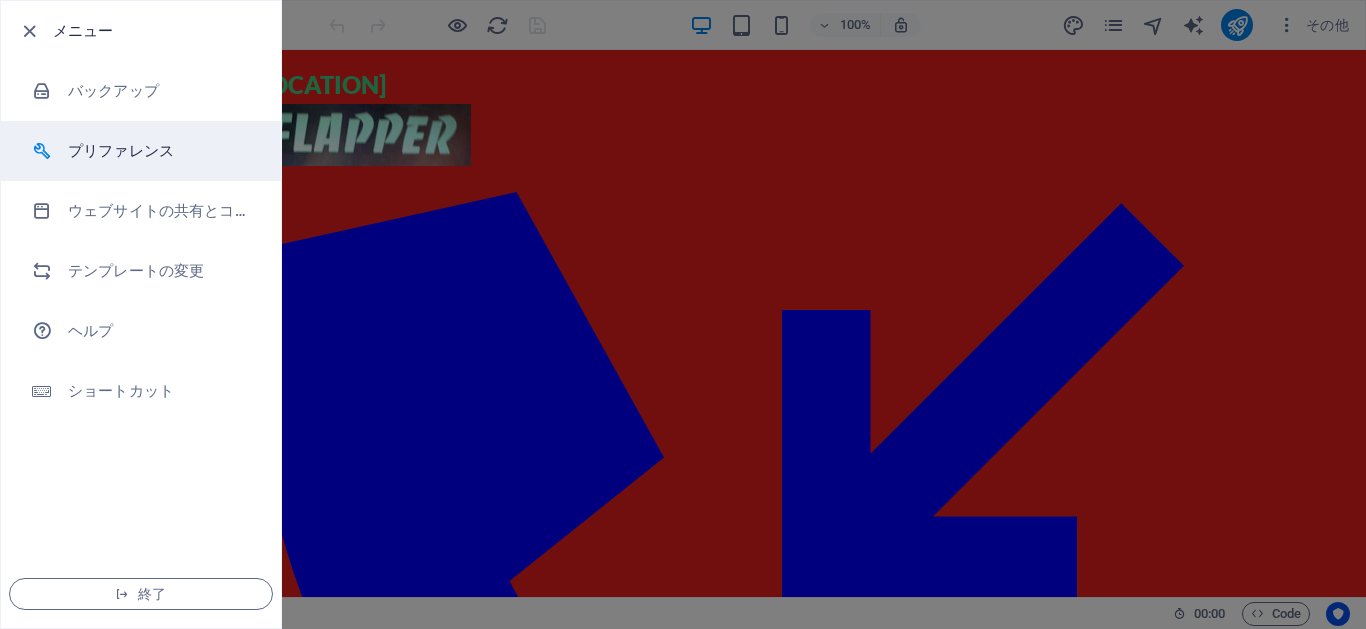 click on "プリファレンス" at bounding box center (160, 151) 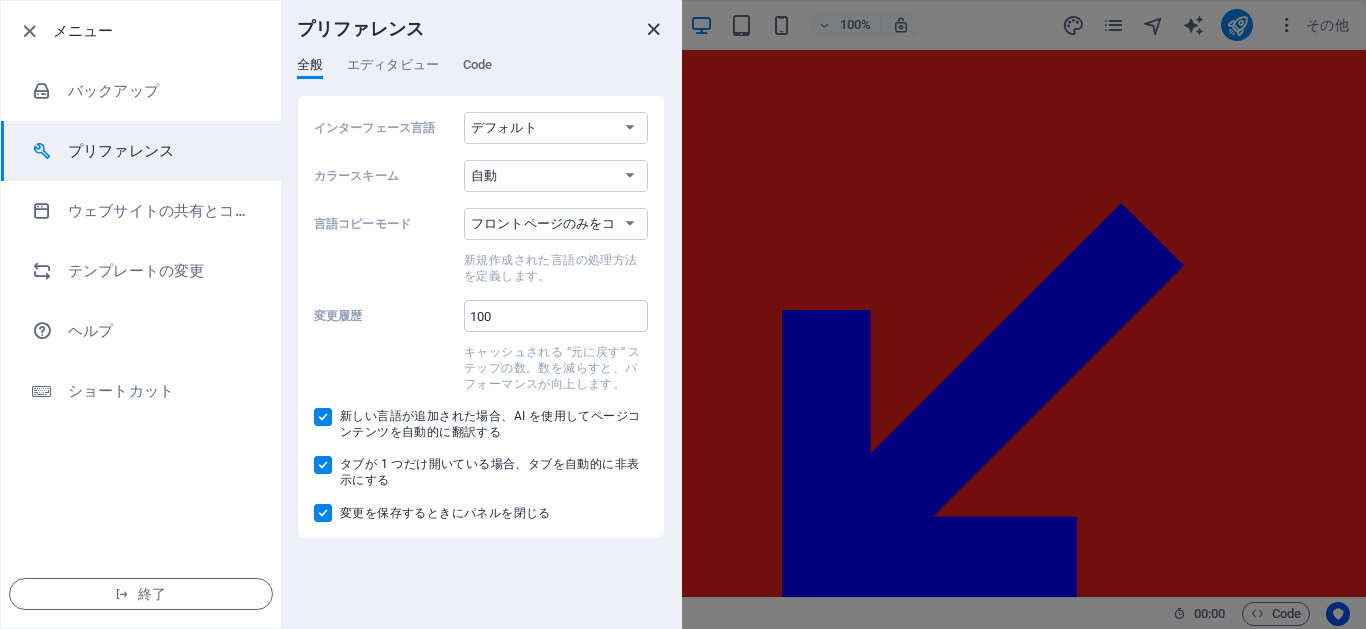 click at bounding box center (653, 29) 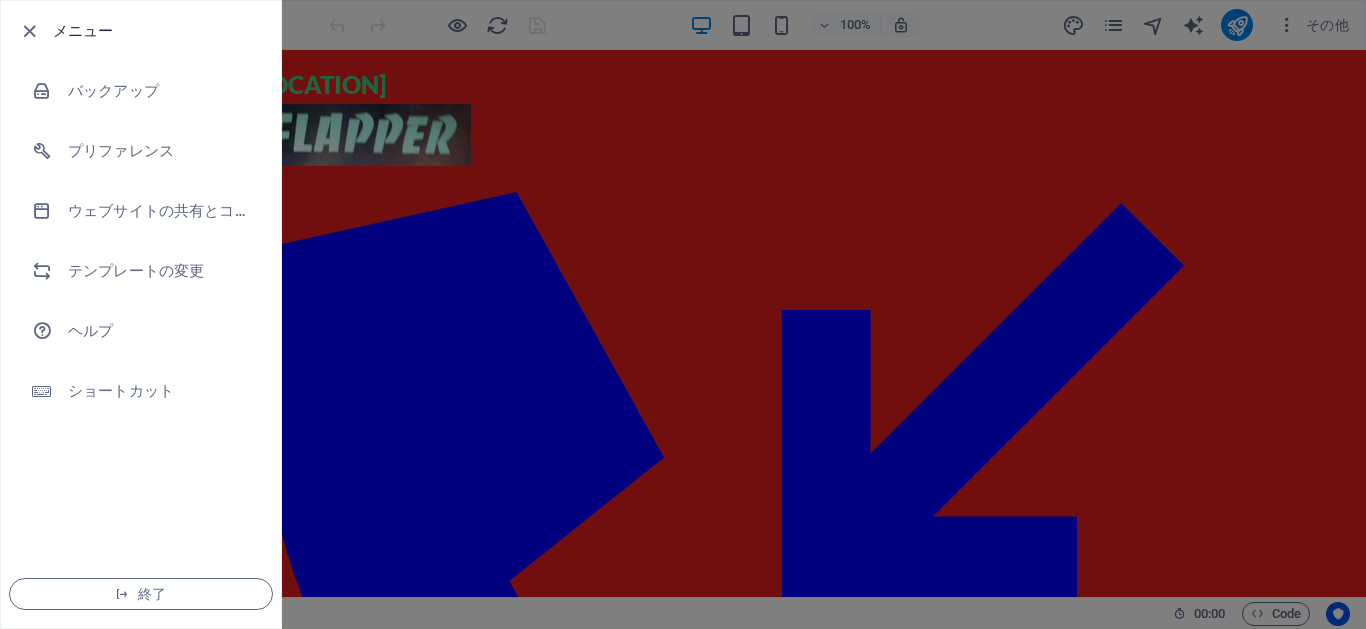 click at bounding box center (683, 314) 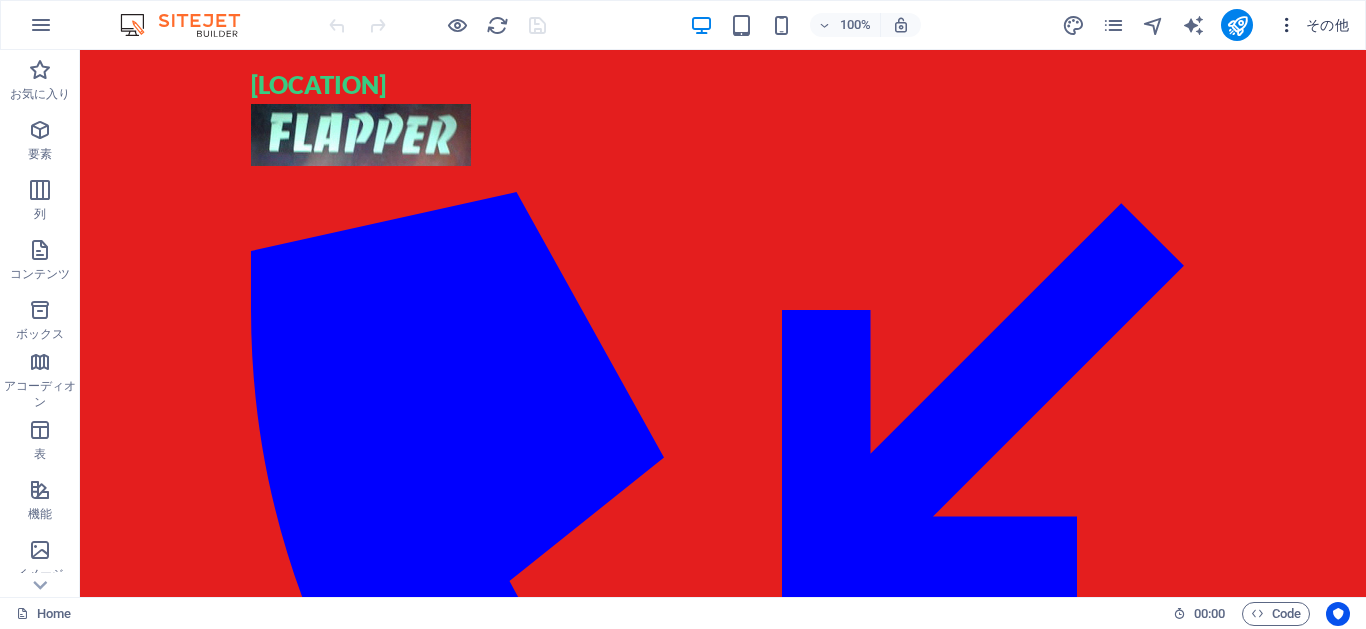 click on "その他" at bounding box center [1313, 25] 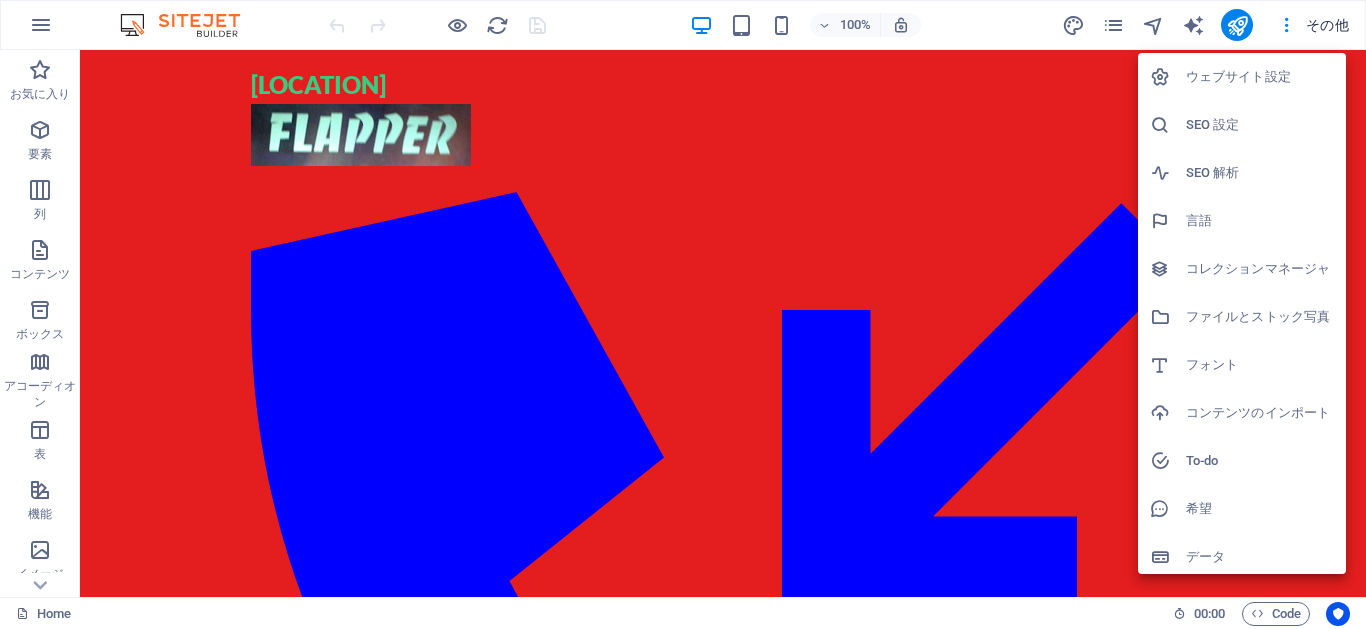 click at bounding box center (1168, 125) 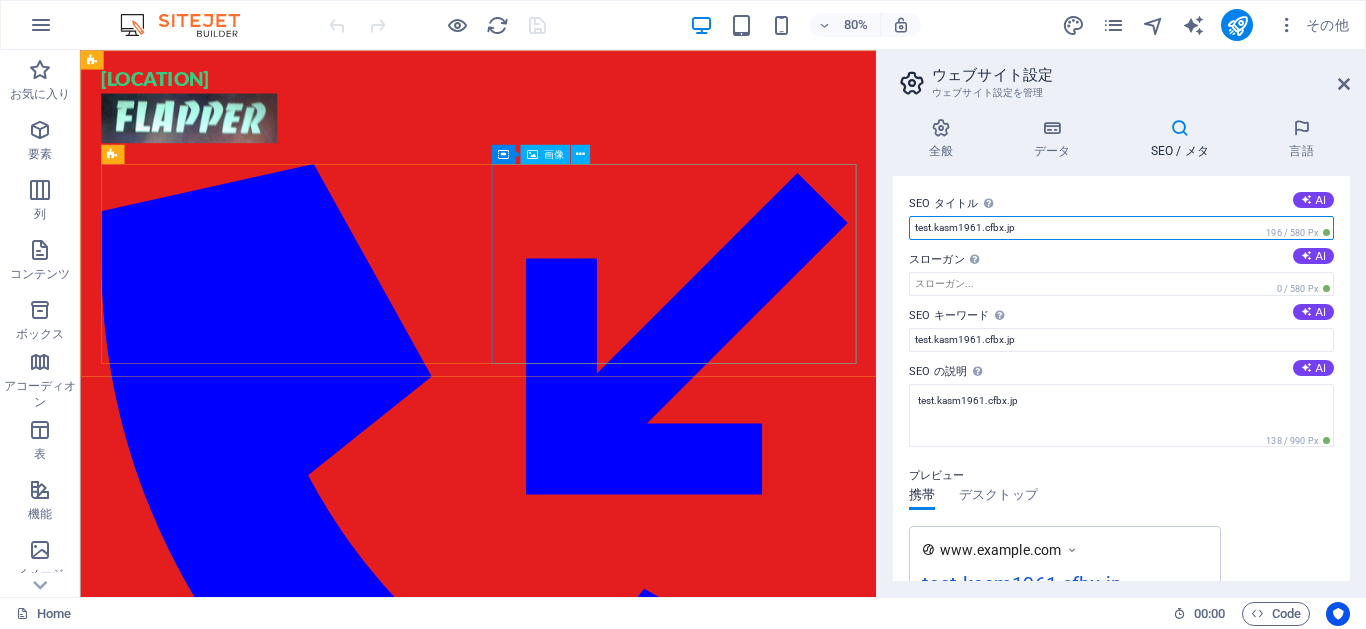 drag, startPoint x: 1141, startPoint y: 280, endPoint x: 980, endPoint y: 266, distance: 161.60754 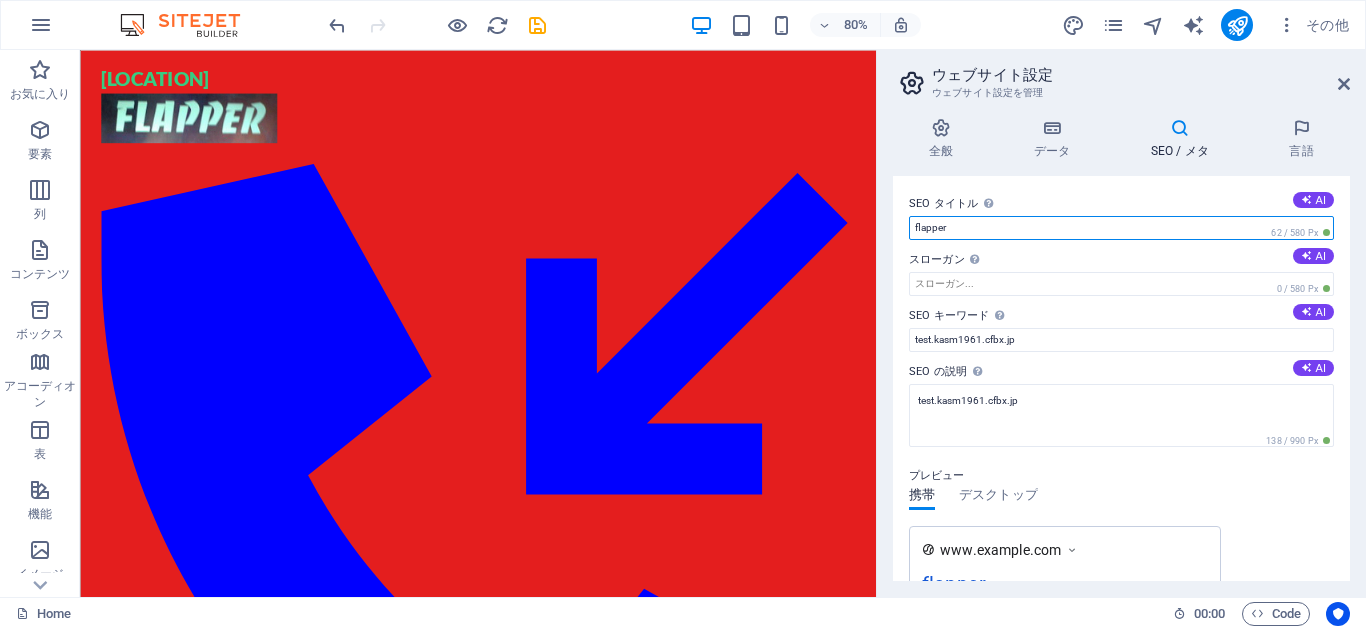 drag, startPoint x: 958, startPoint y: 228, endPoint x: 892, endPoint y: 223, distance: 66.189125 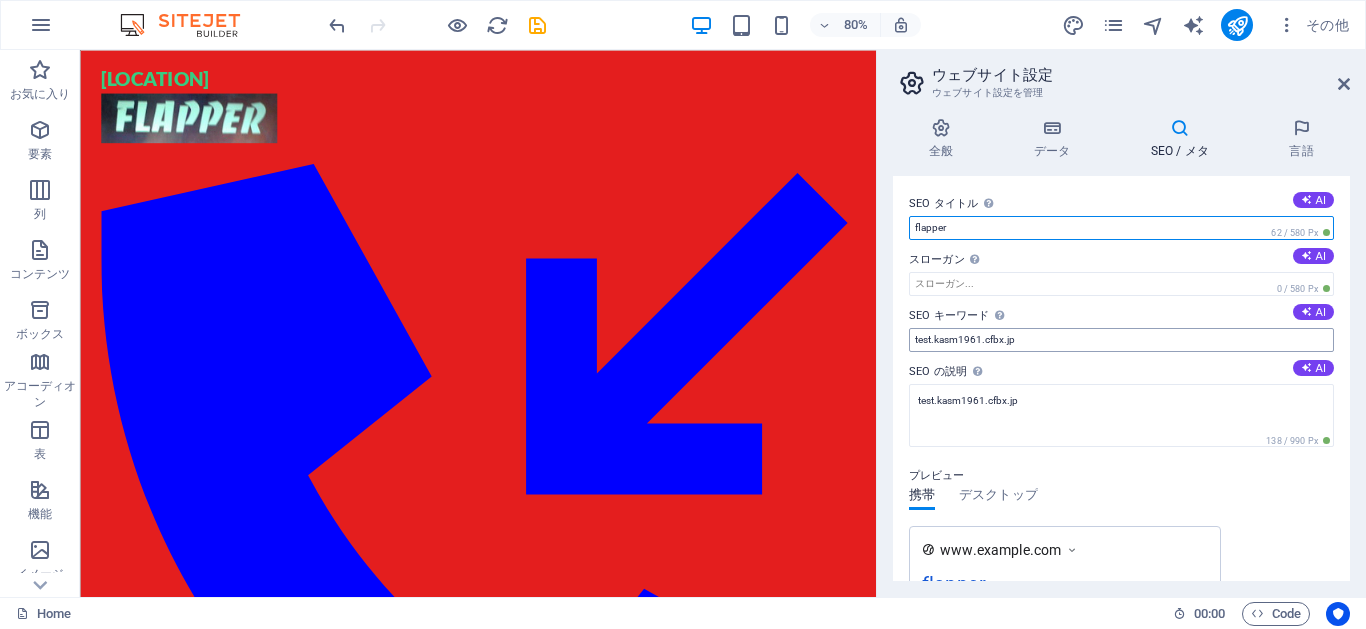type on "flapper" 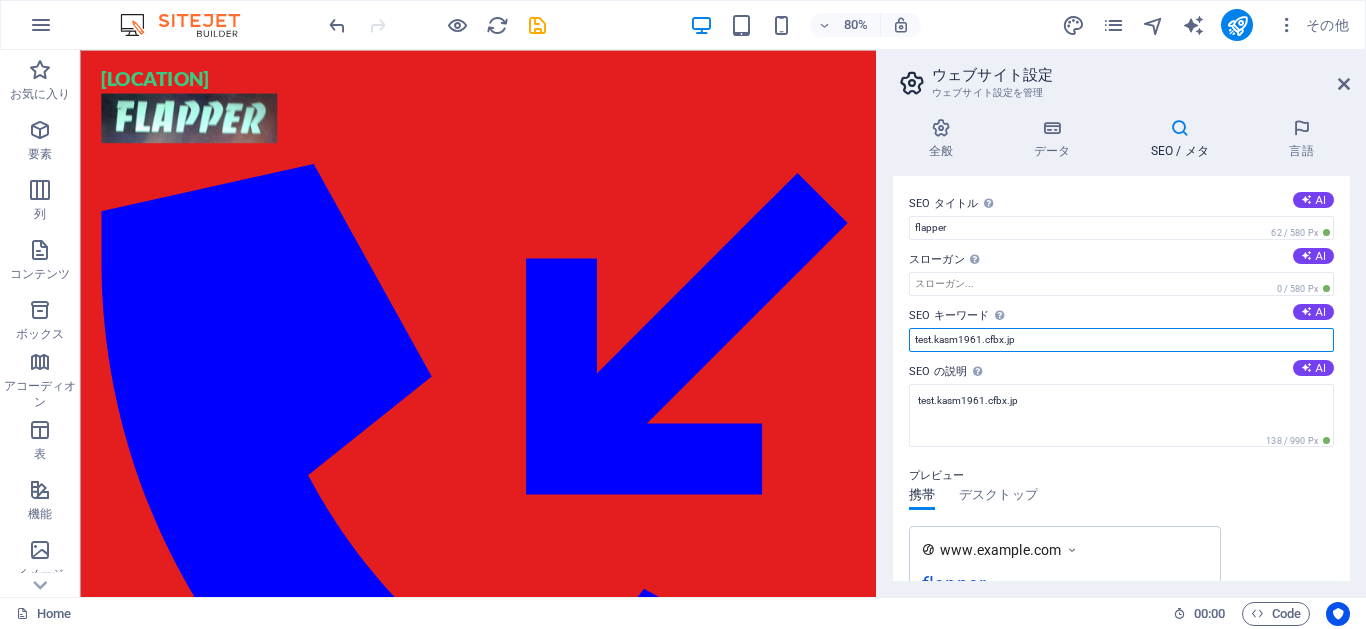 drag, startPoint x: 1031, startPoint y: 344, endPoint x: 879, endPoint y: 338, distance: 152.11838 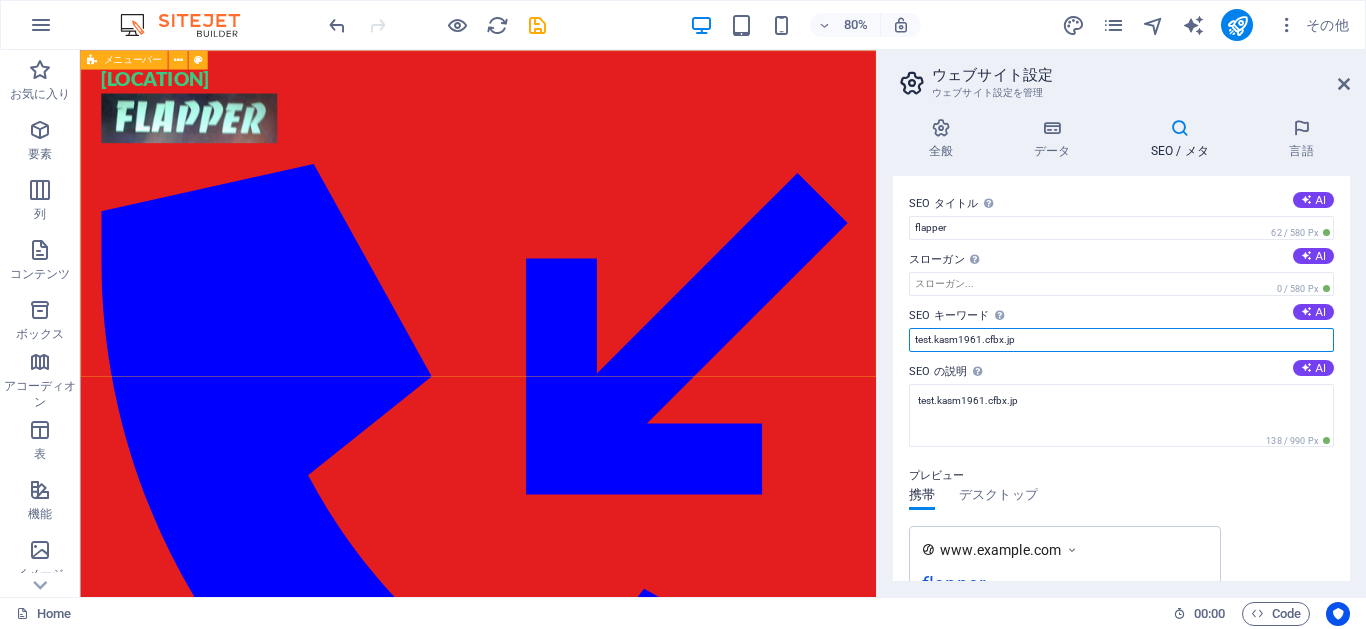 paste on "flapper" 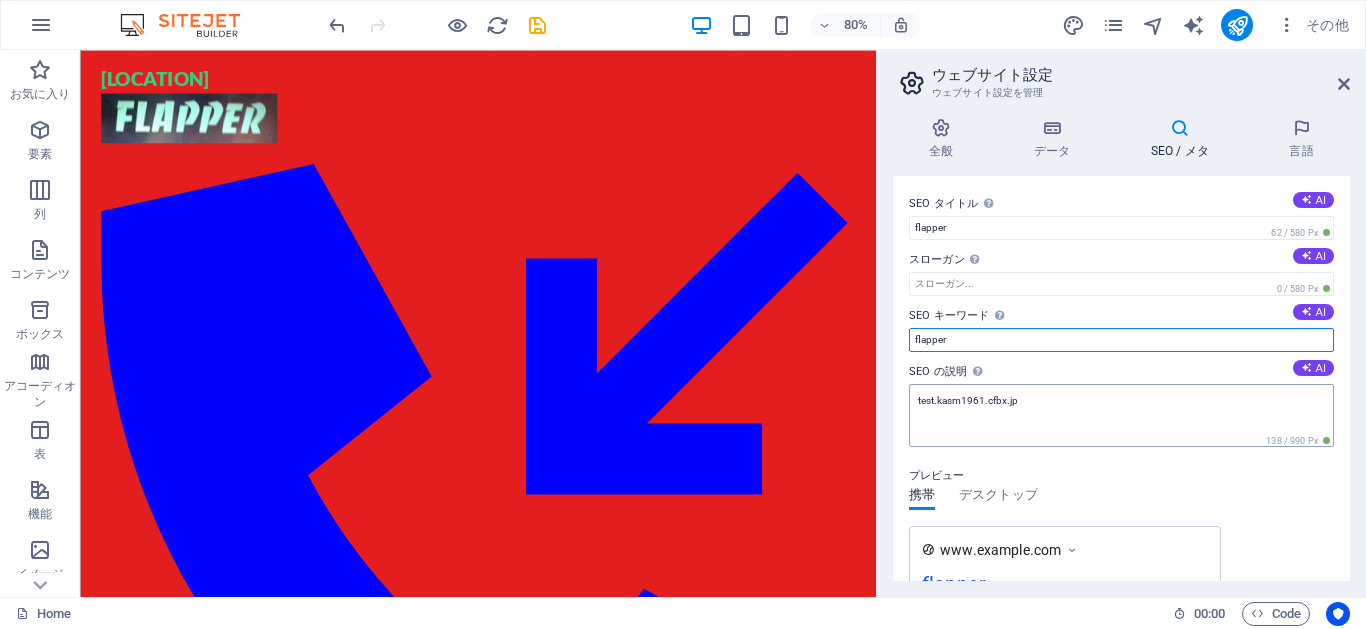 type on "flapper" 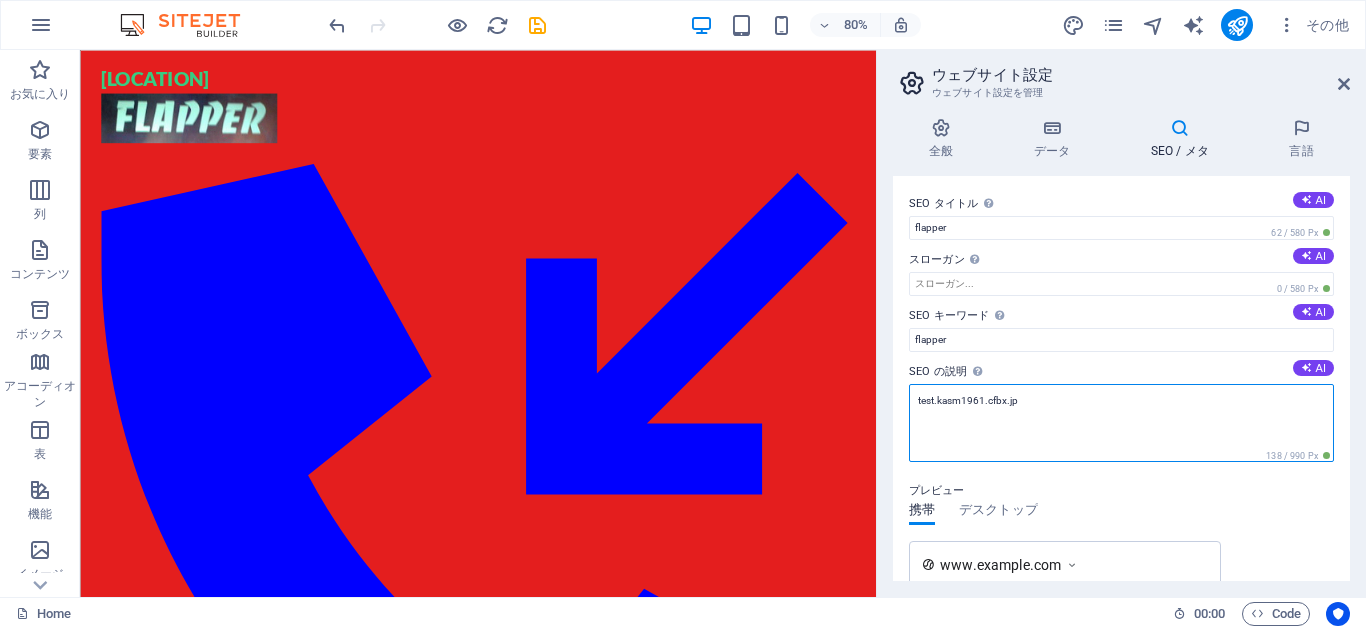 drag, startPoint x: 1136, startPoint y: 460, endPoint x: 1072, endPoint y: 488, distance: 69.856995 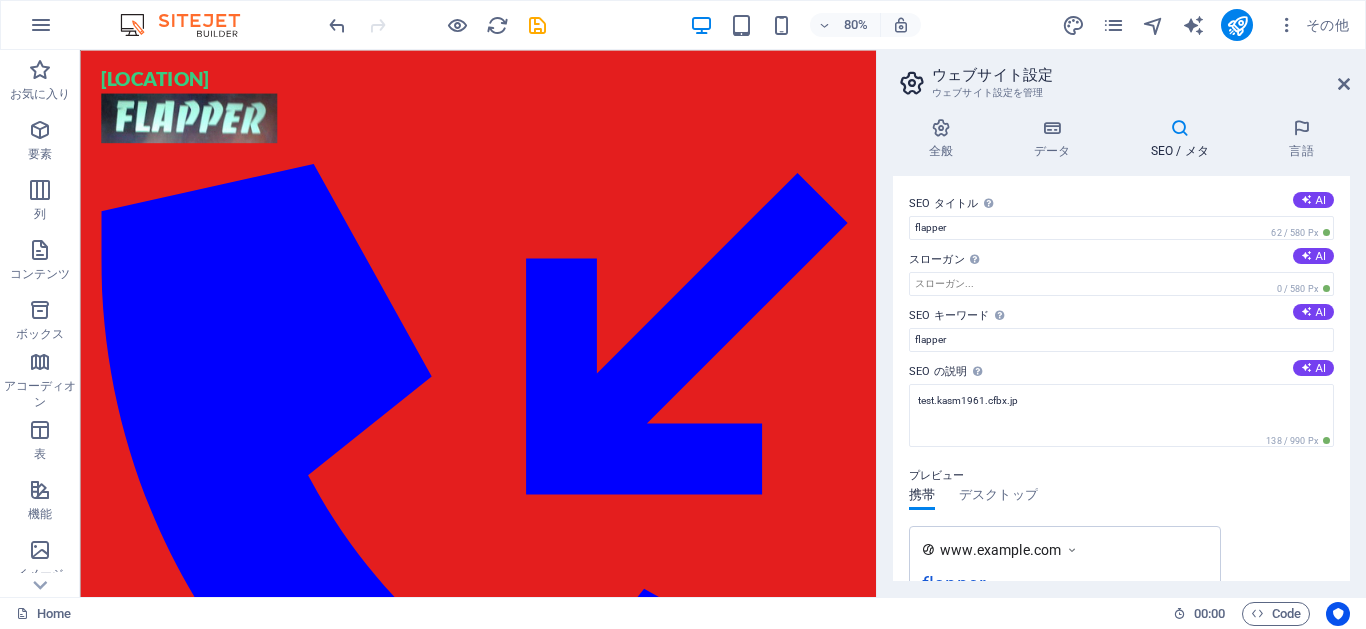 click on "Skip to main content
新宿ゴールデン街      ：03-3207-3312 Menu" at bounding box center [577, 50] 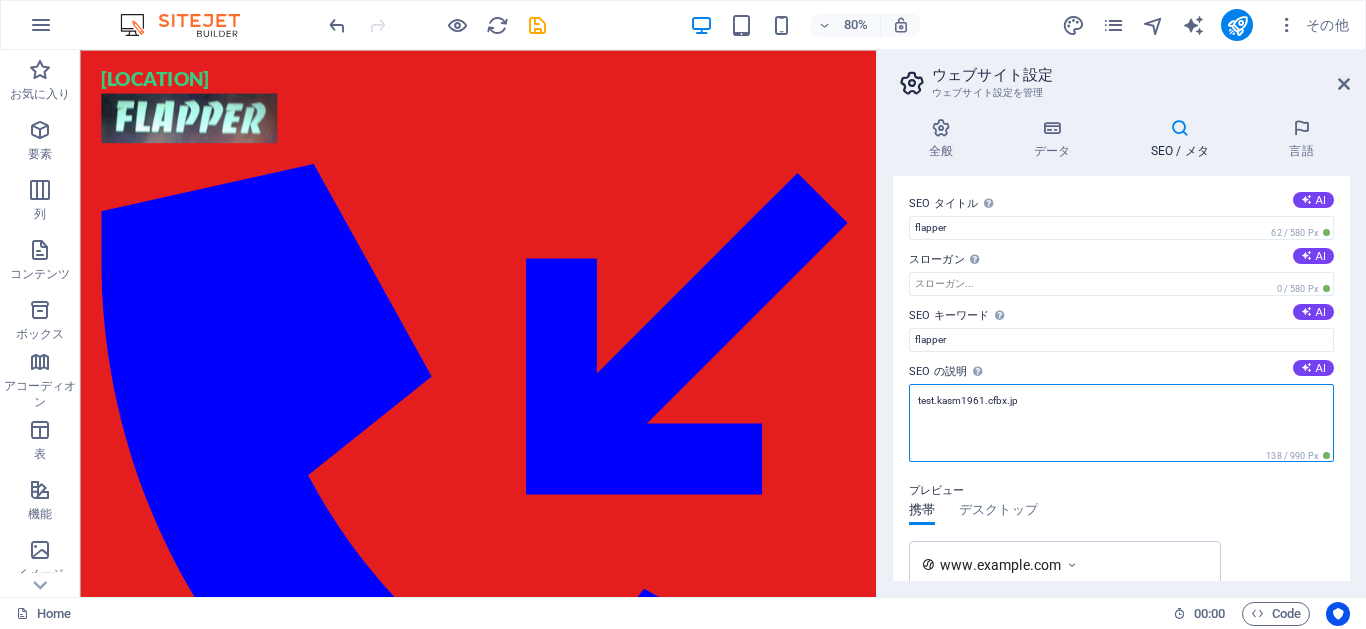 drag, startPoint x: 1041, startPoint y: 404, endPoint x: 895, endPoint y: 398, distance: 146.12323 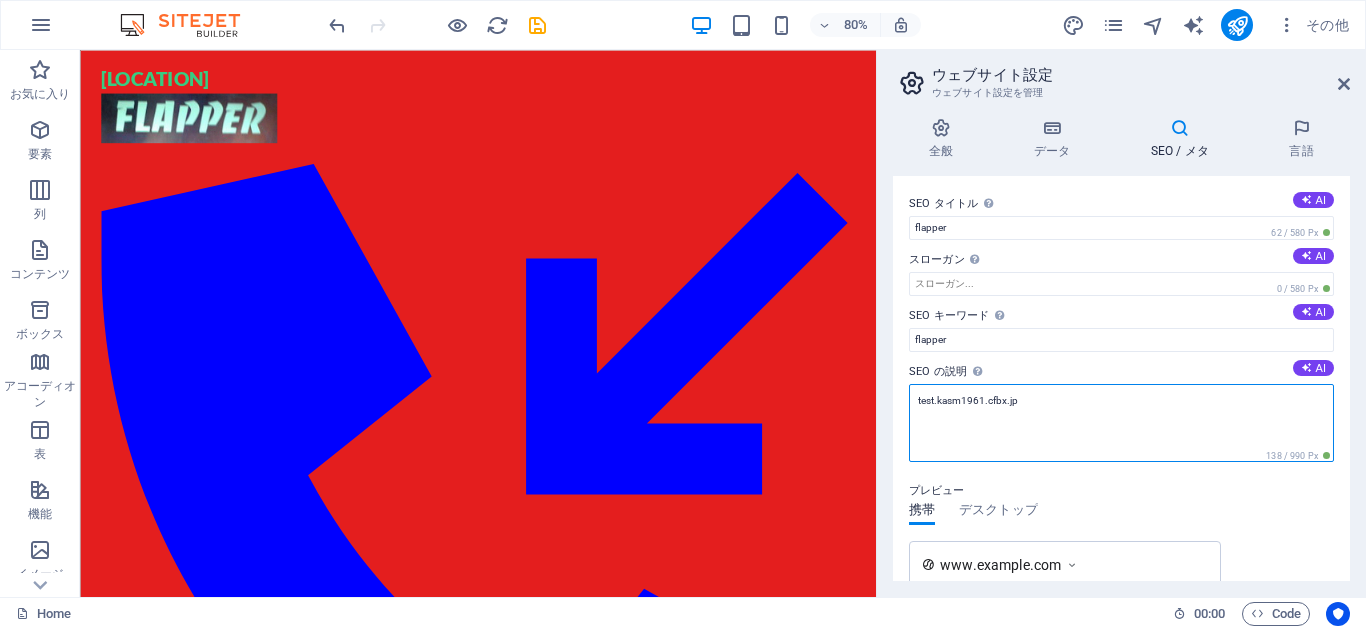 paste on "flapper" 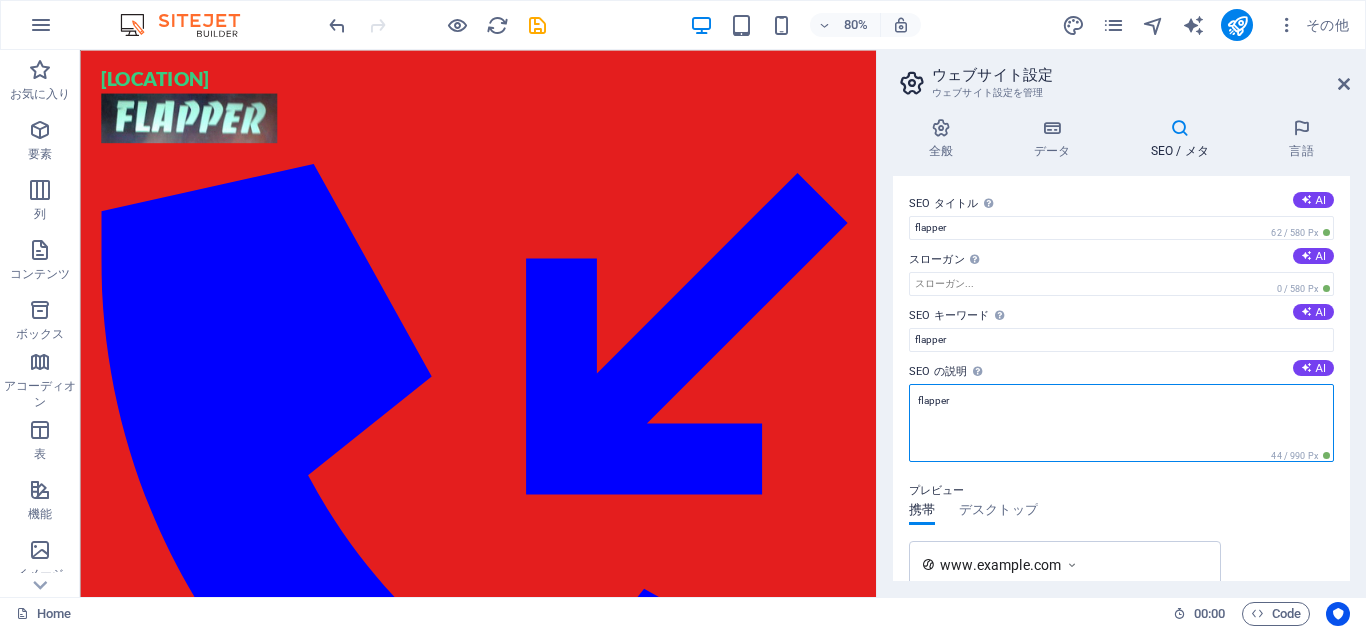 type on "flapper" 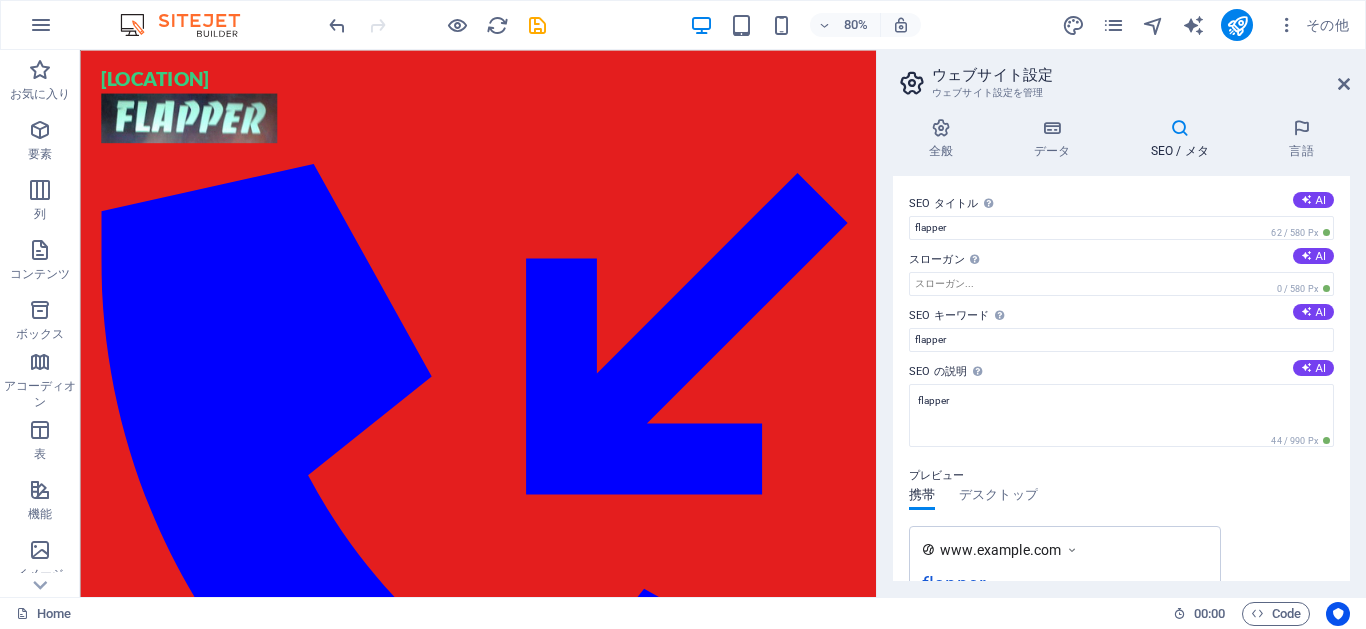 click on "プレビュー 携帯 デスクトップ www.example.com flapper flapper" at bounding box center [1121, 544] 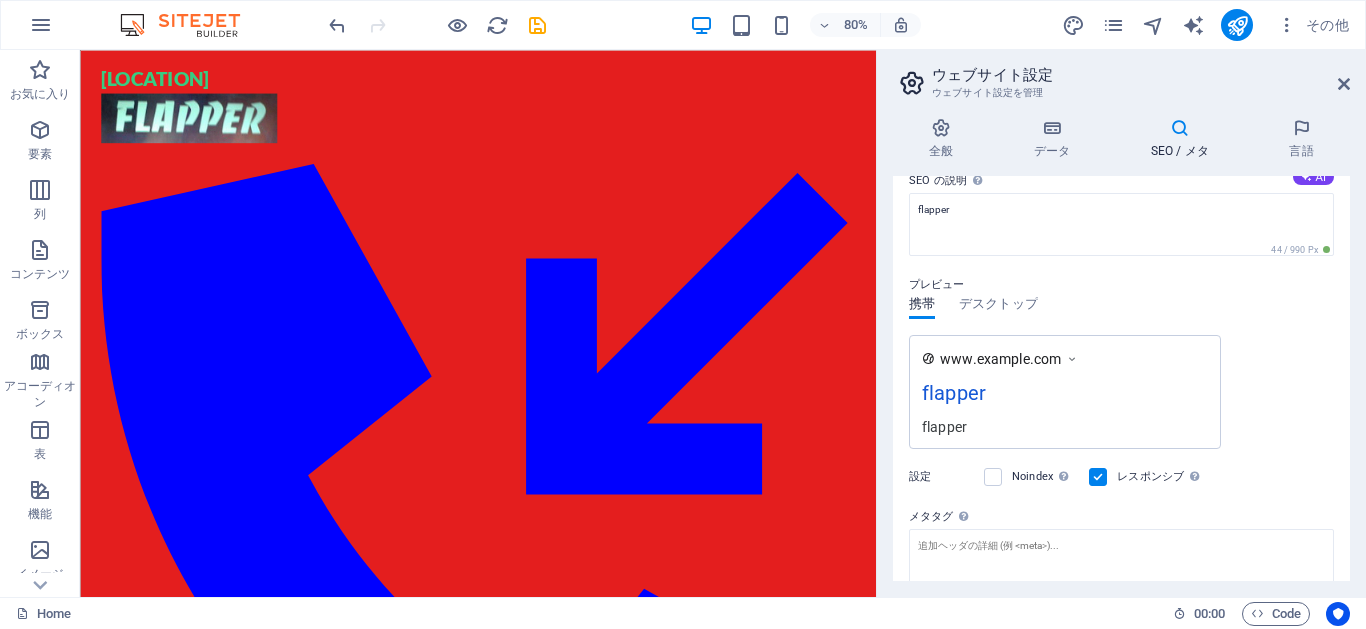 scroll, scrollTop: 331, scrollLeft: 0, axis: vertical 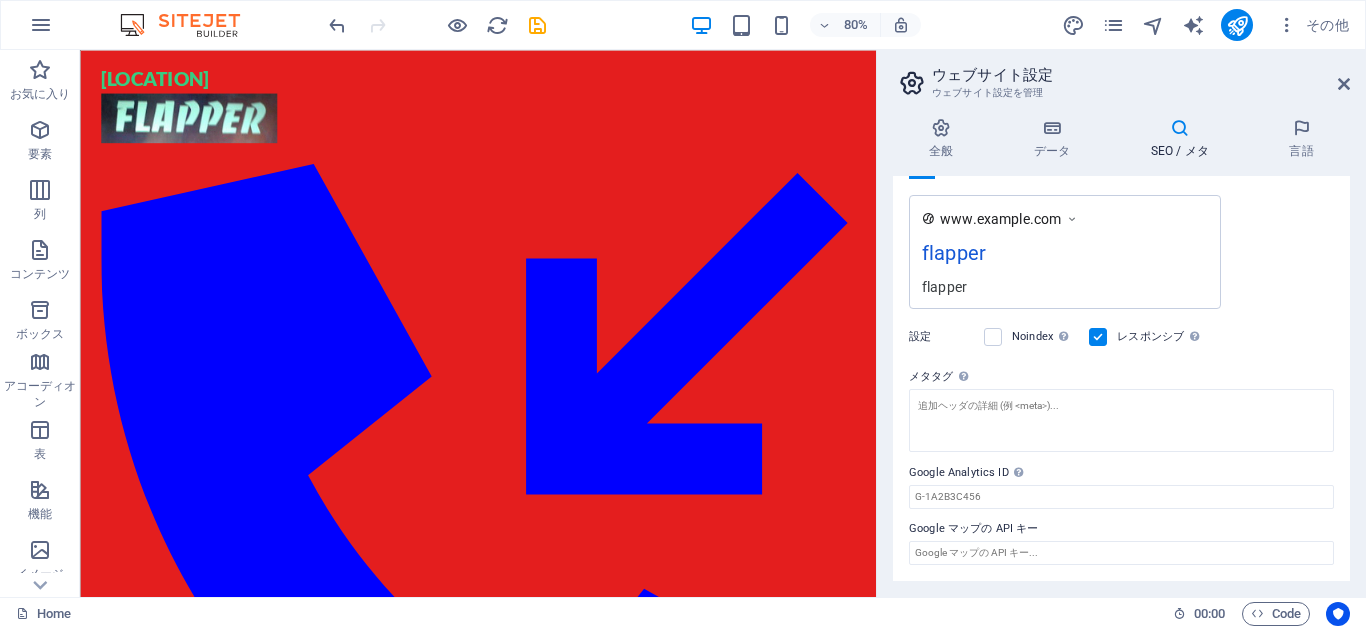 click at bounding box center [1072, 219] 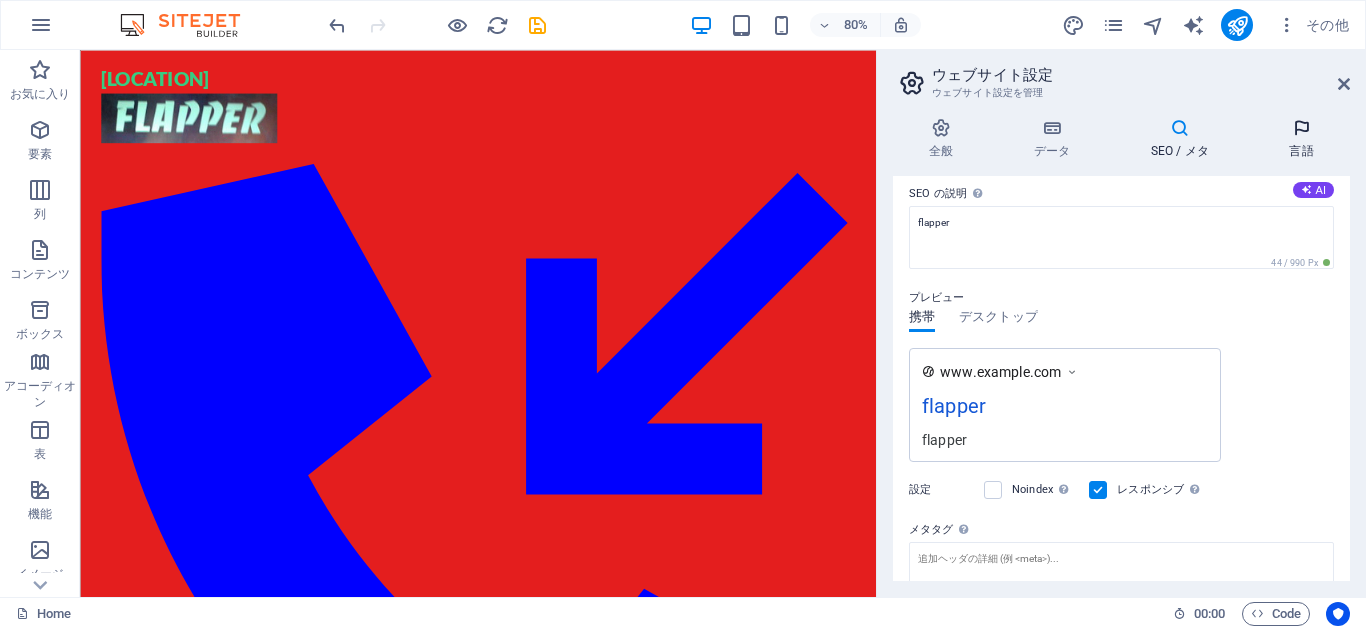 scroll, scrollTop: 0, scrollLeft: 0, axis: both 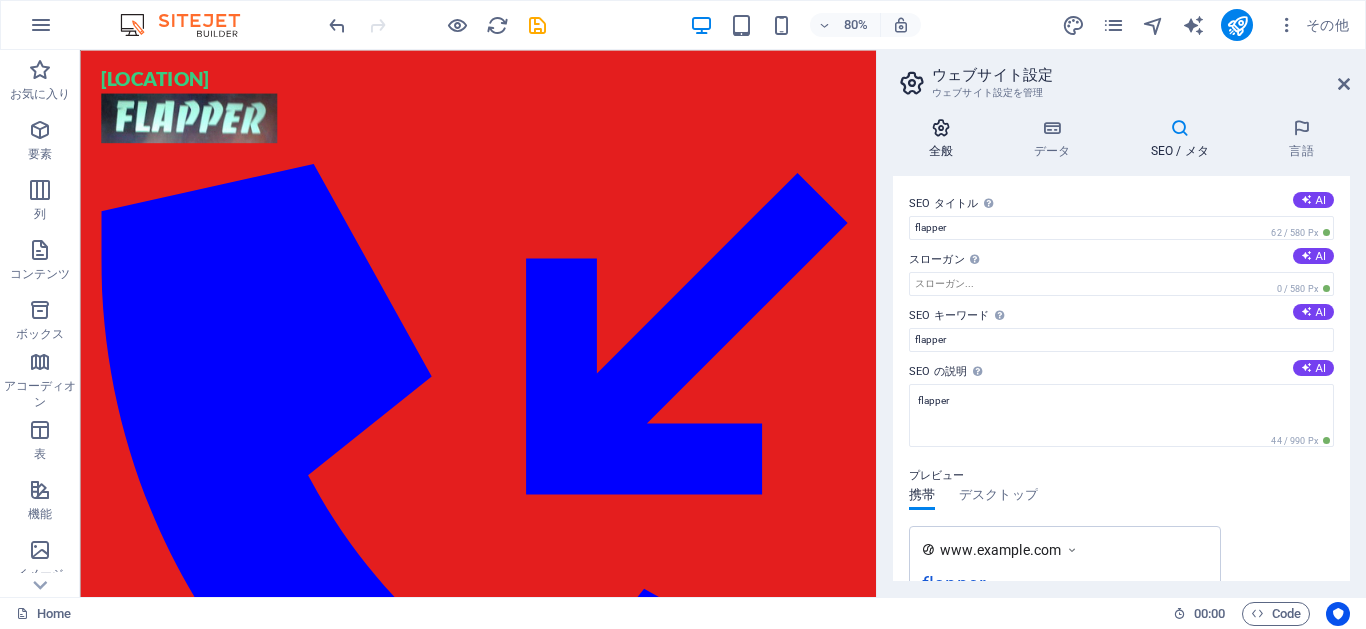 click at bounding box center (941, 128) 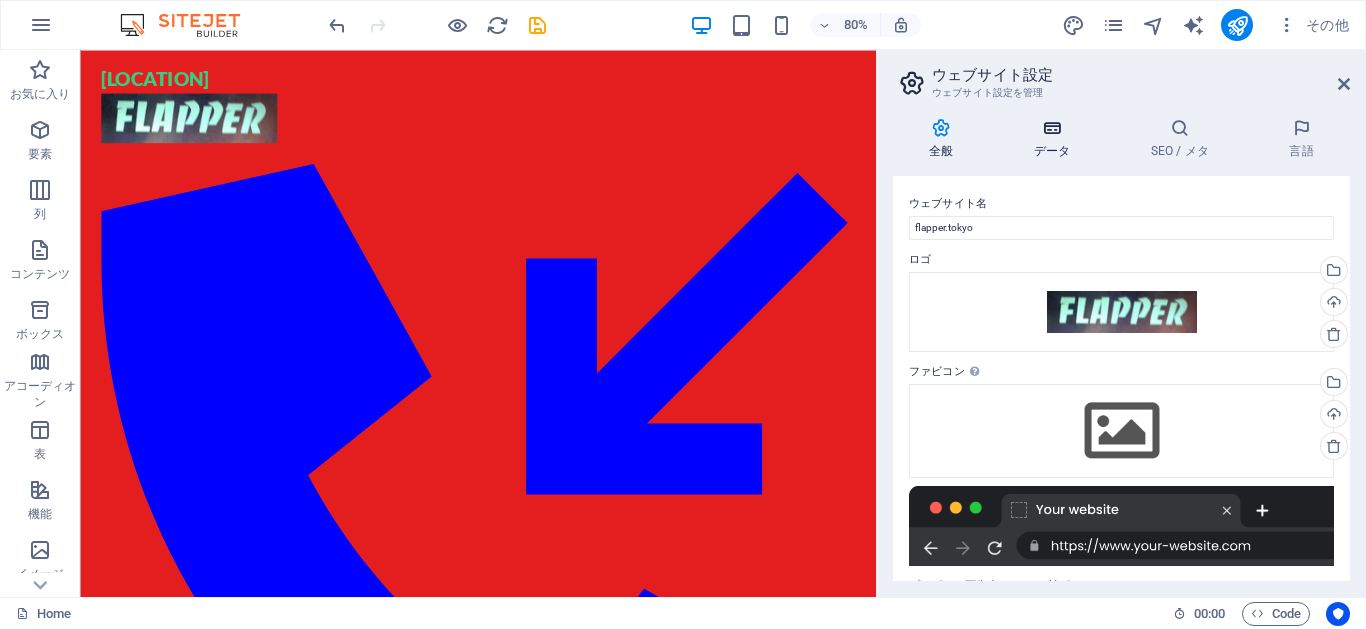 click at bounding box center (1052, 128) 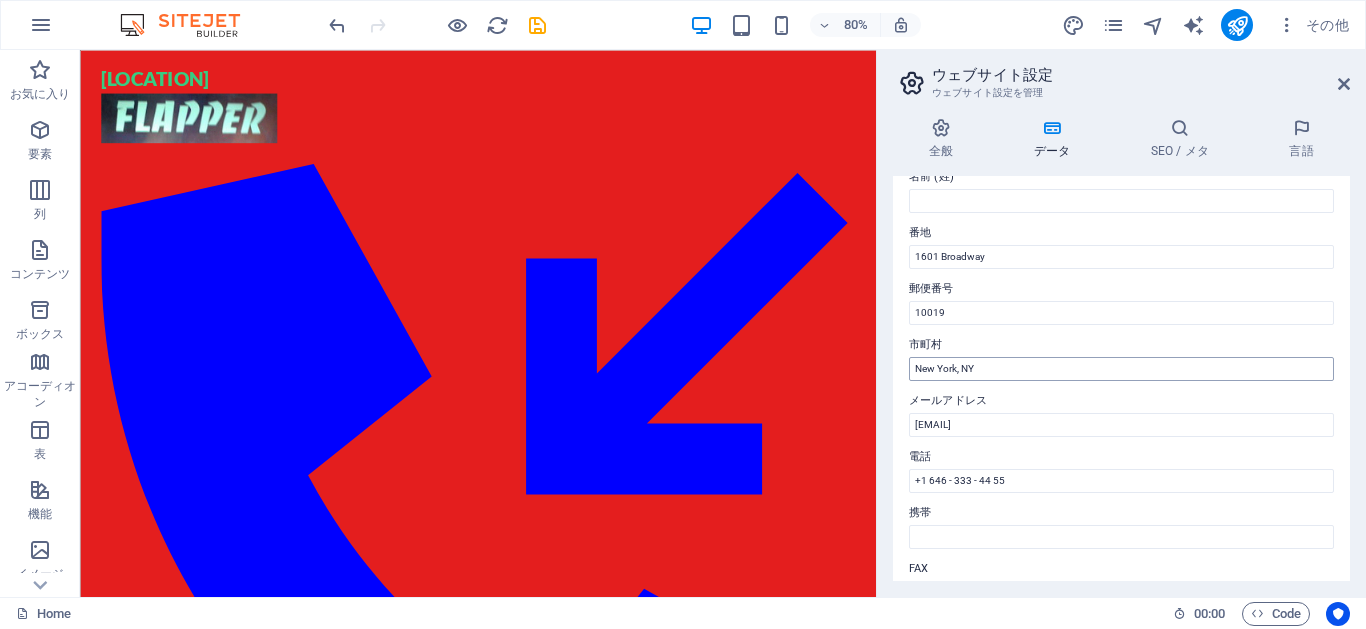 scroll, scrollTop: 0, scrollLeft: 0, axis: both 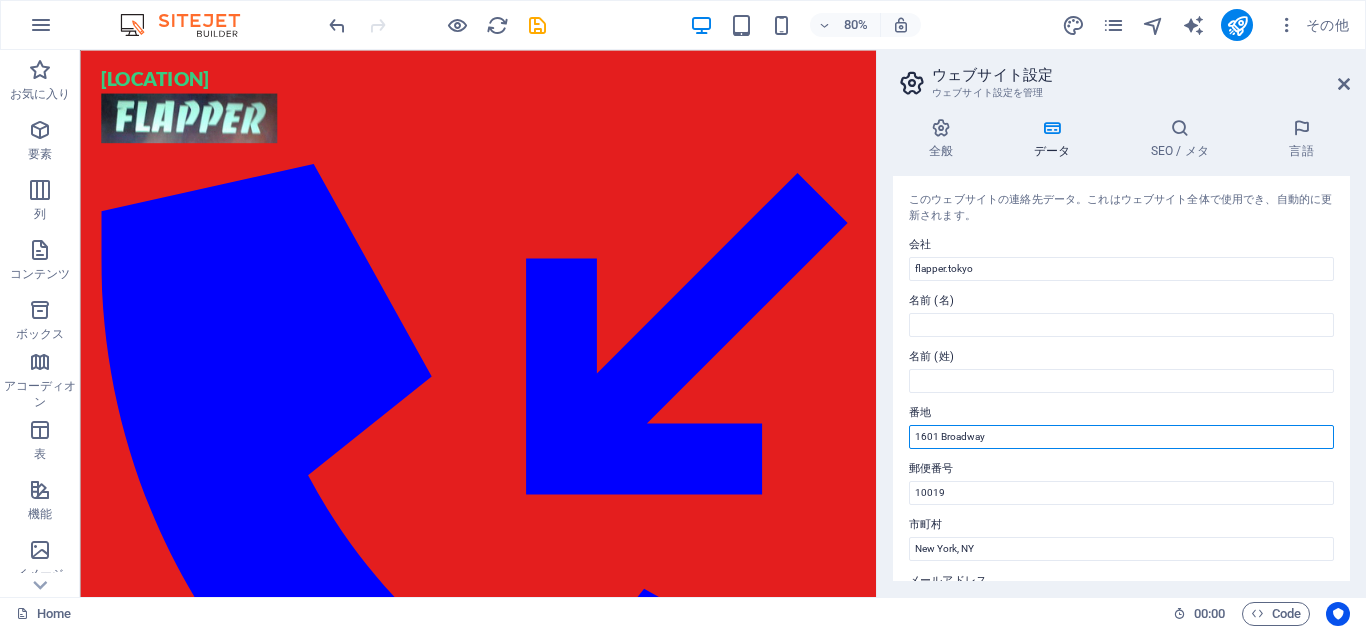 click on "1601 Broadway" at bounding box center (1121, 437) 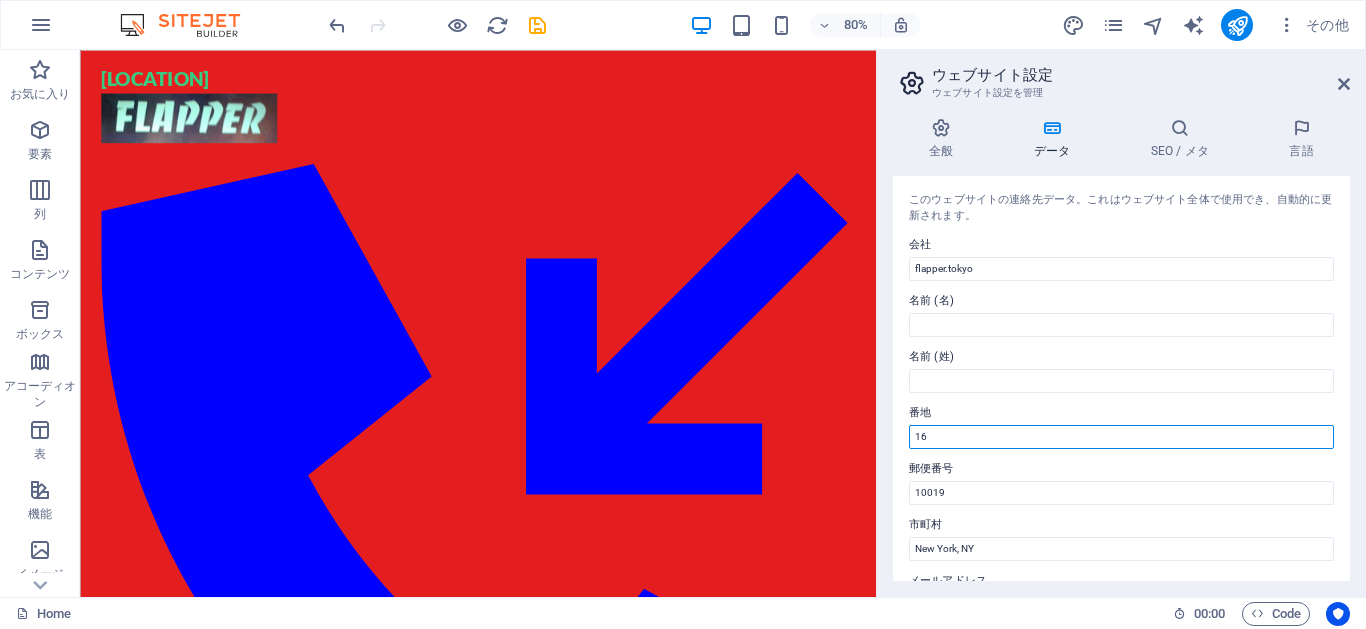 type on "1" 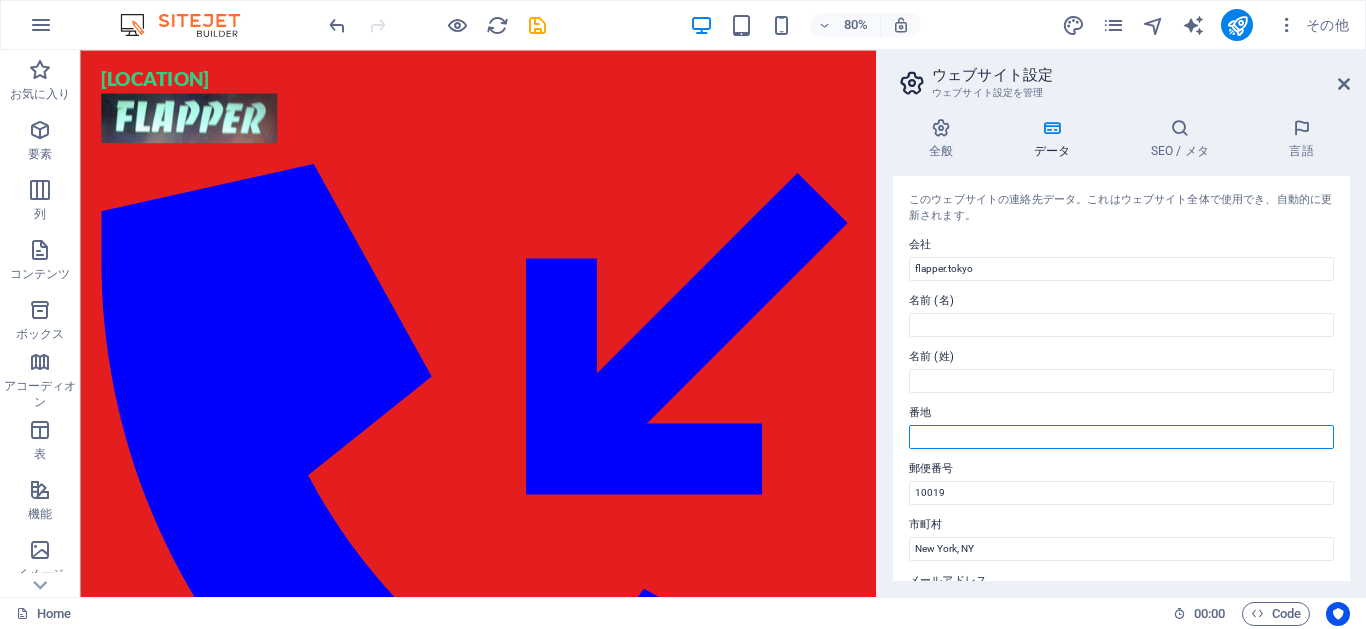 type 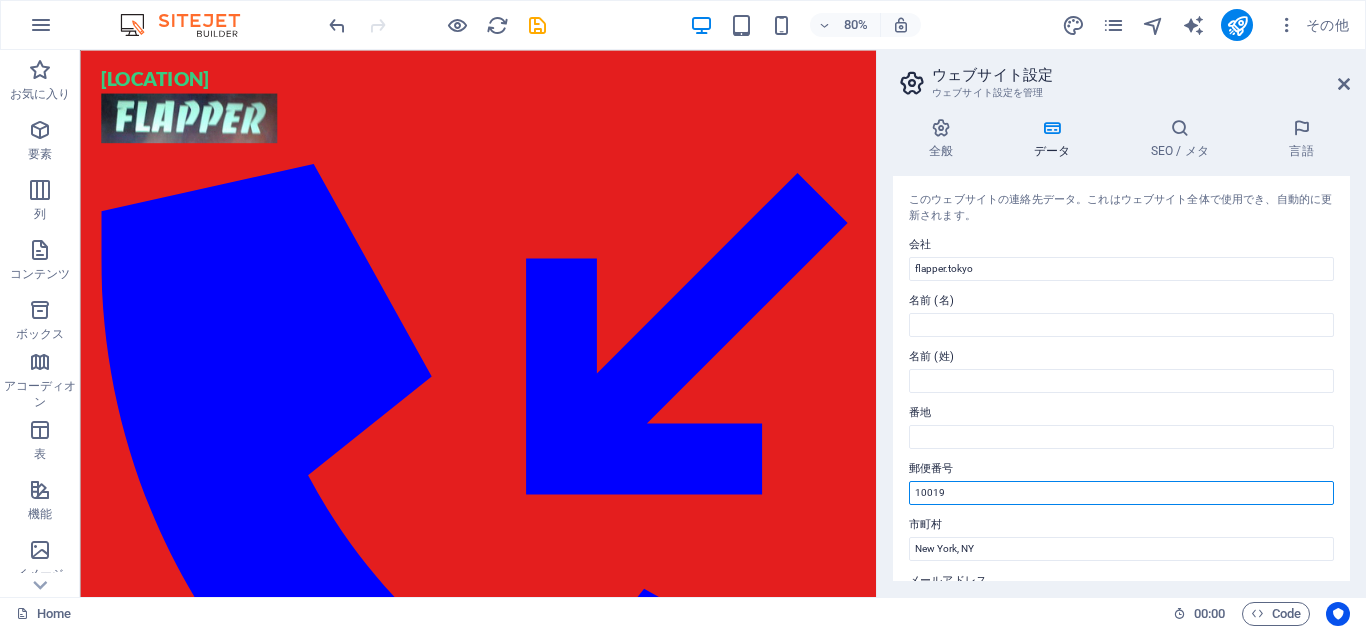 drag, startPoint x: 981, startPoint y: 488, endPoint x: 900, endPoint y: 497, distance: 81.49847 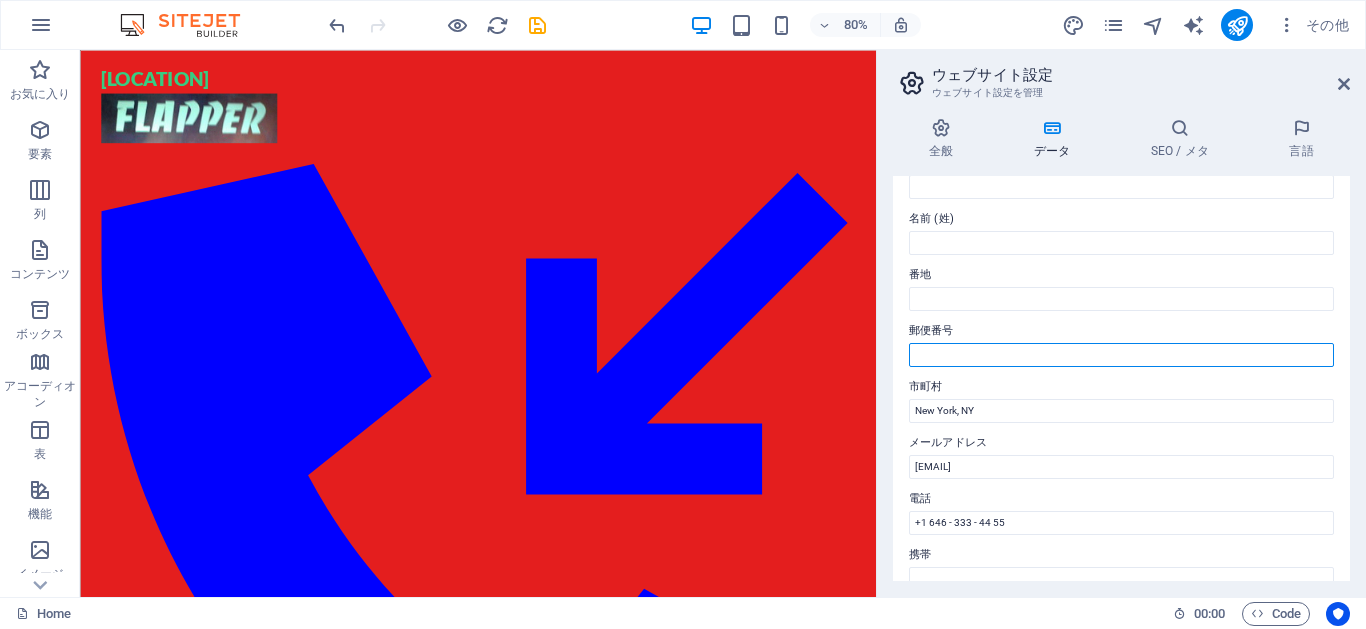 scroll, scrollTop: 180, scrollLeft: 0, axis: vertical 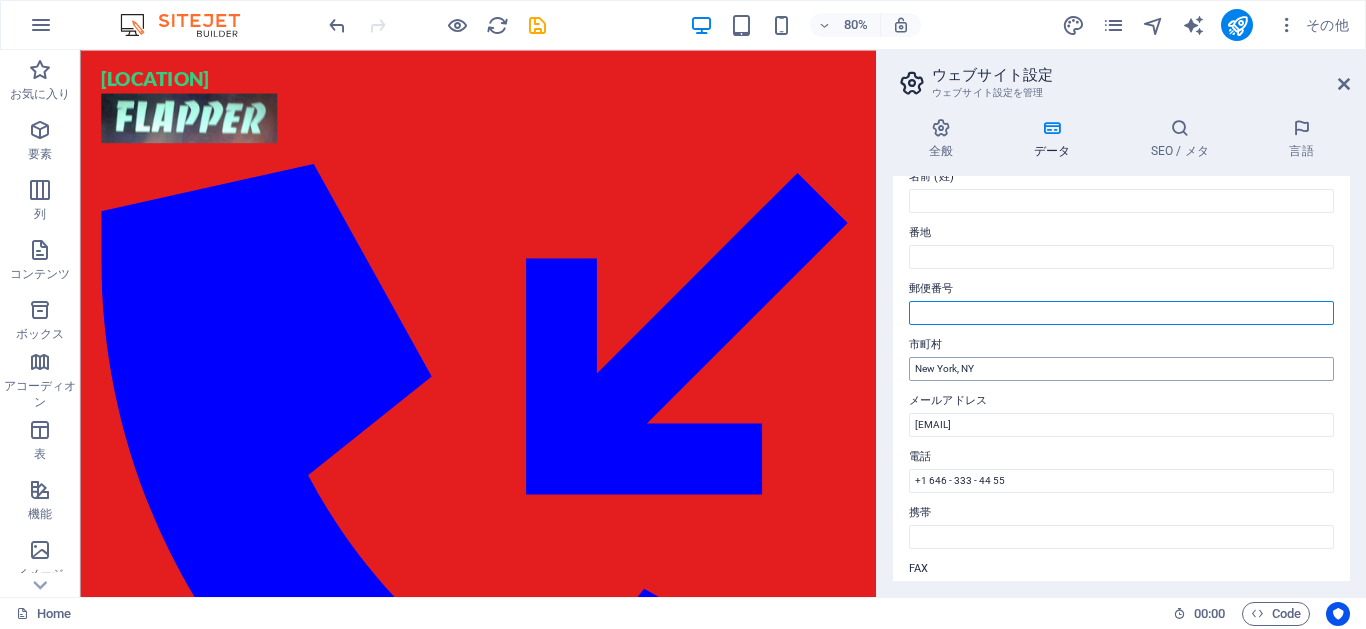 type 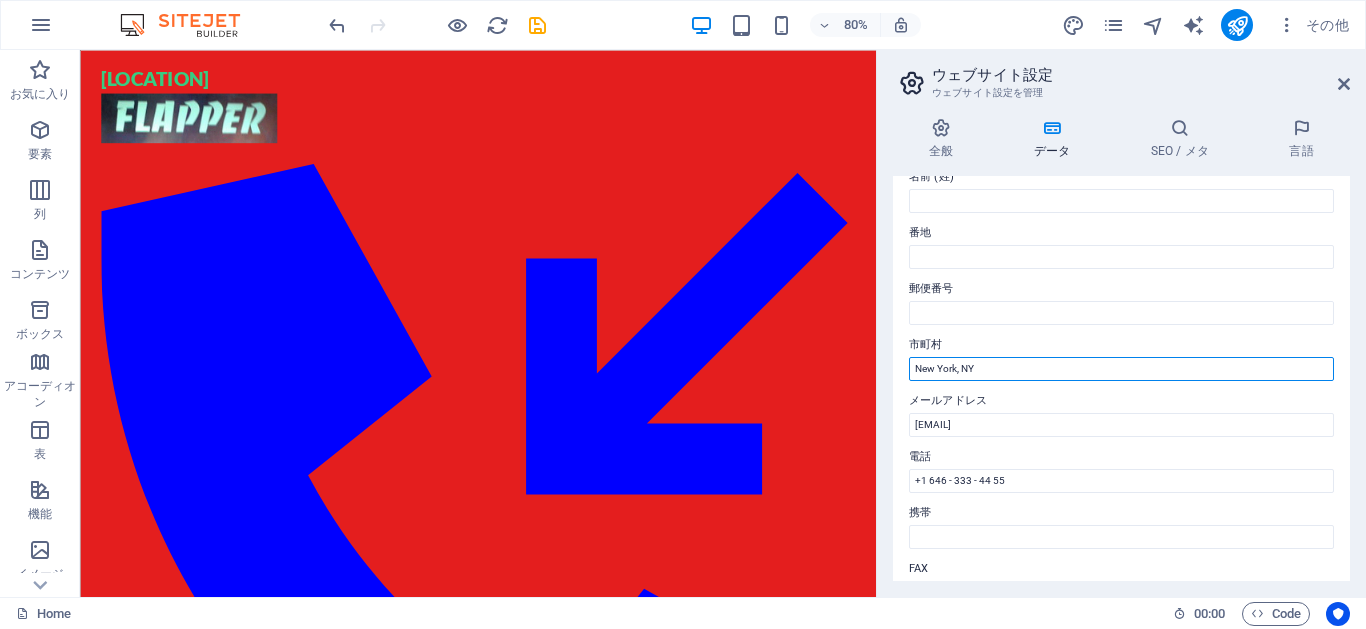 drag, startPoint x: 1004, startPoint y: 371, endPoint x: 878, endPoint y: 371, distance: 126 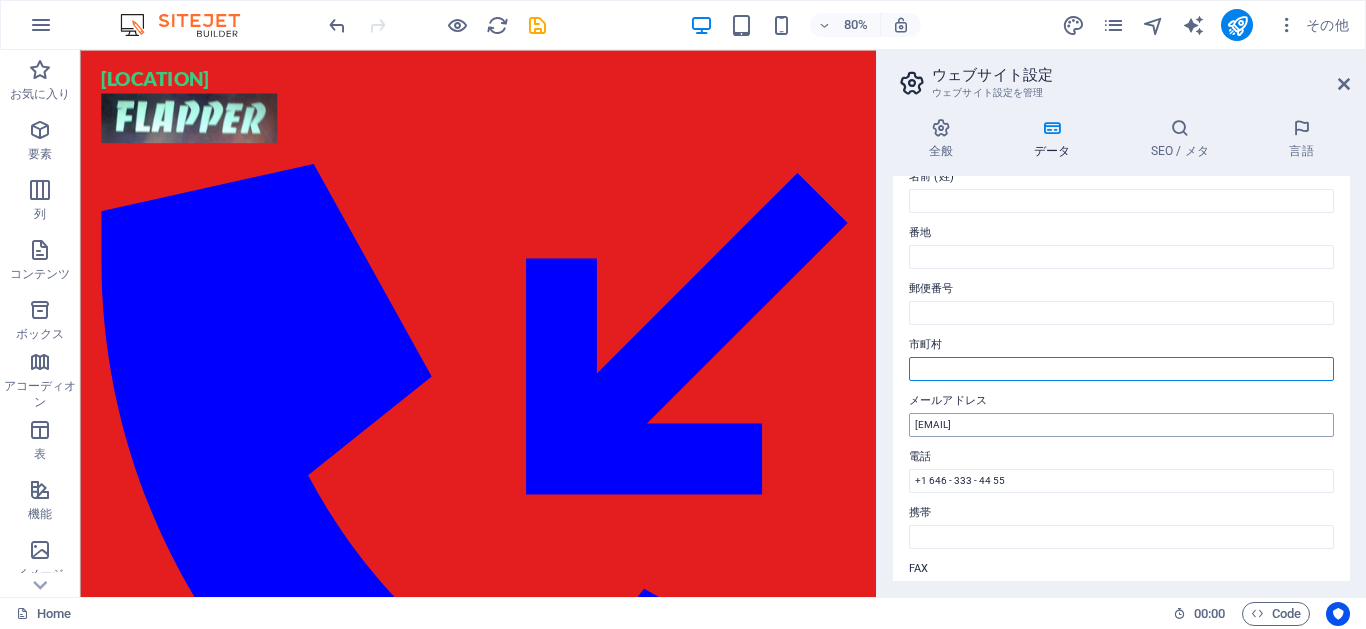 type 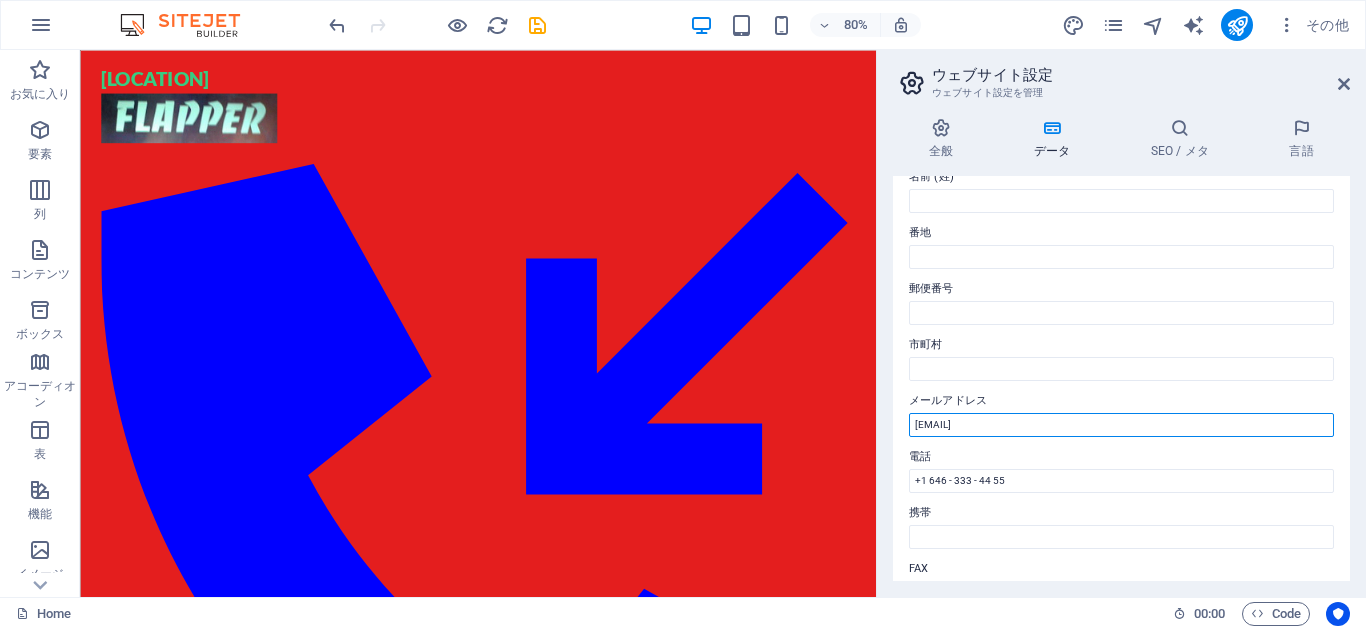 drag, startPoint x: 1242, startPoint y: 478, endPoint x: 1073, endPoint y: 512, distance: 172.3862 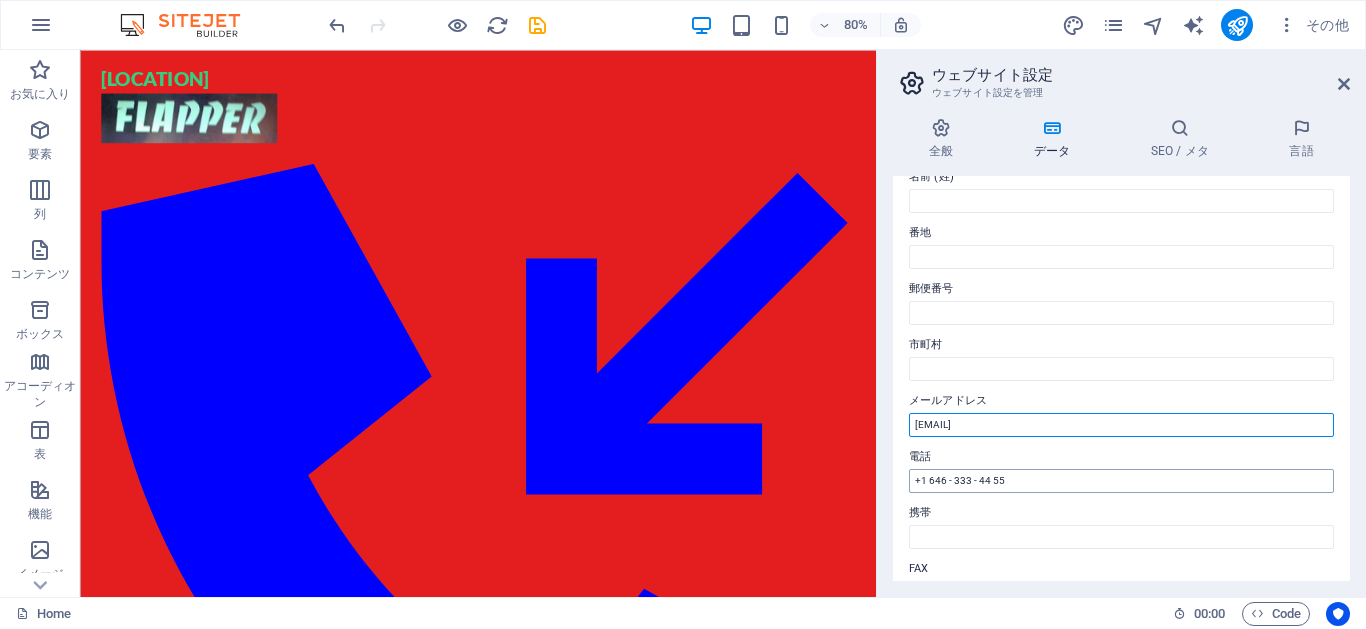 type on "6ad19a01c430bfef7861cd6315d9d8@cpanel.loca" 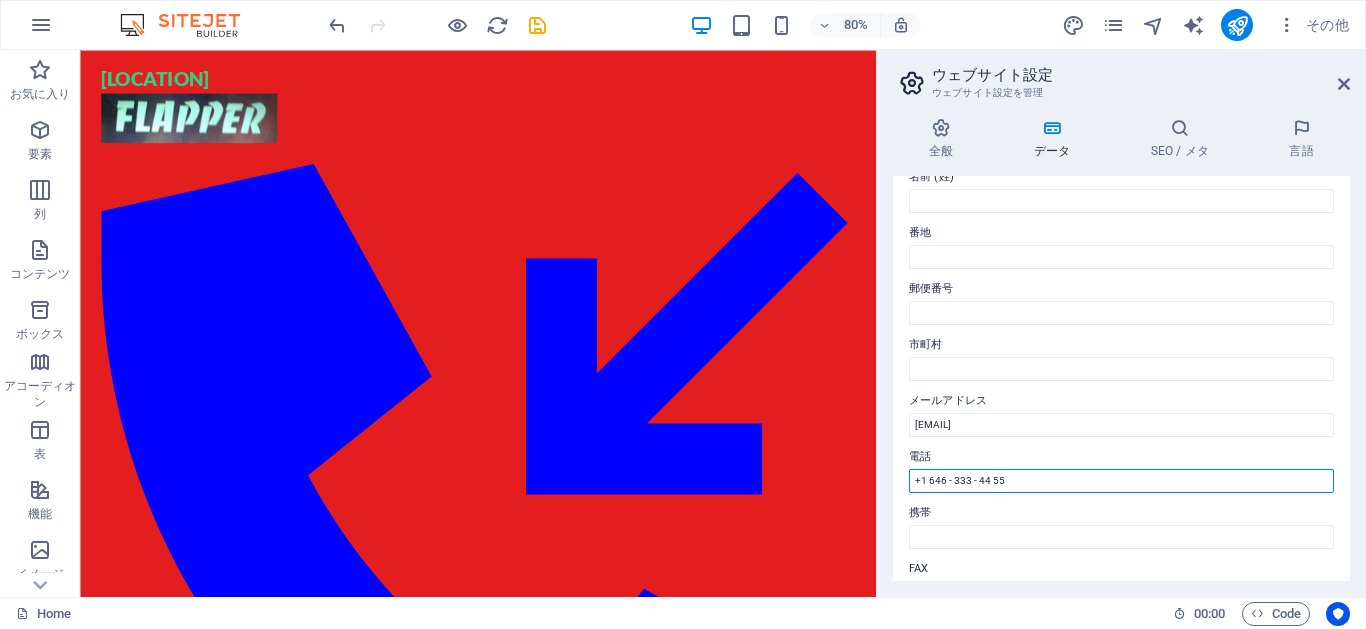 drag, startPoint x: 1010, startPoint y: 480, endPoint x: 881, endPoint y: 479, distance: 129.00388 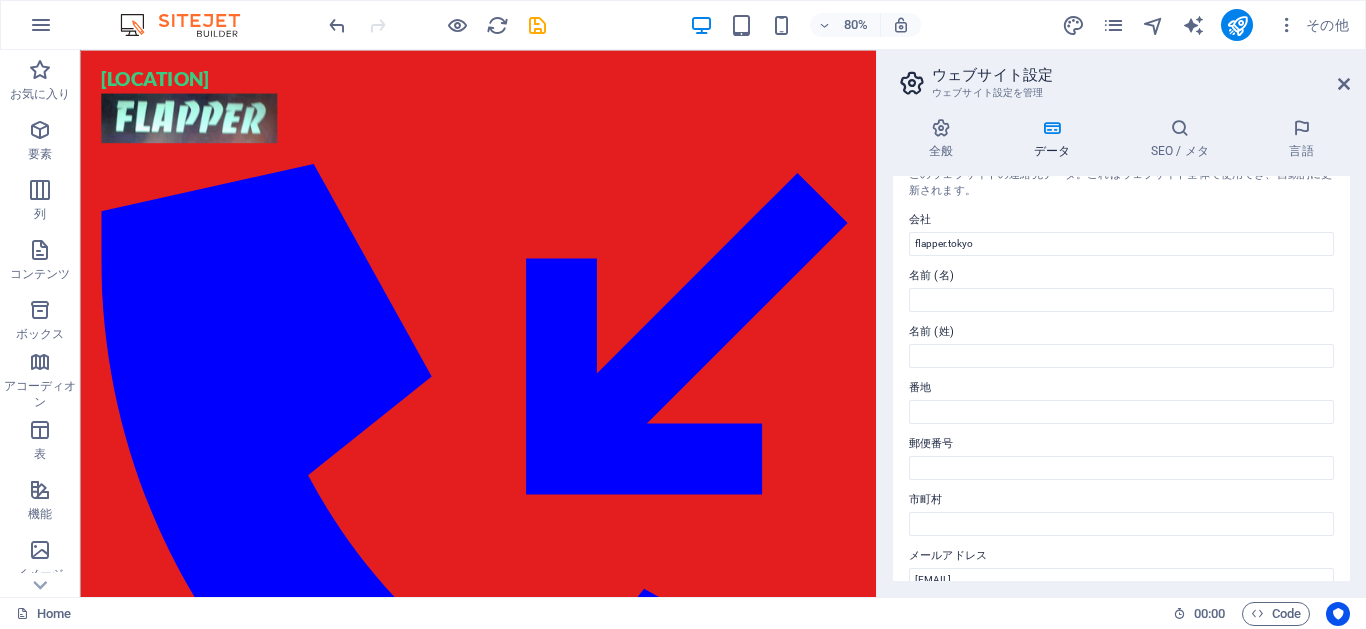 scroll, scrollTop: 0, scrollLeft: 0, axis: both 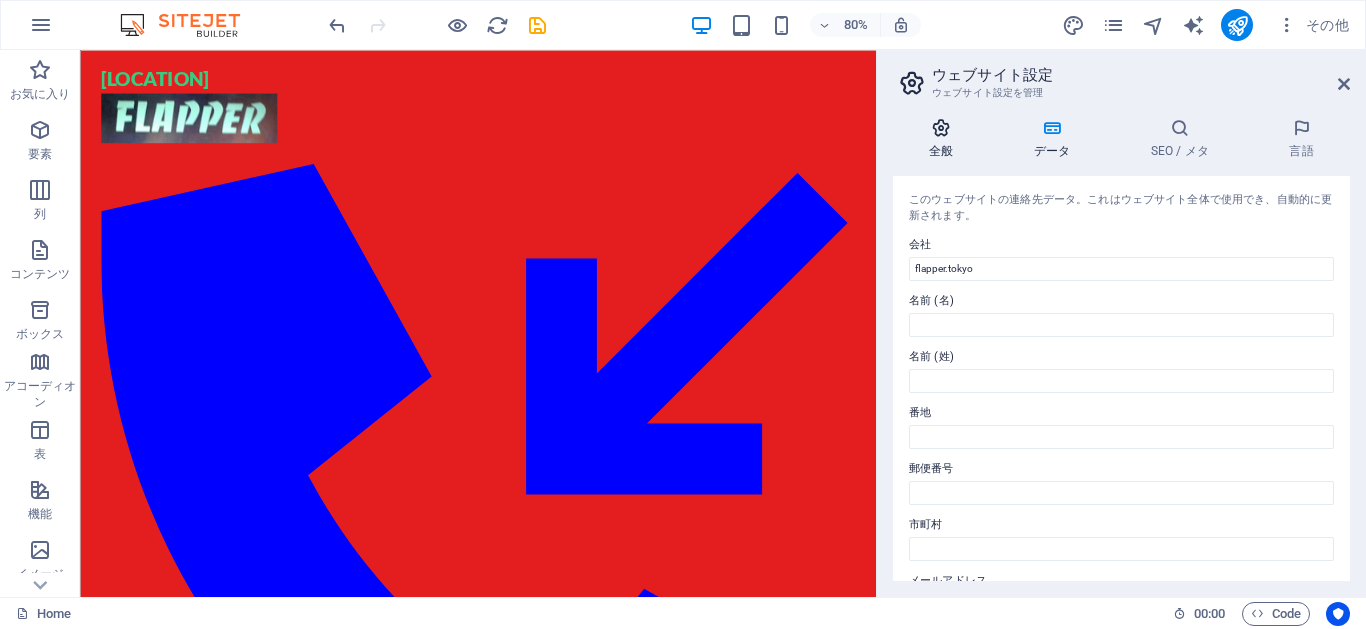 type 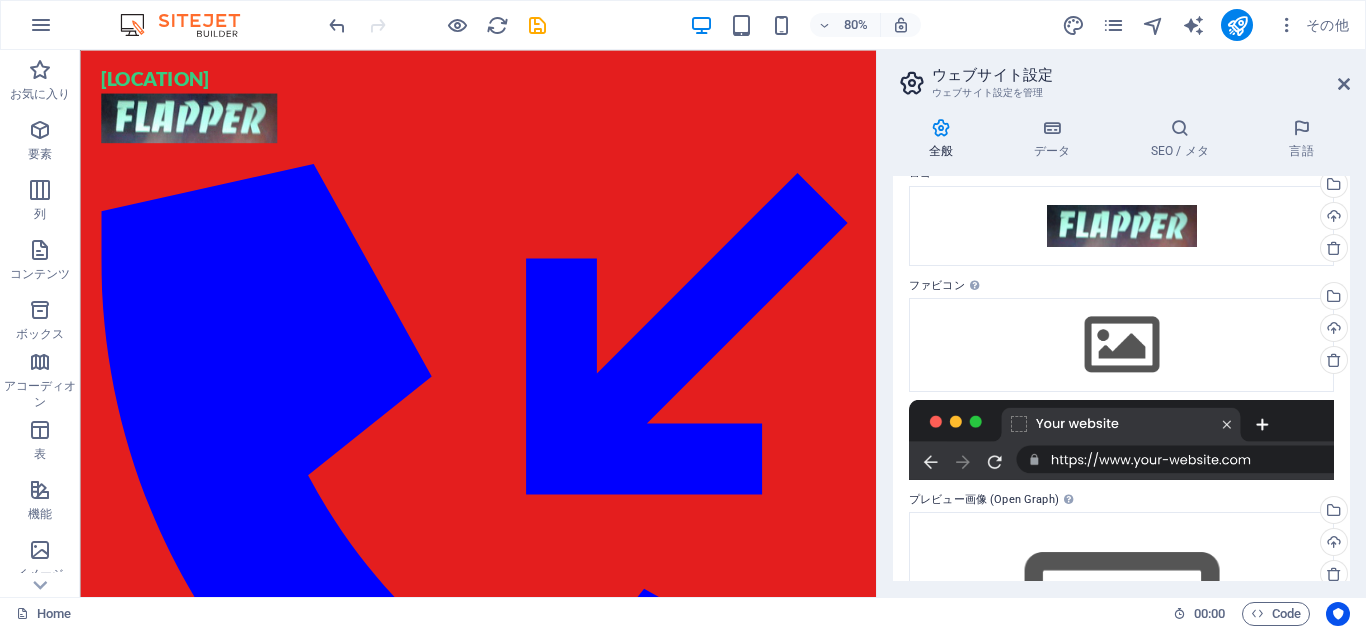 scroll, scrollTop: 0, scrollLeft: 0, axis: both 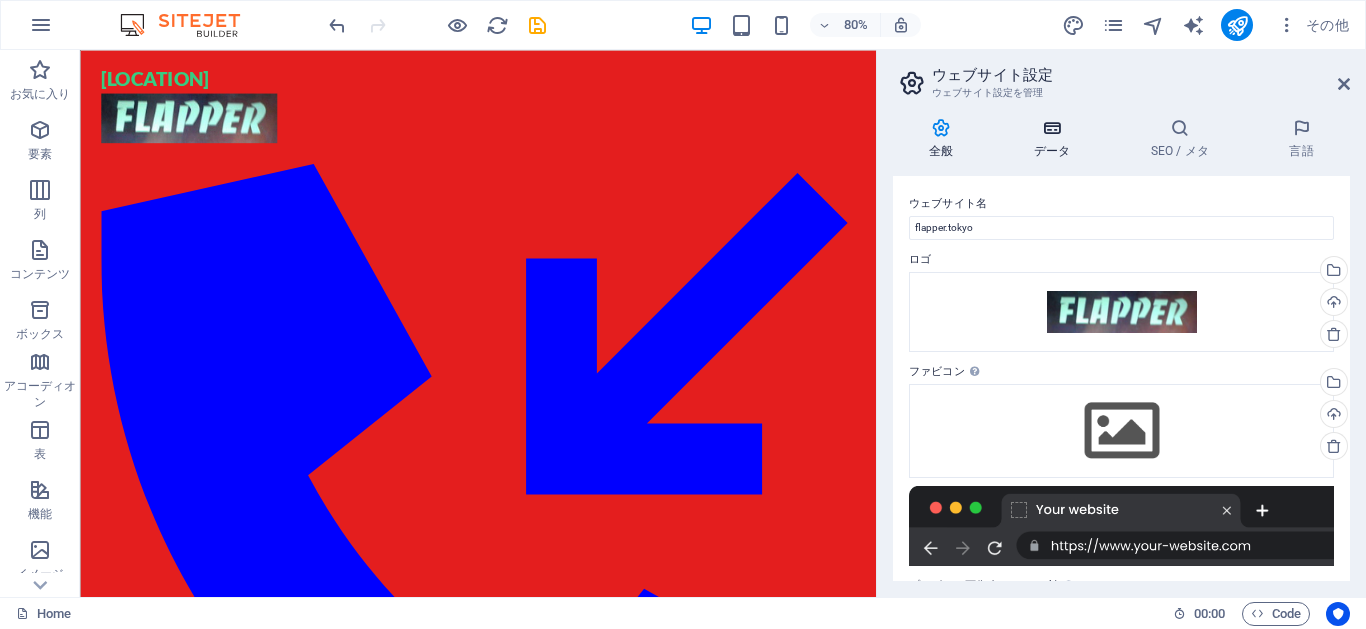 click at bounding box center [1052, 128] 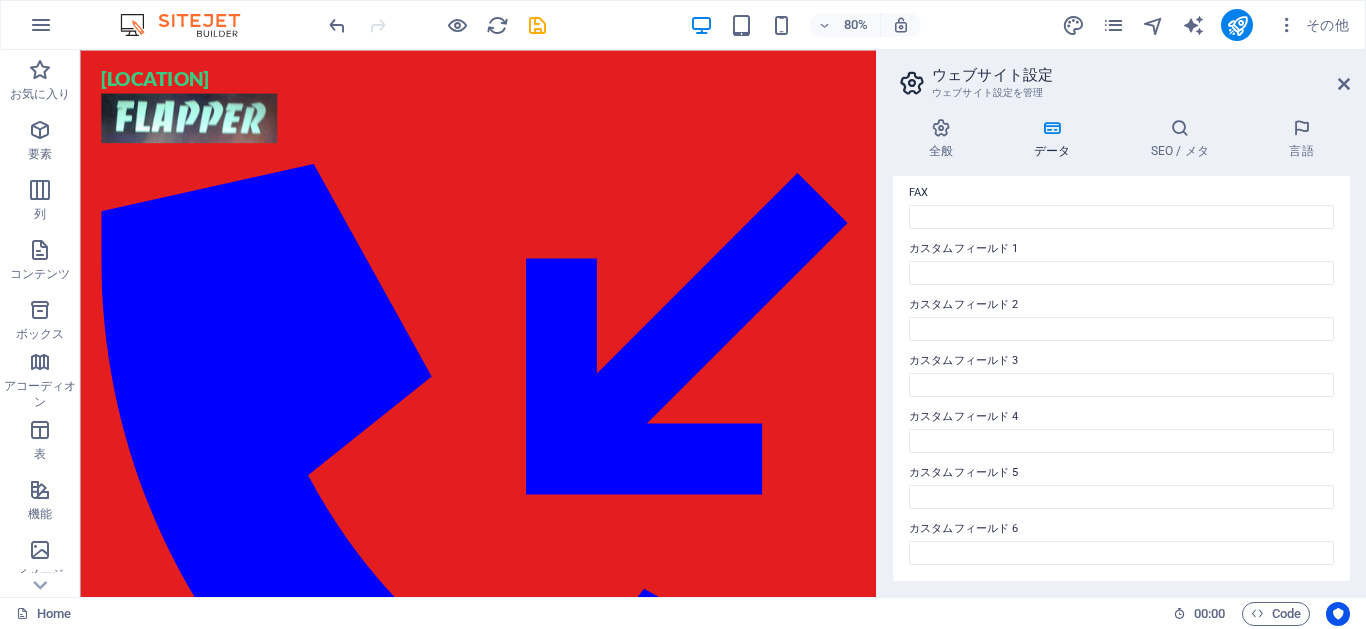 scroll, scrollTop: 0, scrollLeft: 0, axis: both 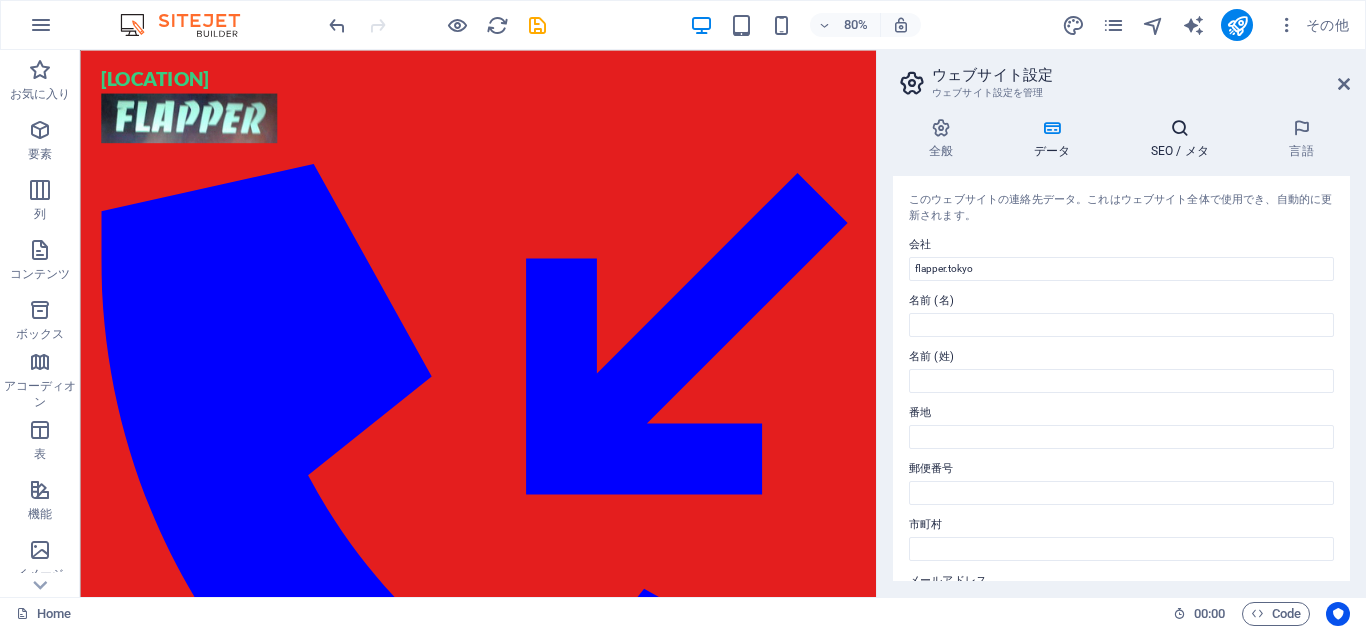 click on "SEO / メタ" at bounding box center [1184, 139] 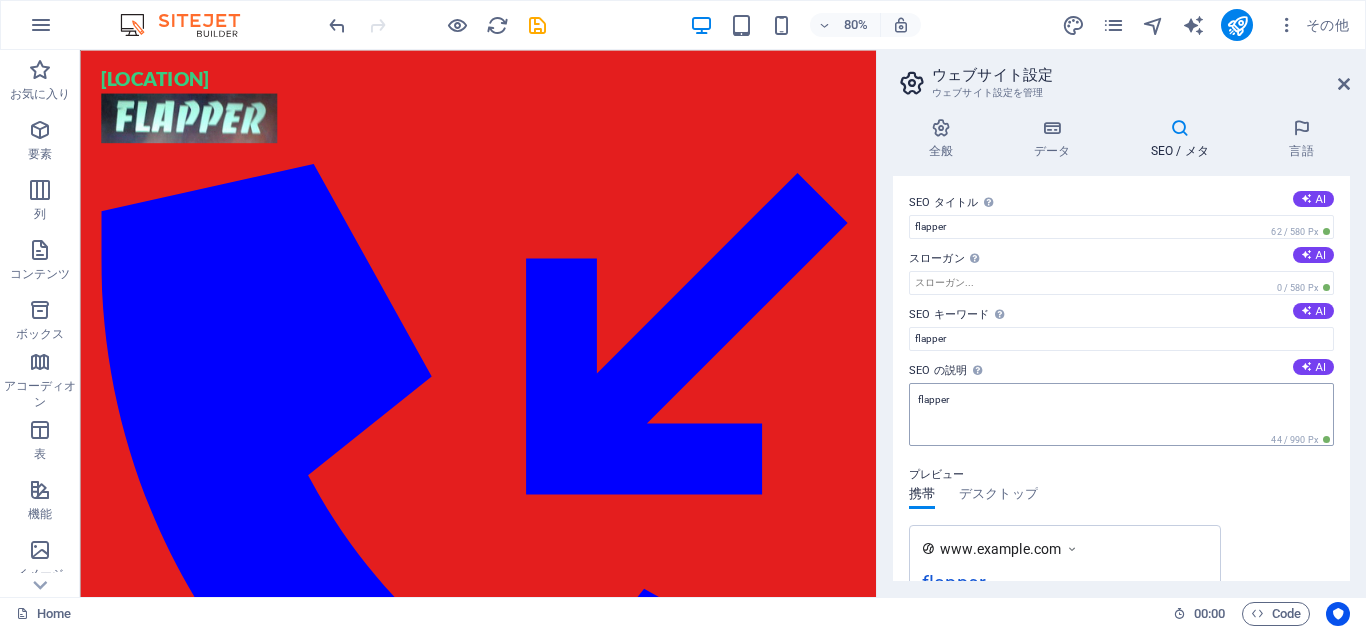 scroll, scrollTop: 0, scrollLeft: 0, axis: both 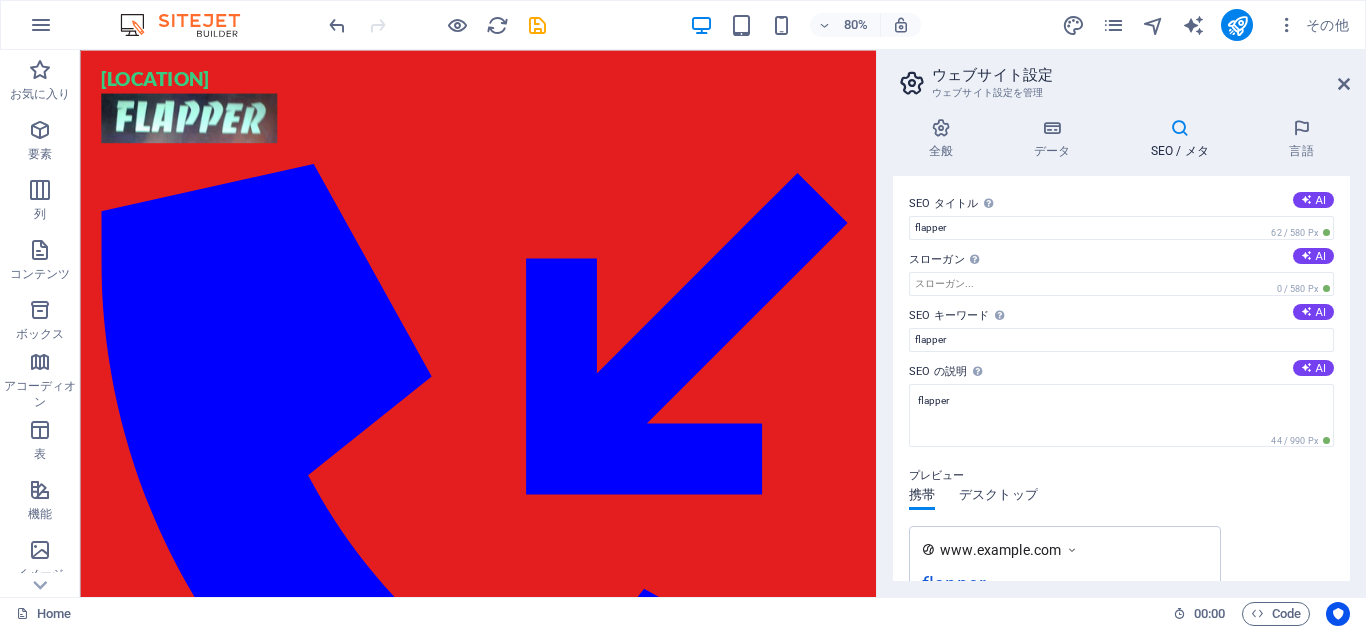 click on "デスクトップ" at bounding box center (998, 497) 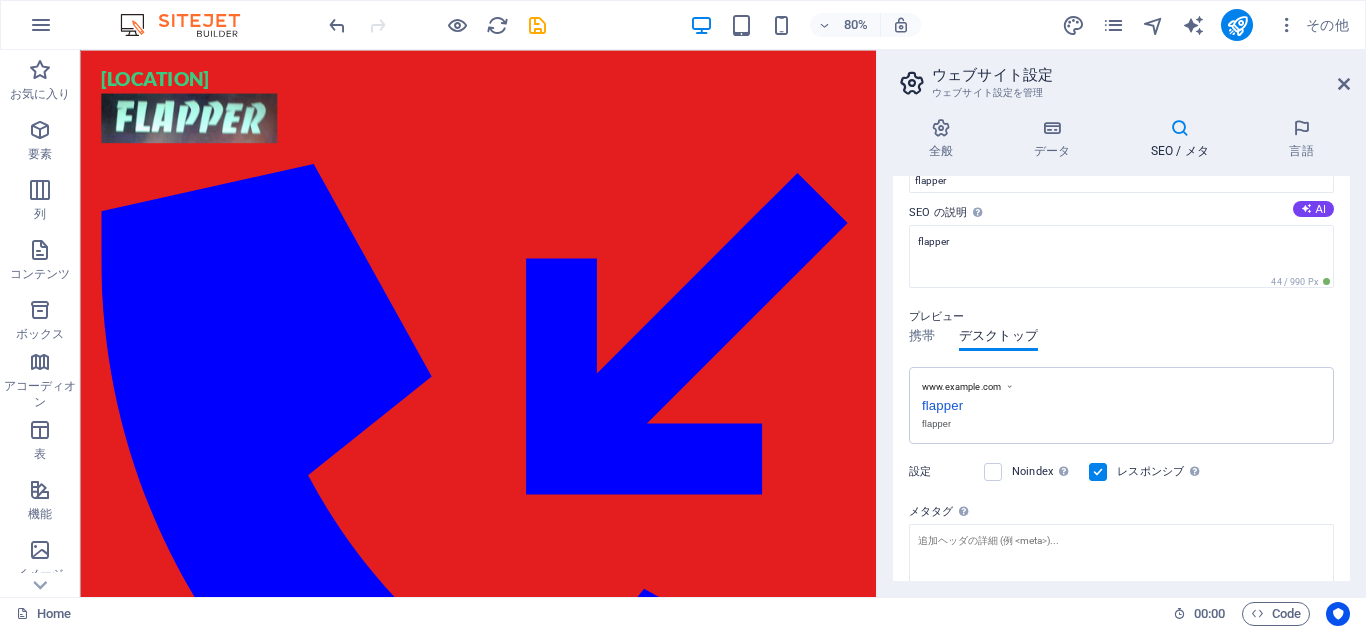 scroll, scrollTop: 114, scrollLeft: 0, axis: vertical 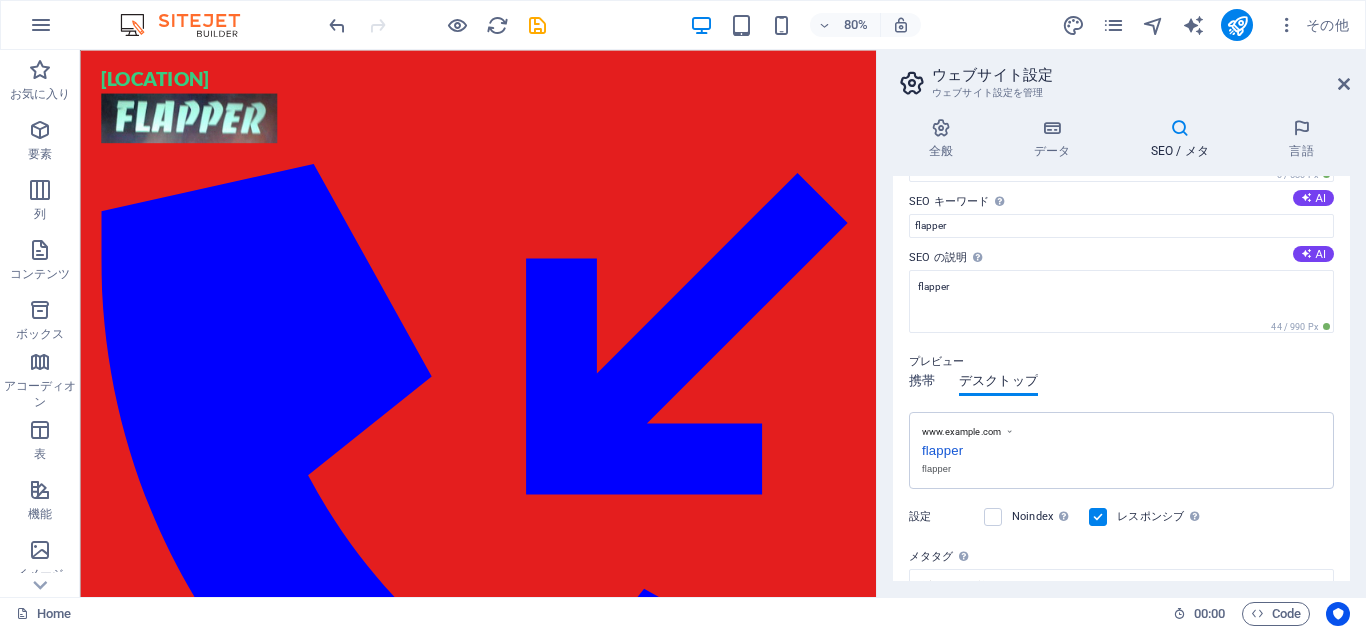 click on "携帯" at bounding box center [922, 383] 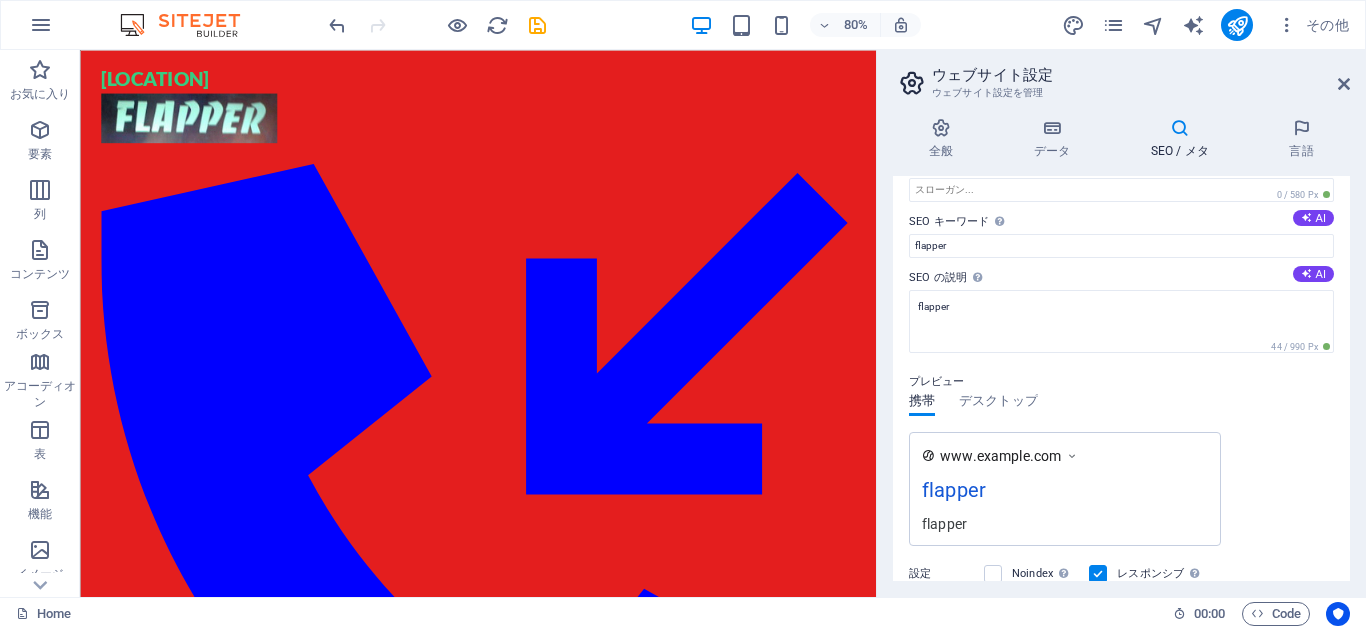 scroll, scrollTop: 0, scrollLeft: 0, axis: both 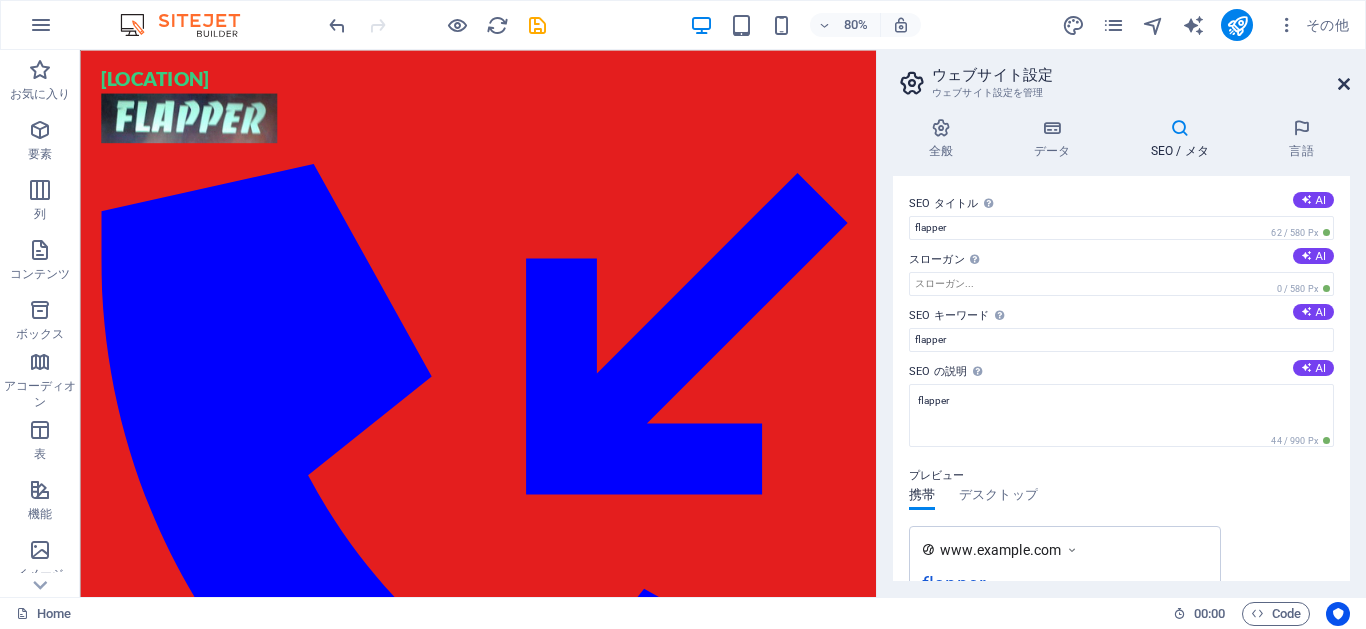 click at bounding box center (1344, 84) 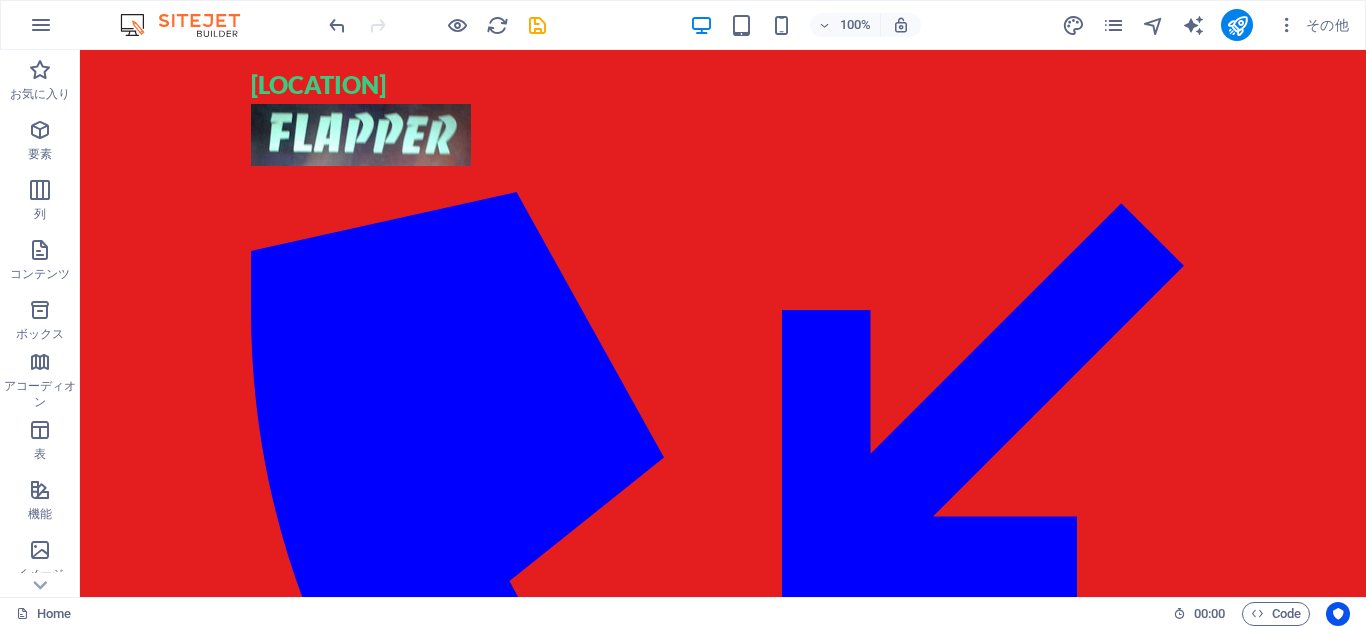 click on "その他" at bounding box center [1209, 25] 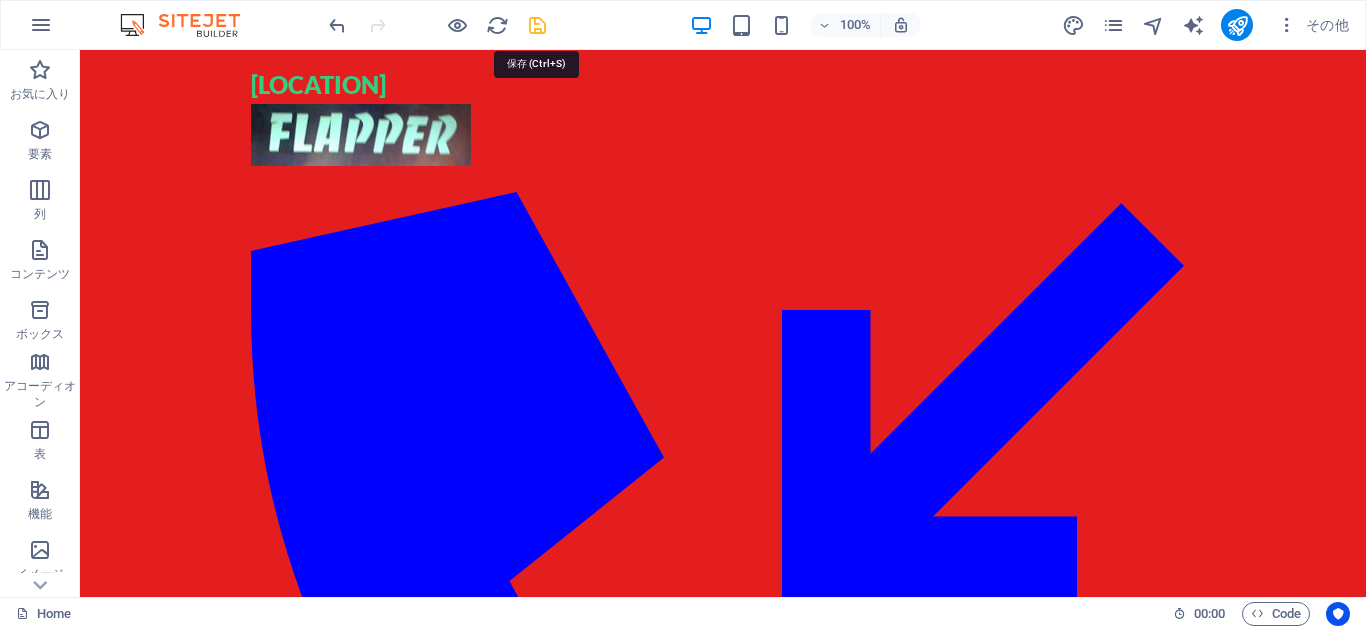 click at bounding box center [537, 25] 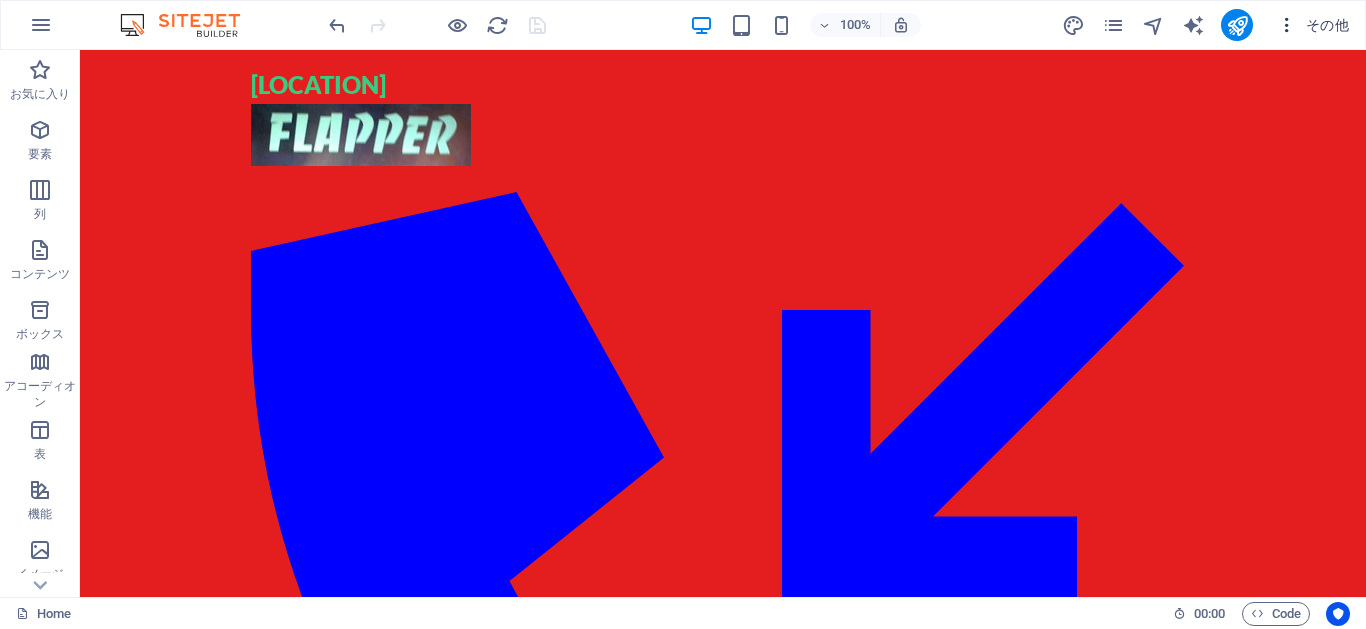 click on "その他" at bounding box center (1313, 25) 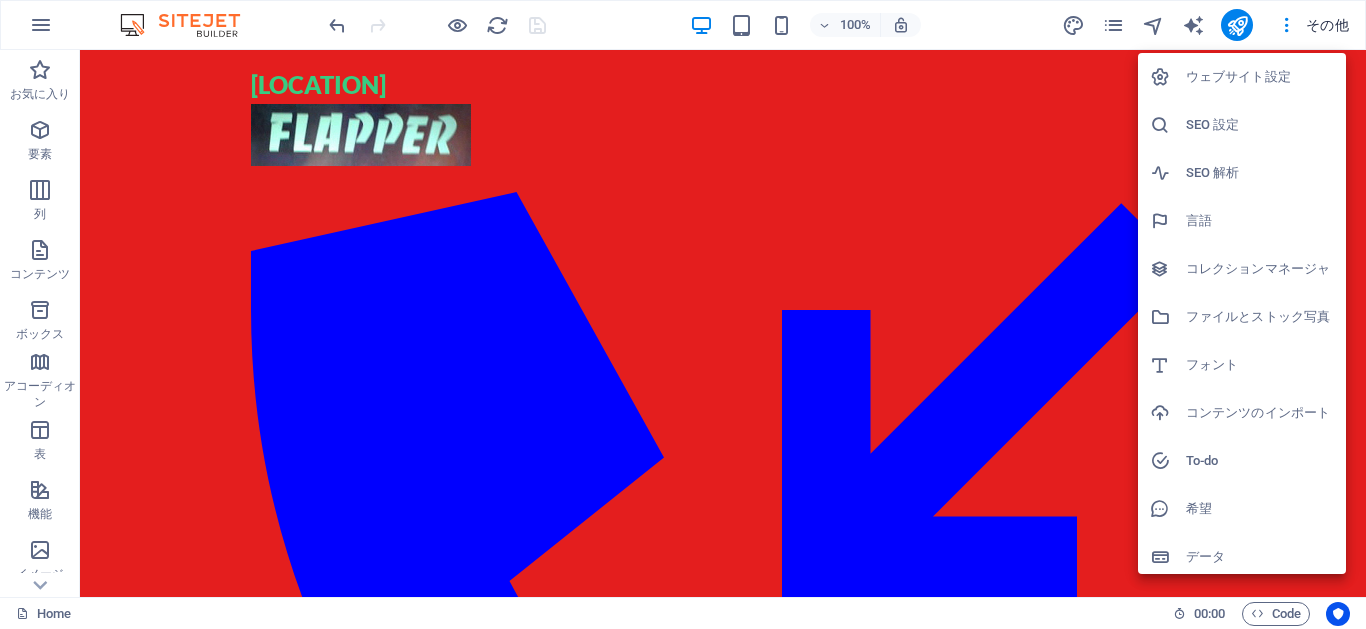 click on "ウェブサイト設定" at bounding box center (1260, 77) 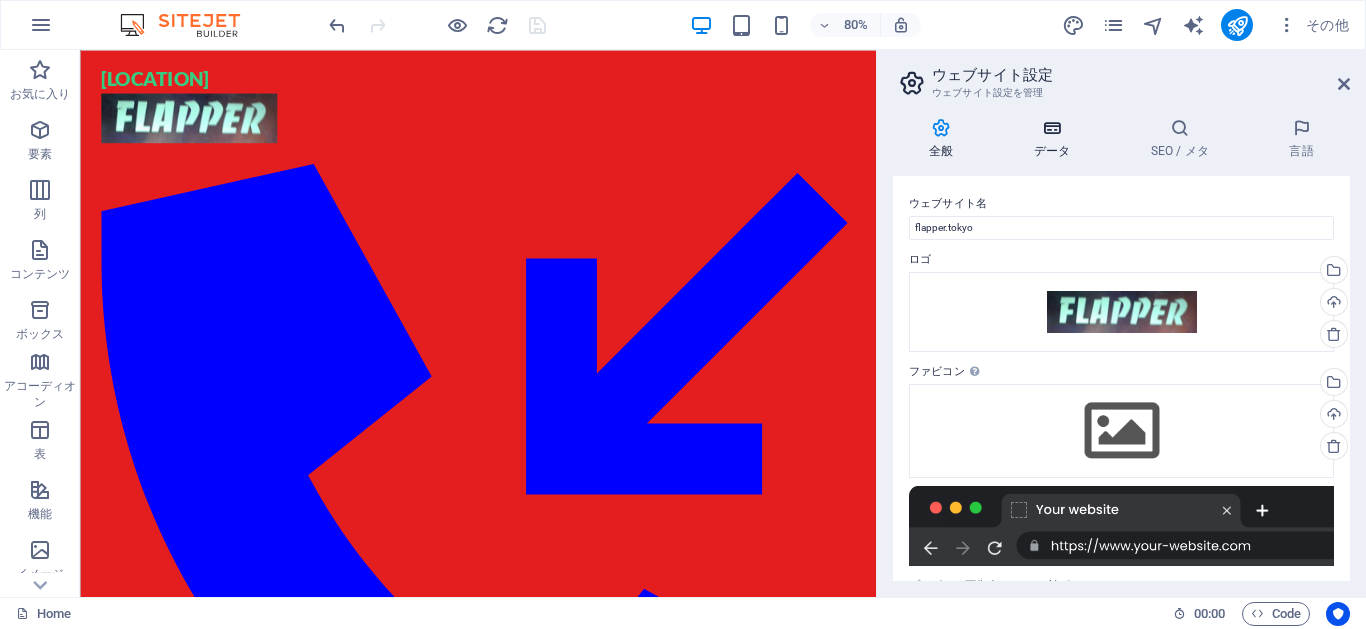 click at bounding box center [1052, 128] 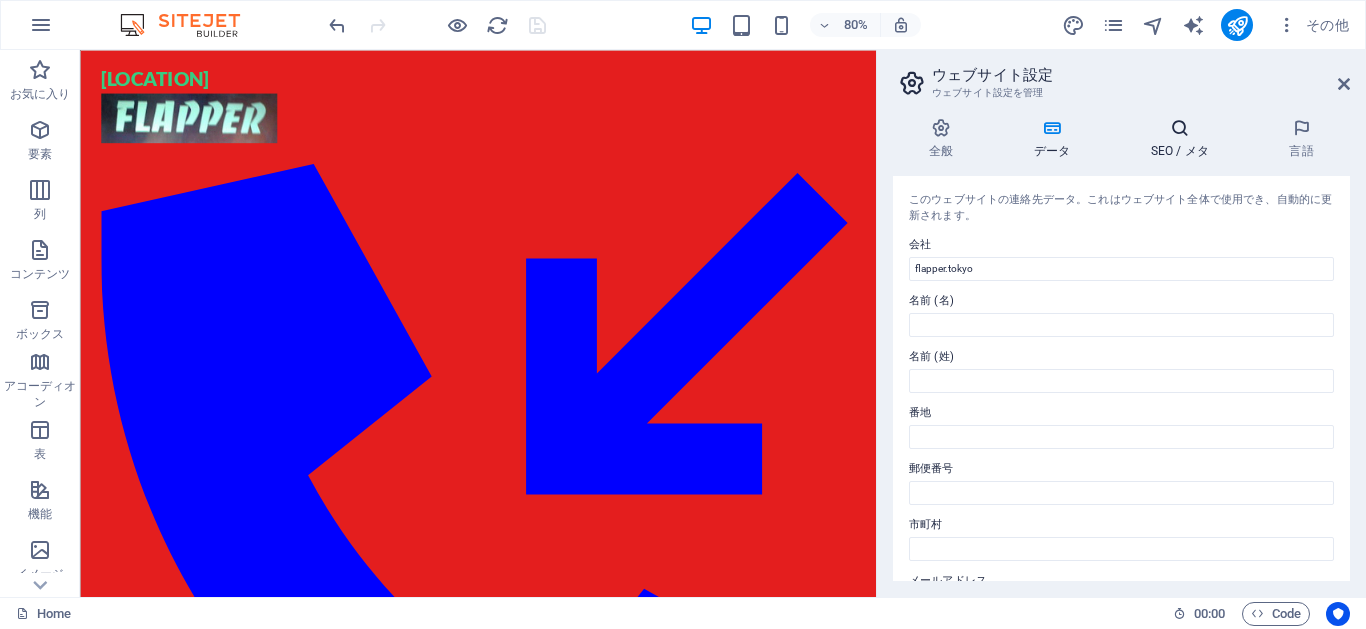 click at bounding box center (1180, 128) 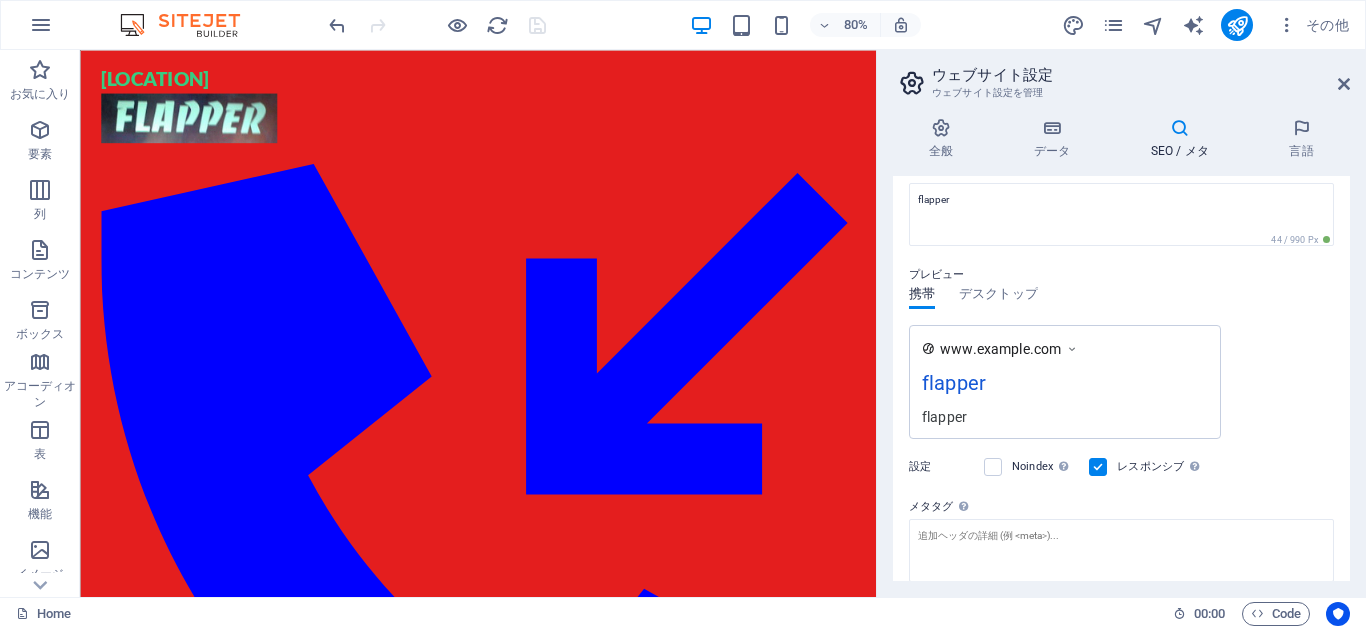 scroll, scrollTop: 331, scrollLeft: 0, axis: vertical 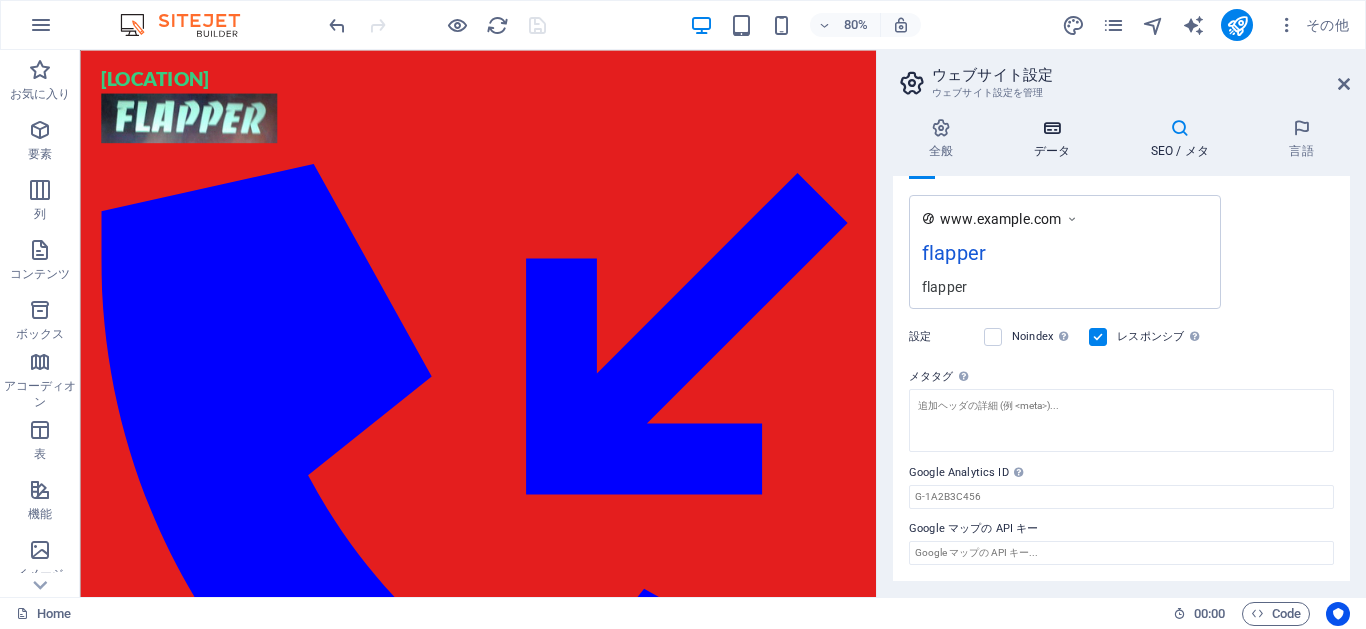 click at bounding box center (1052, 128) 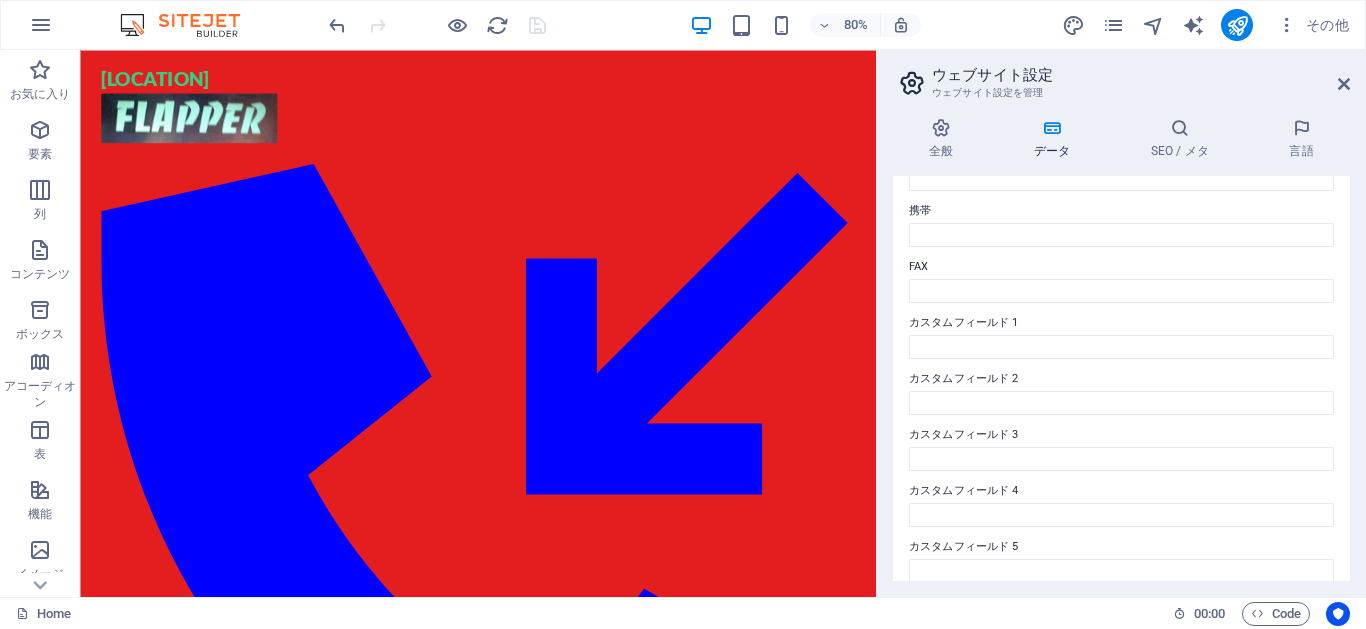 scroll, scrollTop: 556, scrollLeft: 0, axis: vertical 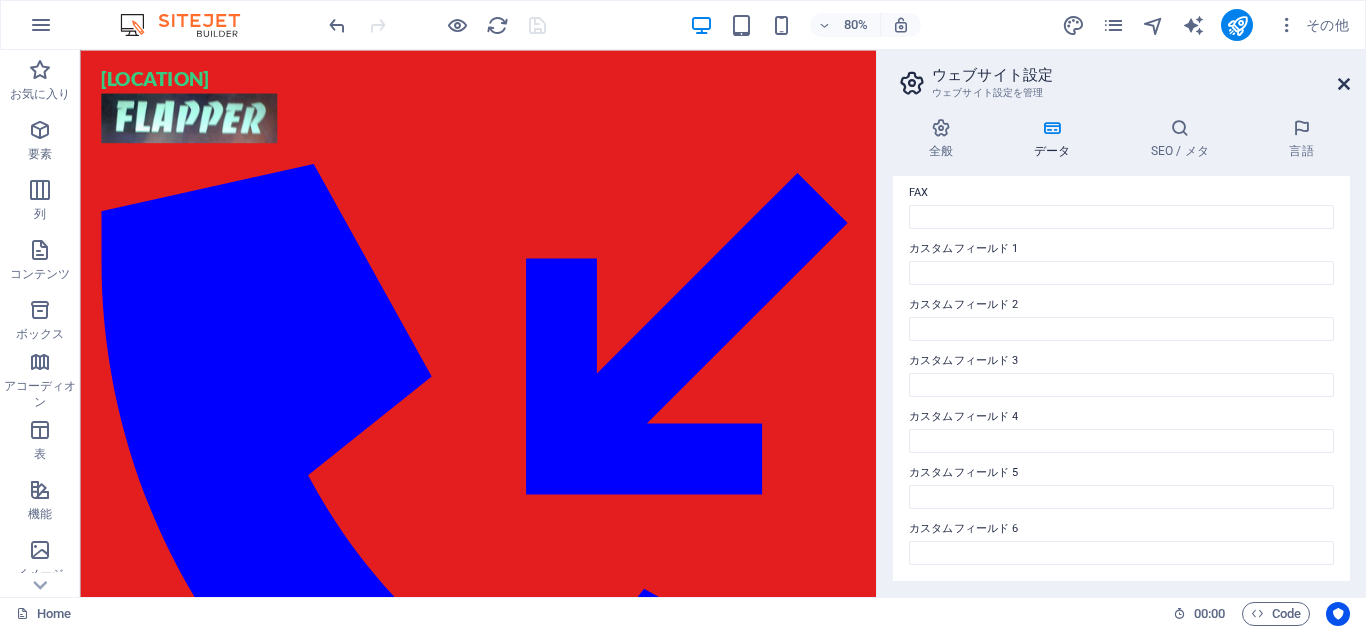 click at bounding box center [1344, 84] 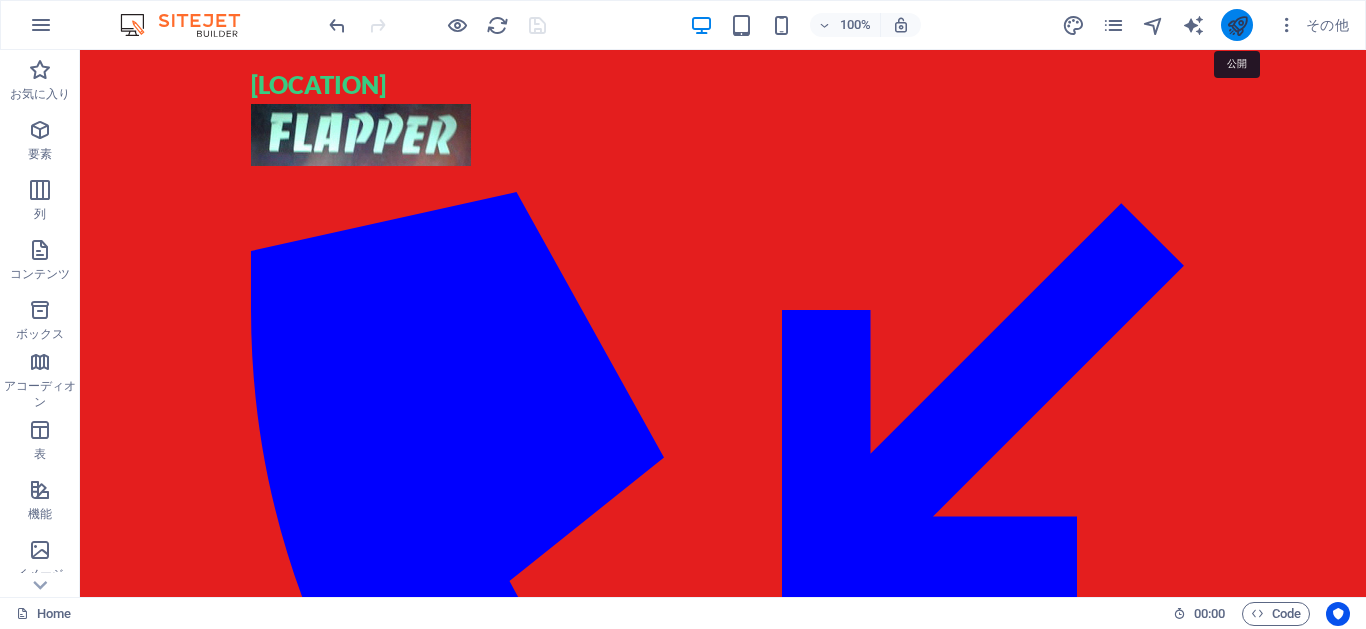 click at bounding box center (1237, 25) 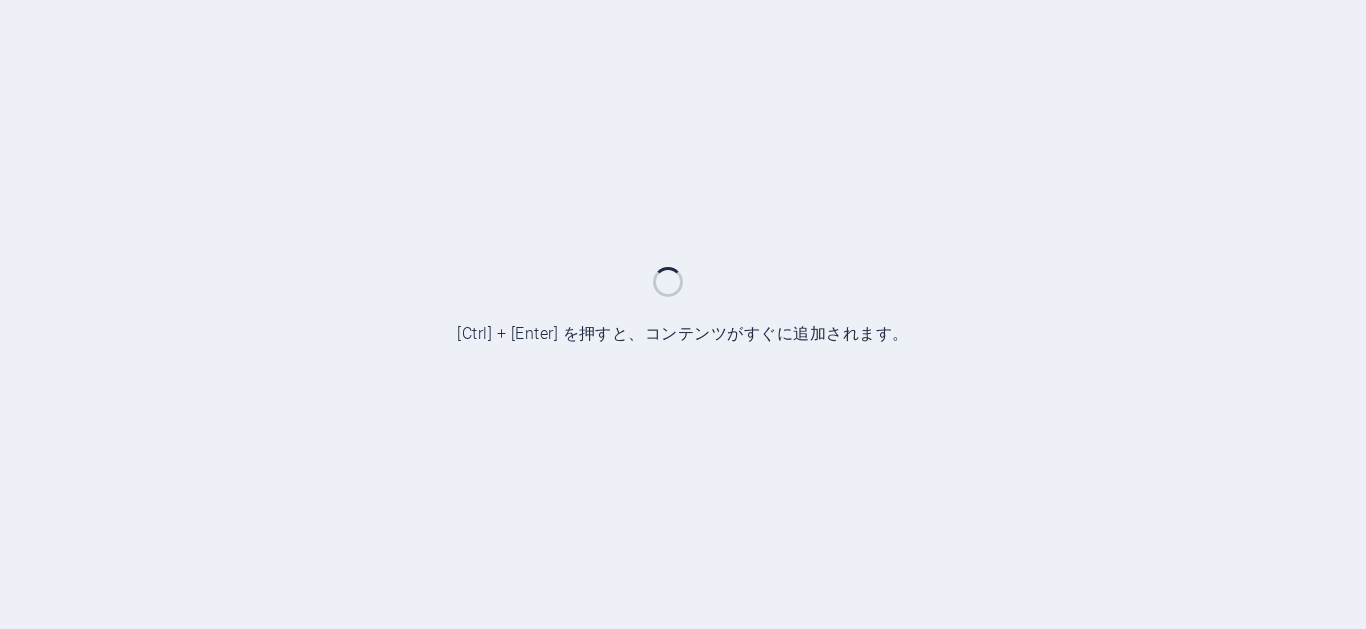scroll, scrollTop: 0, scrollLeft: 0, axis: both 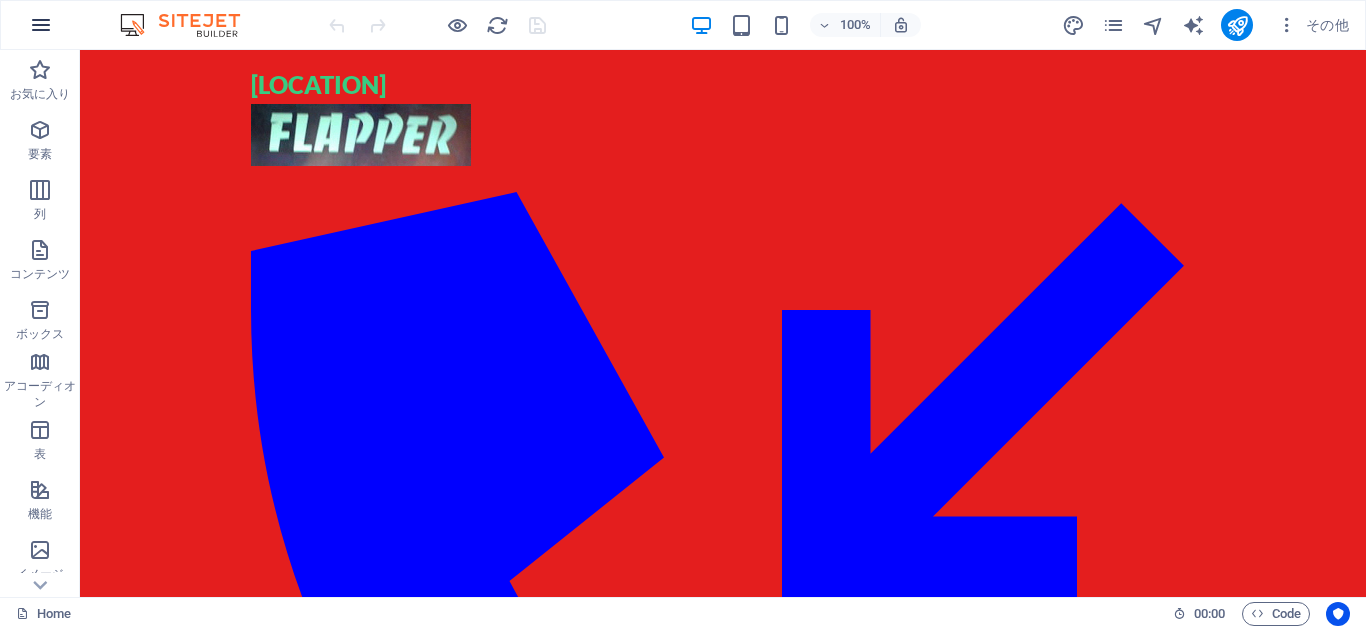 click at bounding box center (41, 25) 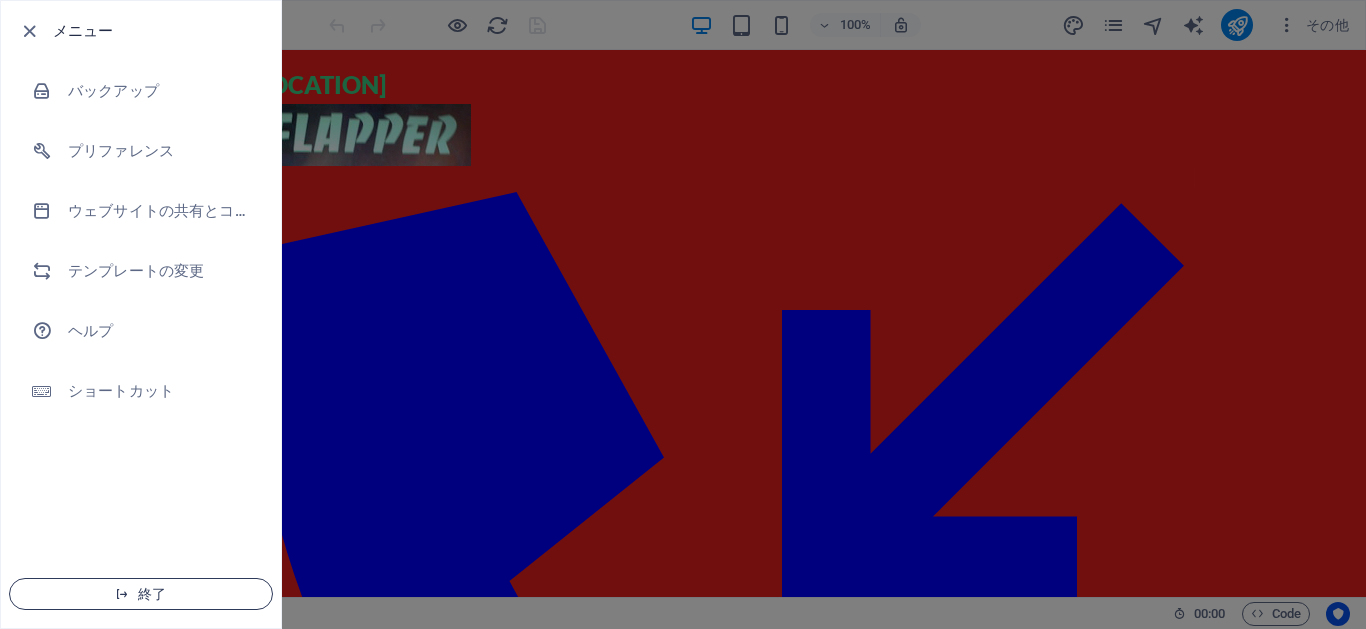 click on "終了" at bounding box center [141, 594] 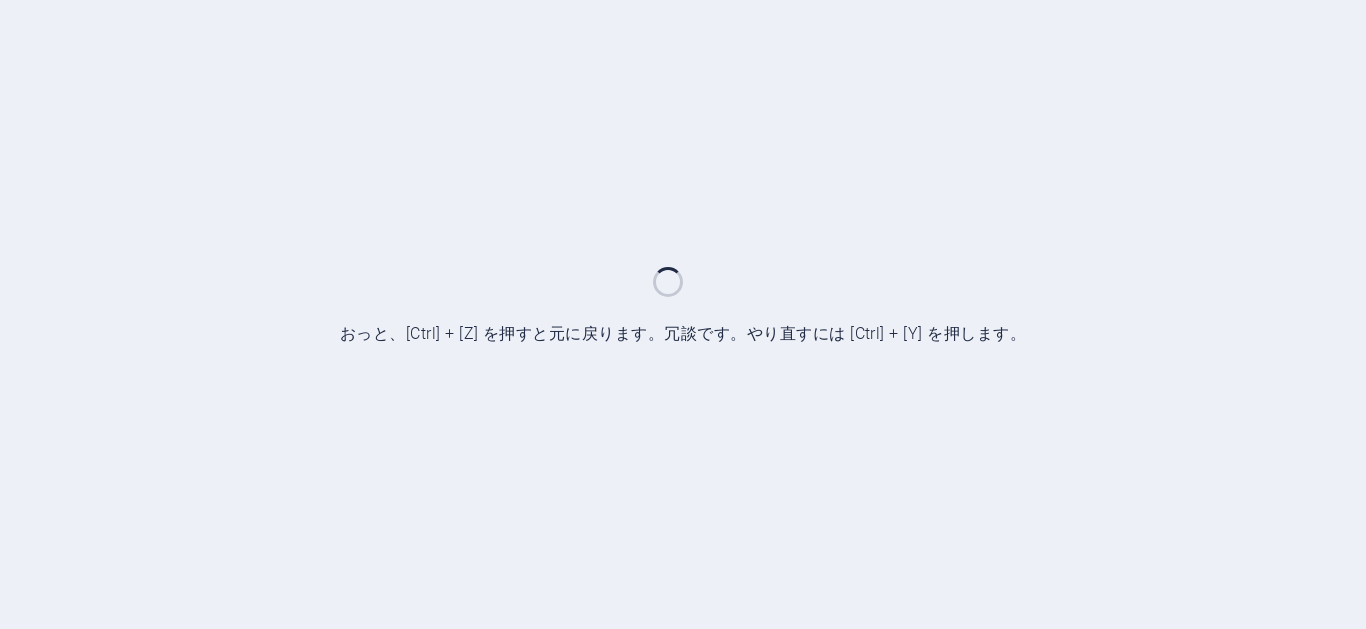 scroll, scrollTop: 0, scrollLeft: 0, axis: both 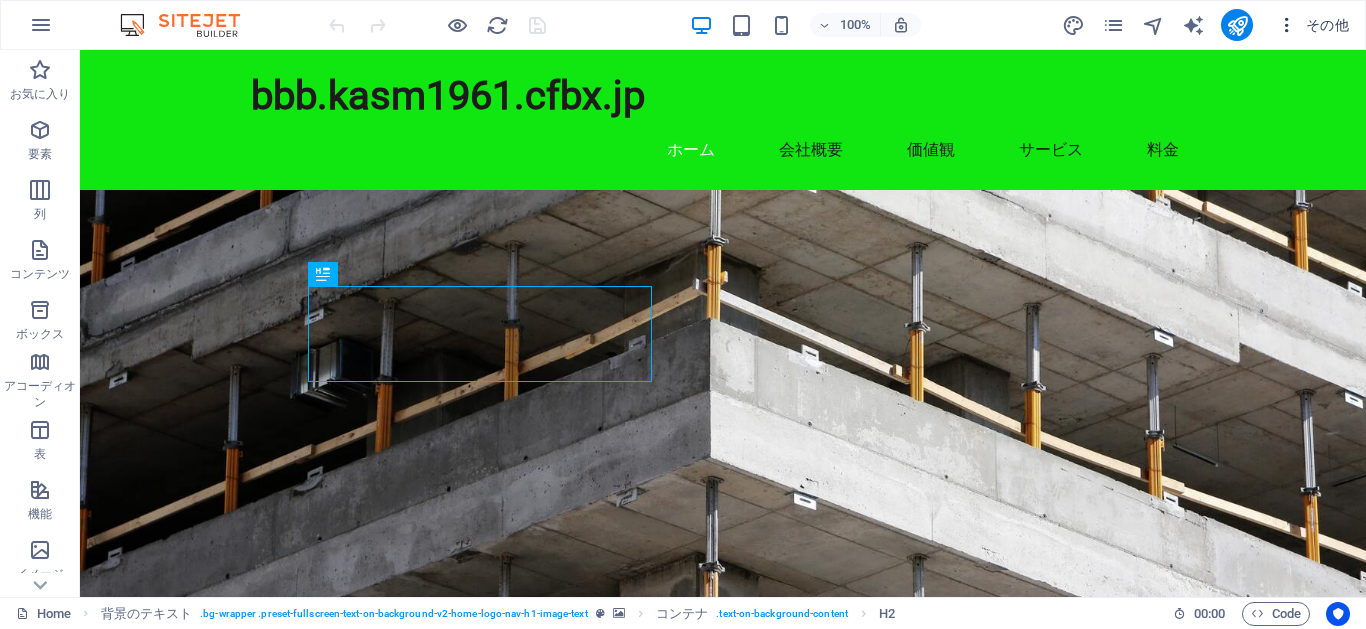 click on "その他" at bounding box center (1313, 25) 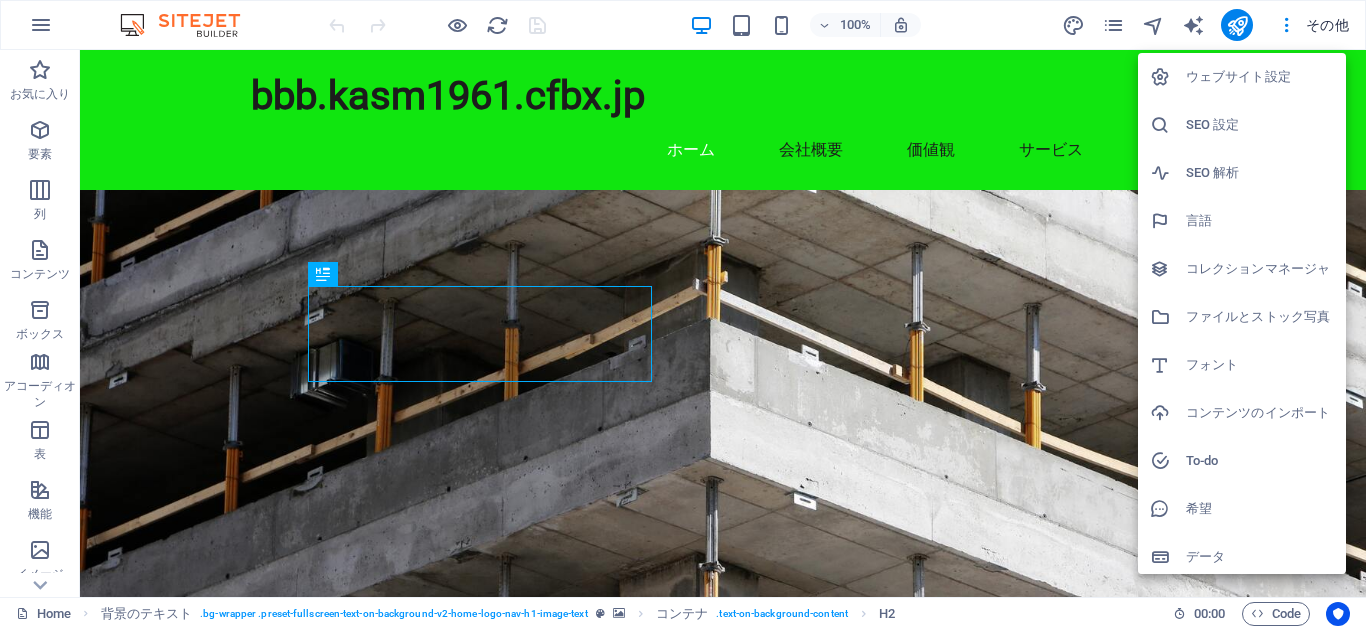 click on "ウェブサイト設定" at bounding box center (1260, 77) 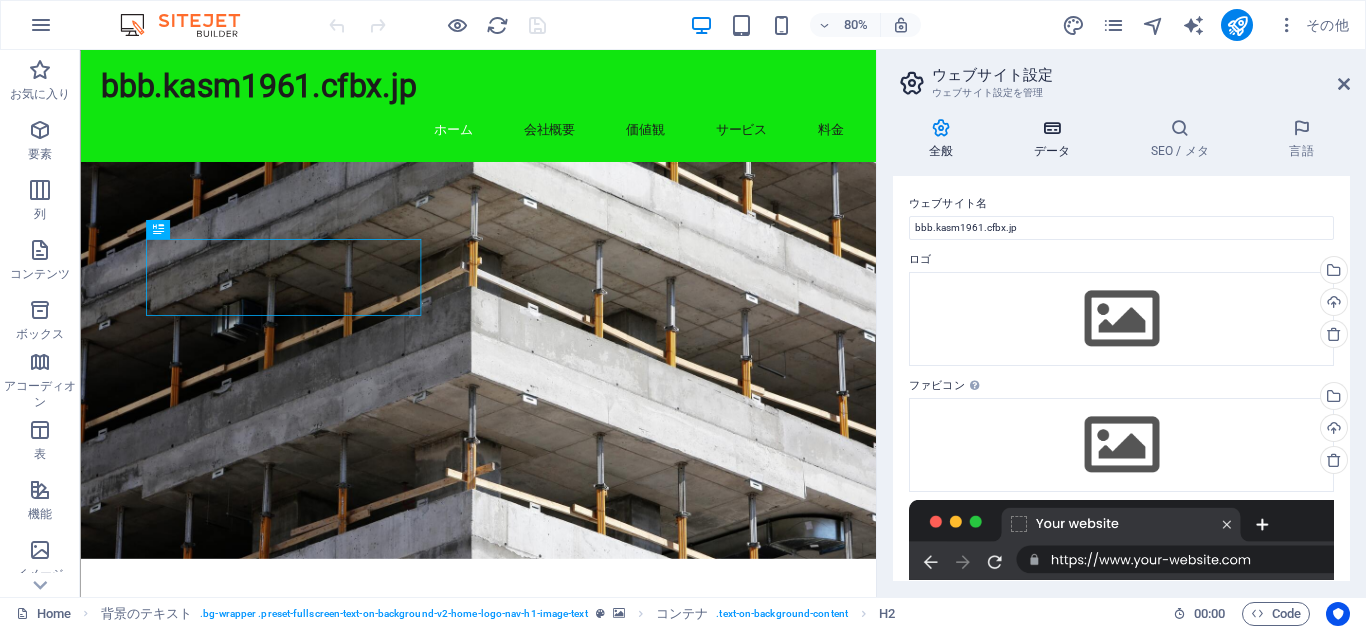 click at bounding box center (1052, 128) 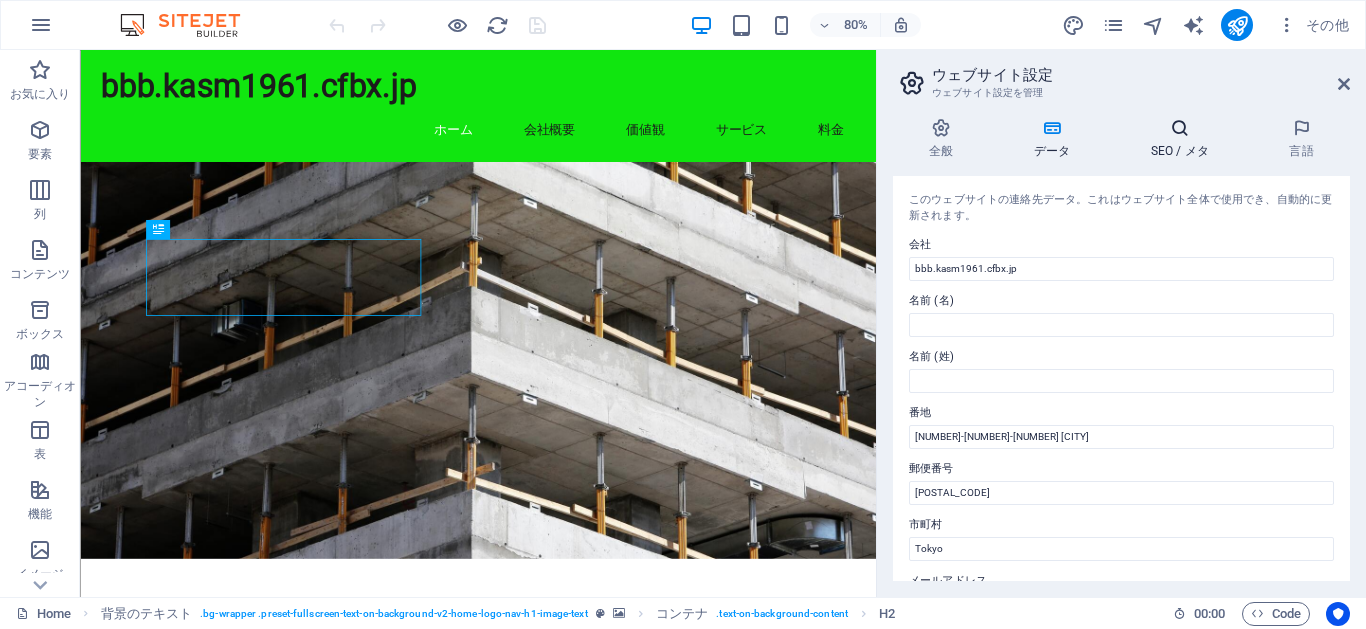 click on "SEO / メタ" at bounding box center [1184, 139] 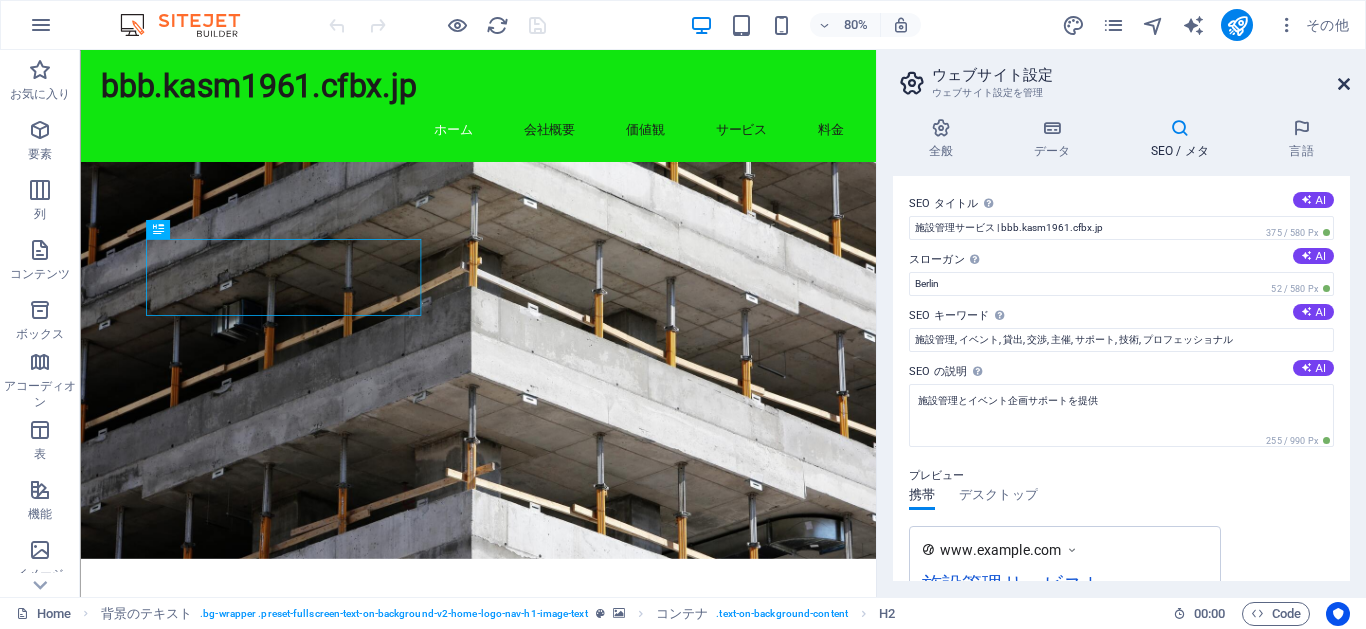 click at bounding box center (1344, 84) 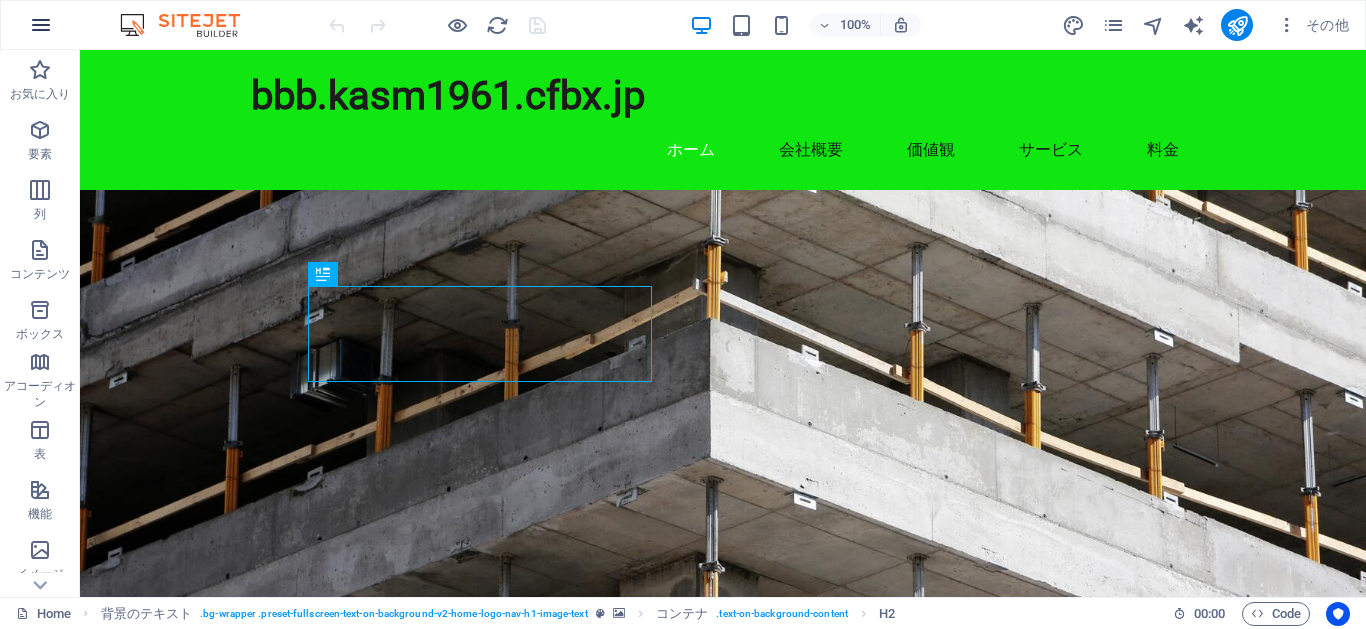 click at bounding box center [41, 25] 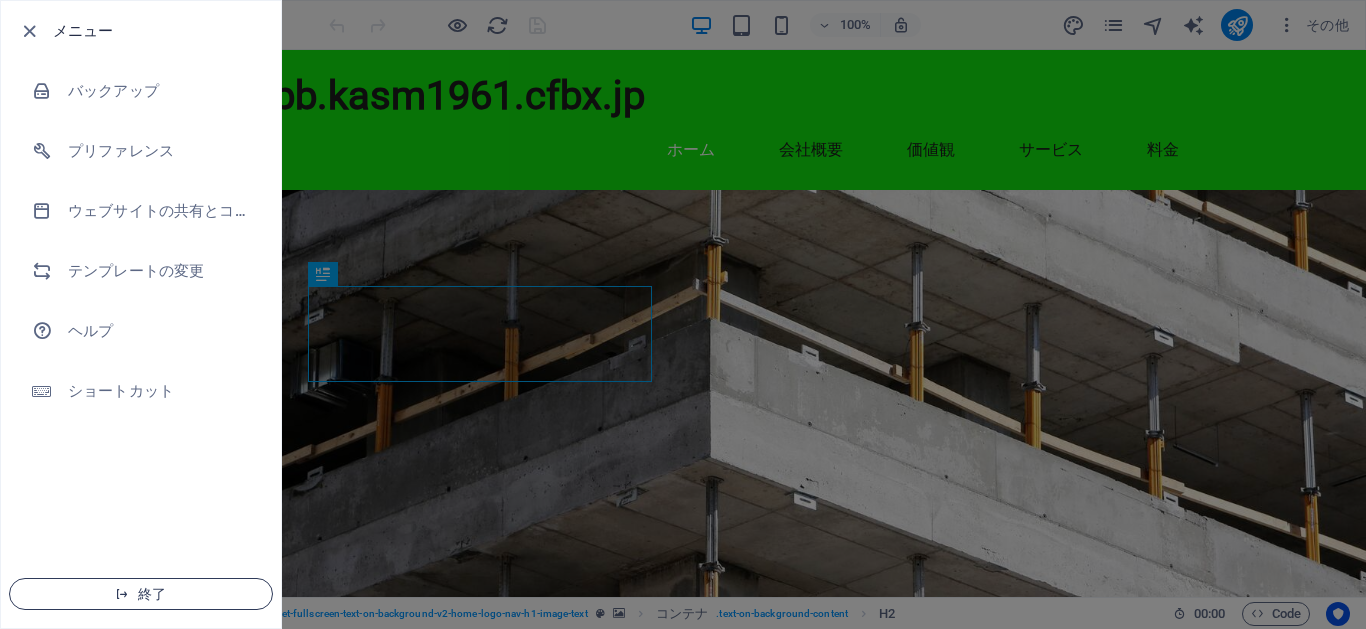 click on "終了" at bounding box center [141, 594] 